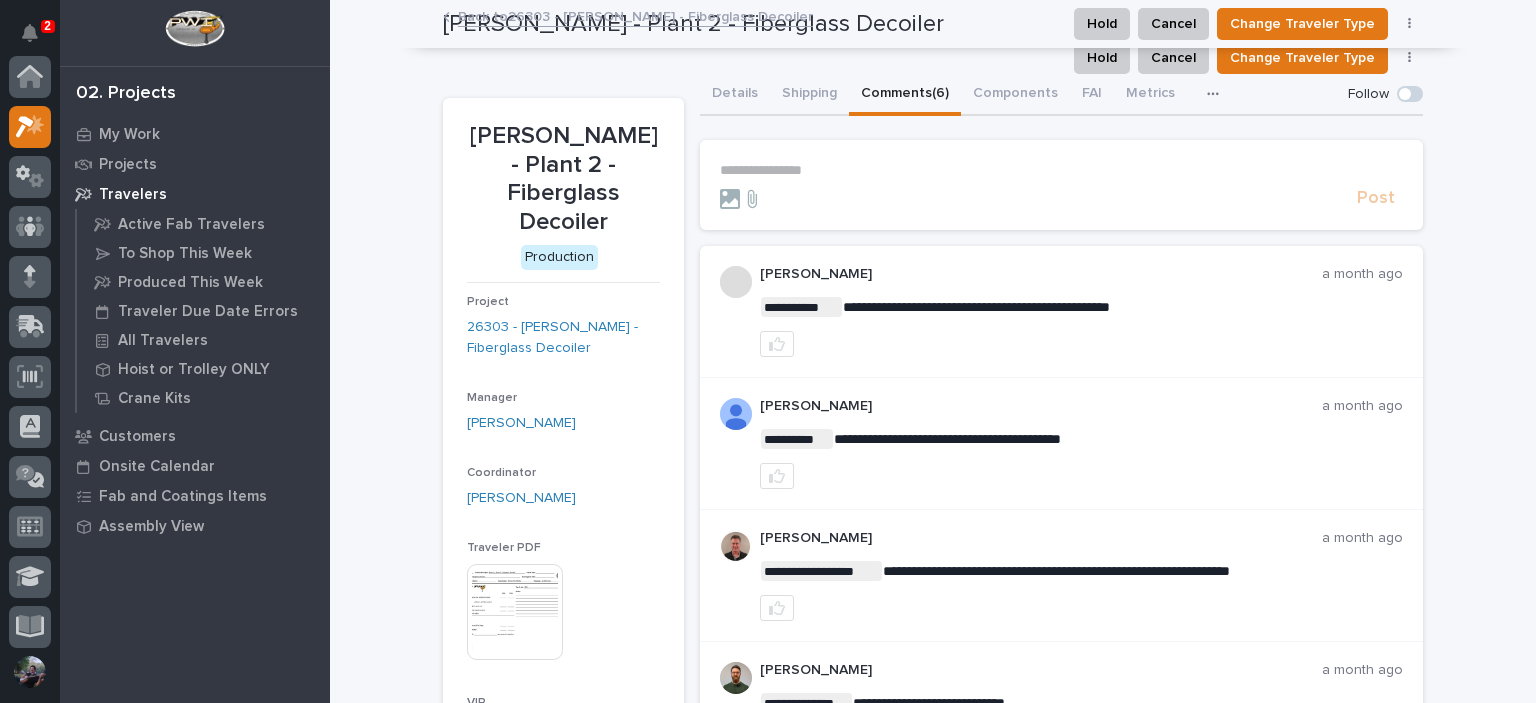 scroll, scrollTop: 0, scrollLeft: 0, axis: both 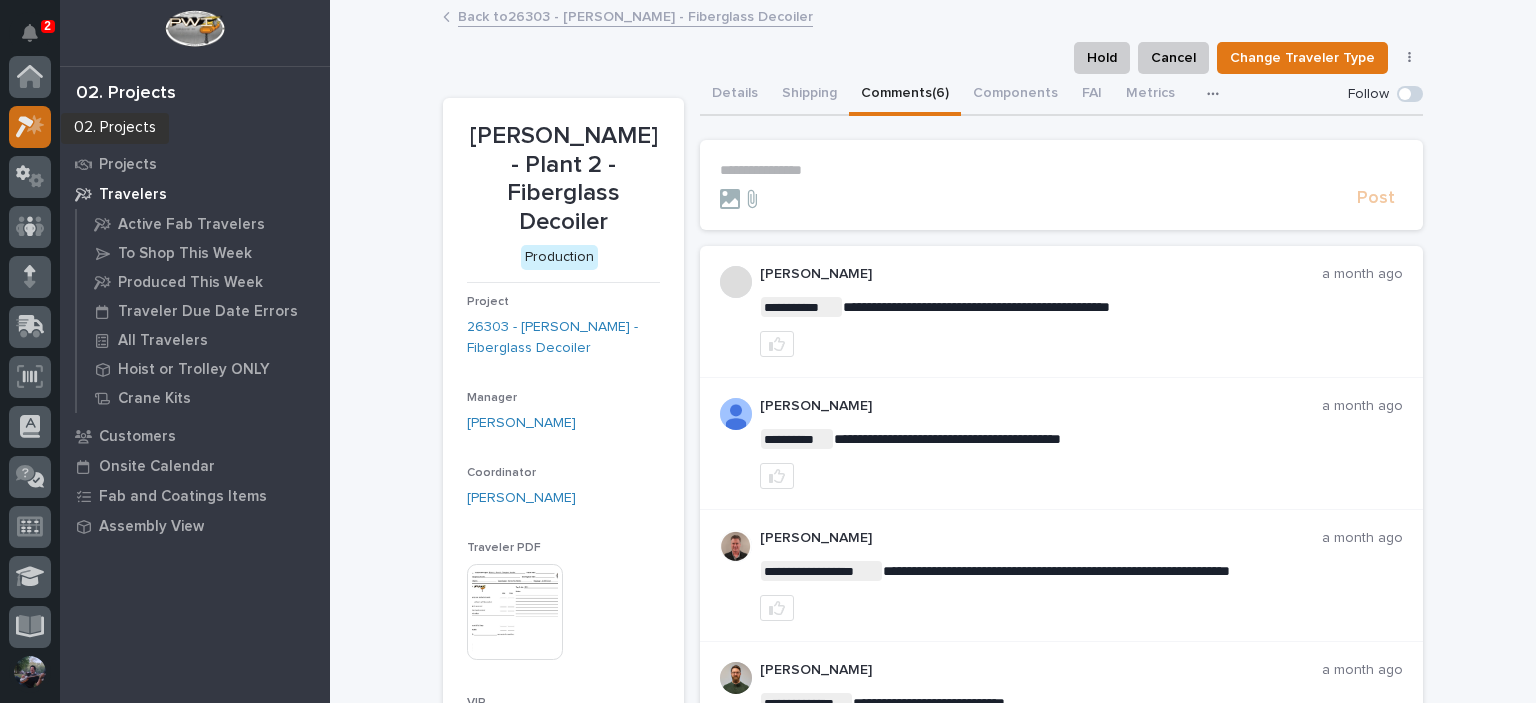 click 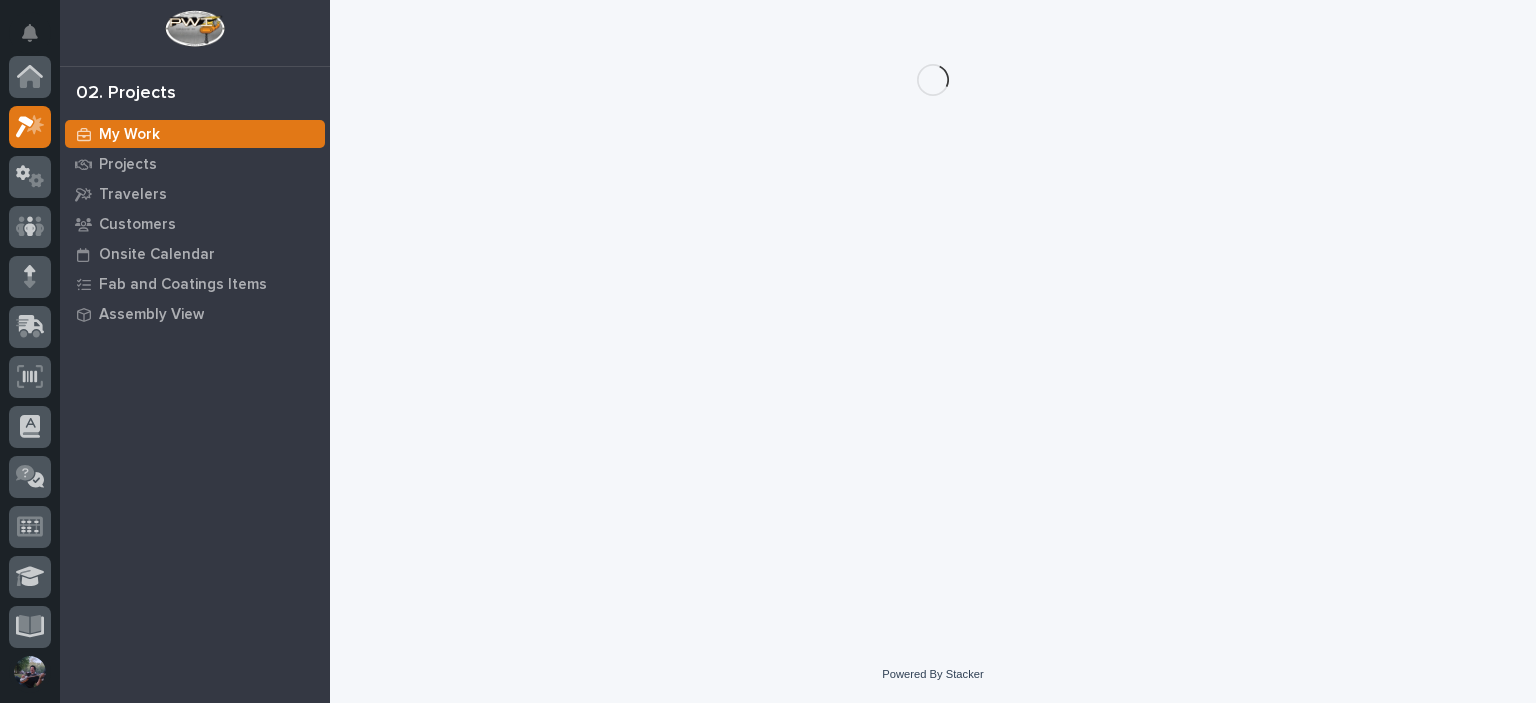 scroll, scrollTop: 50, scrollLeft: 0, axis: vertical 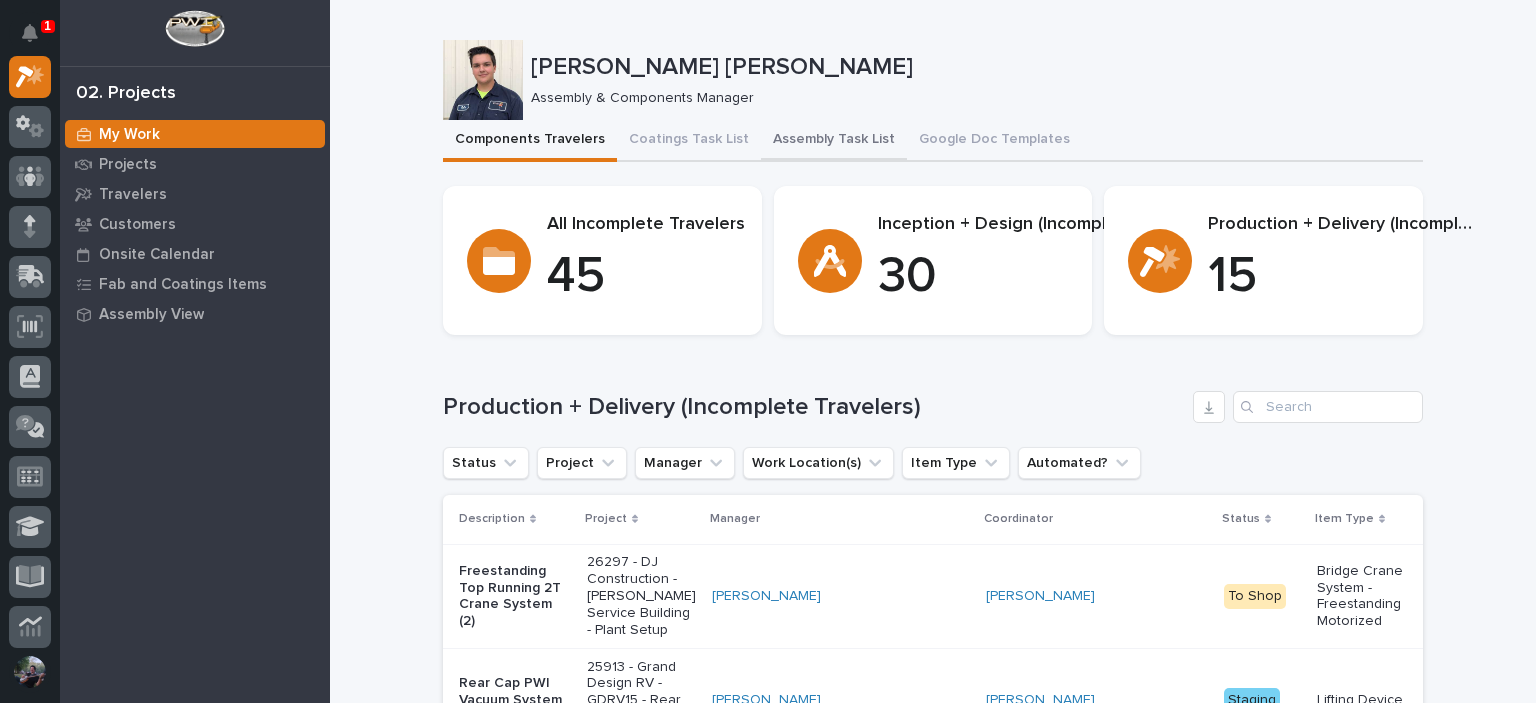 click on "Assembly Task List" at bounding box center [834, 141] 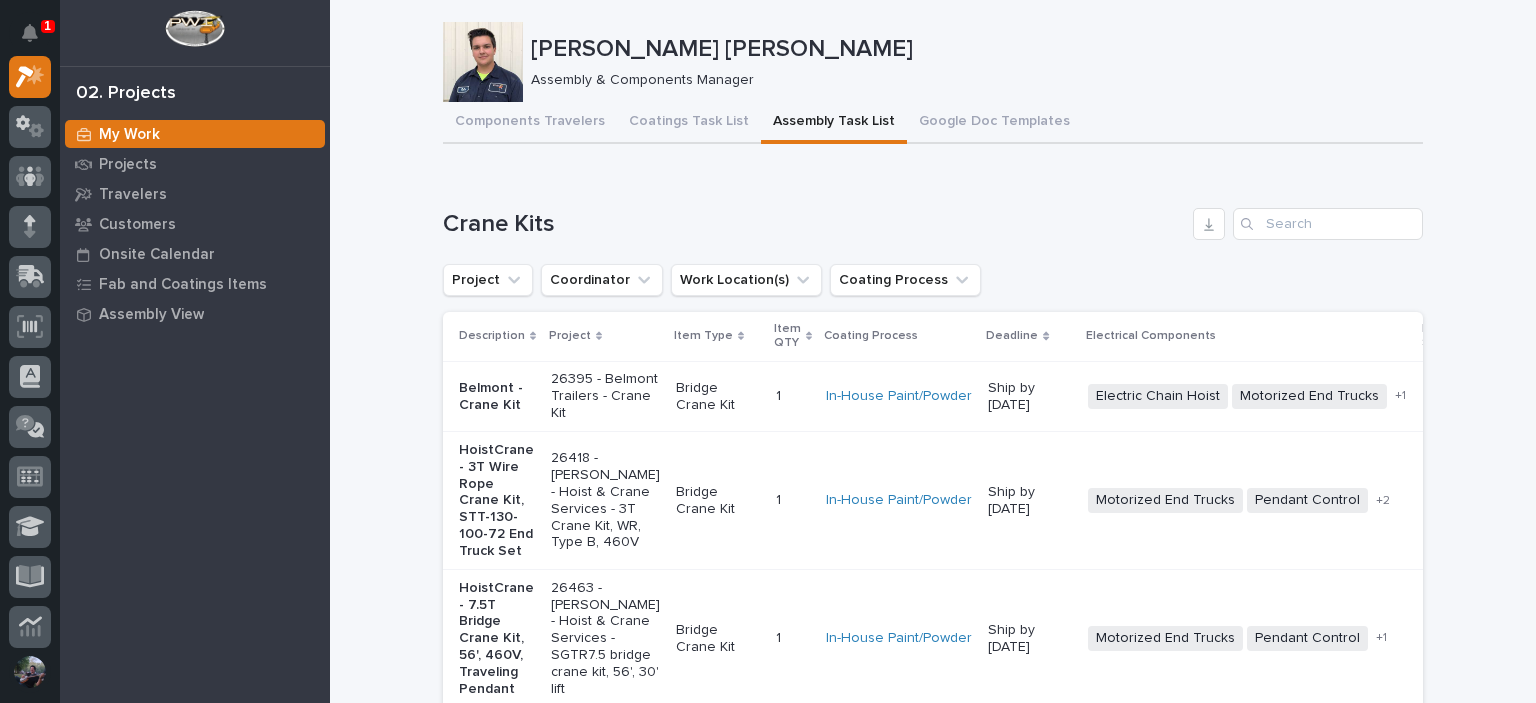 scroll, scrollTop: 0, scrollLeft: 0, axis: both 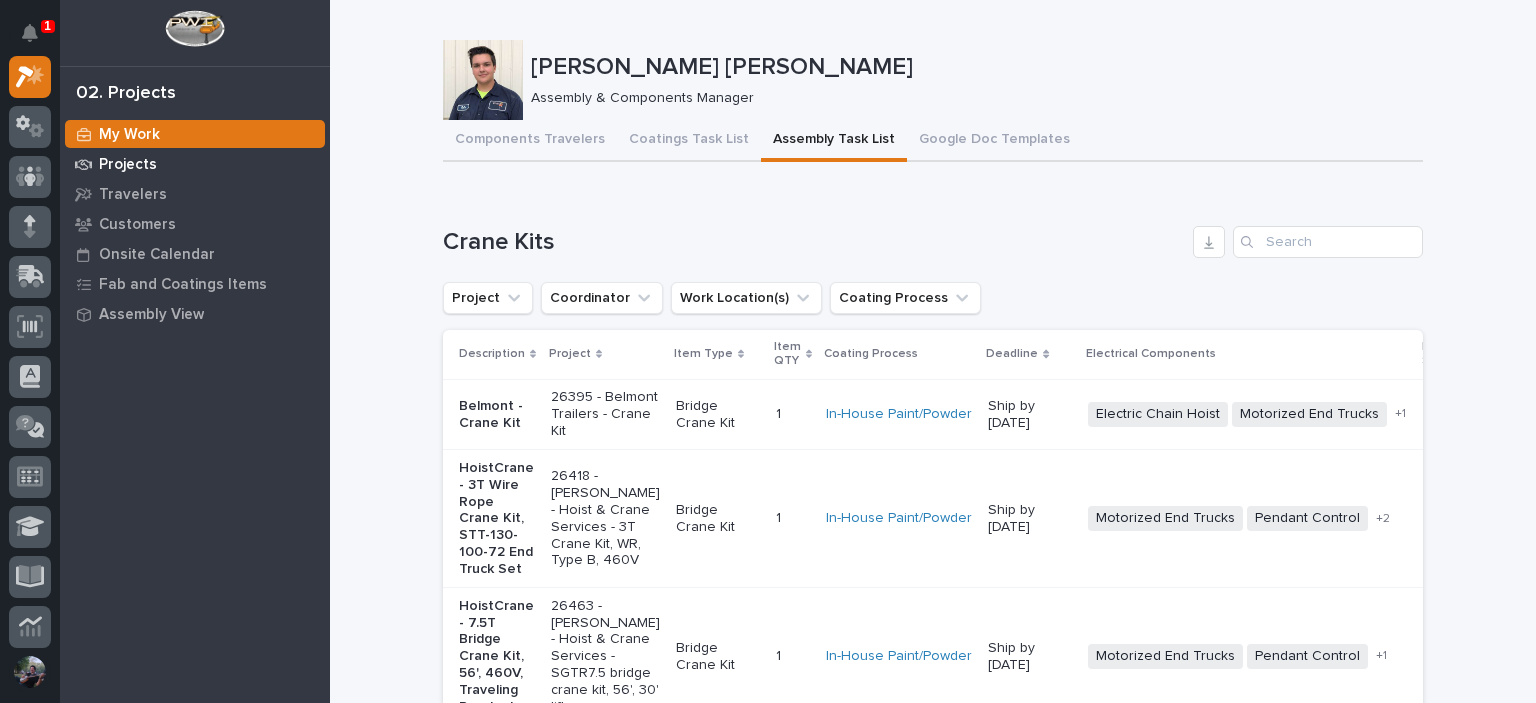 click on "Projects" at bounding box center [128, 165] 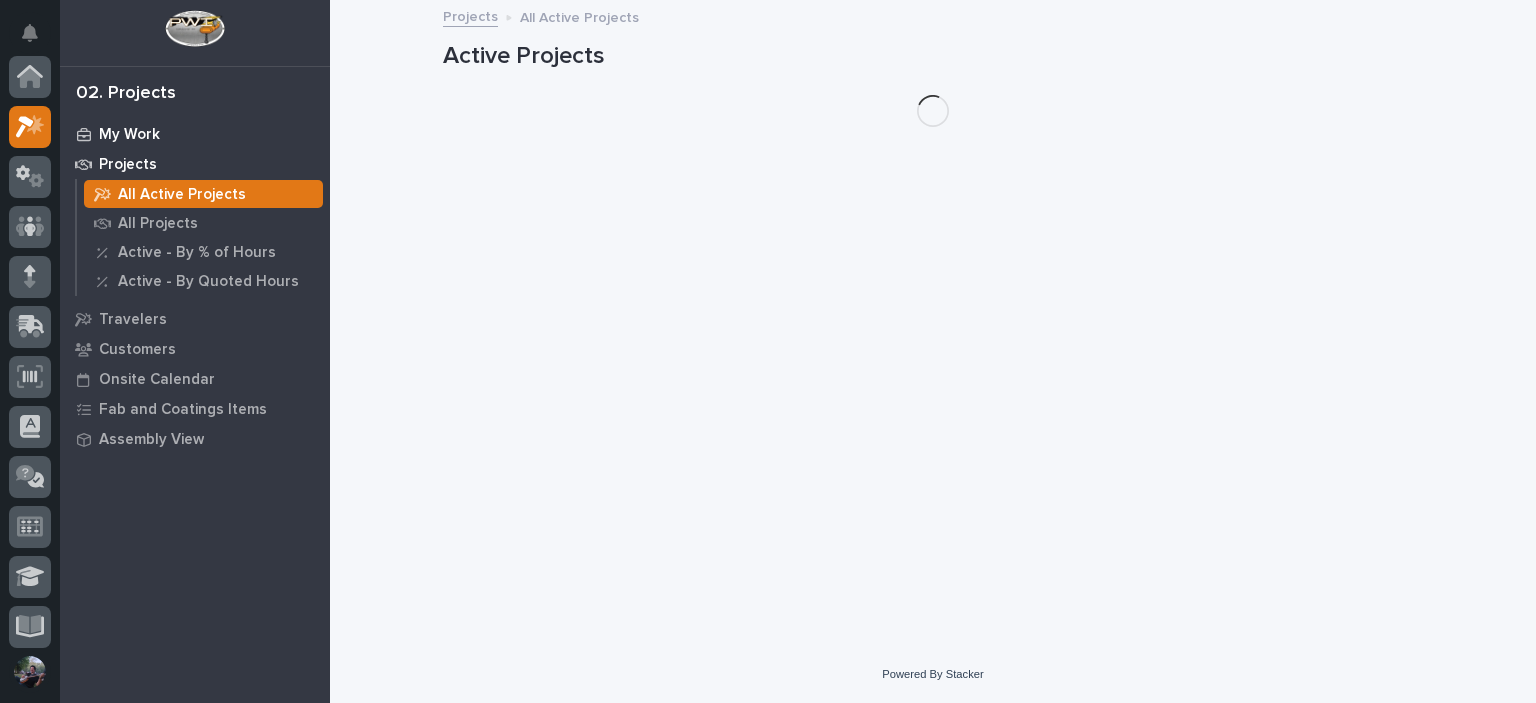 scroll, scrollTop: 50, scrollLeft: 0, axis: vertical 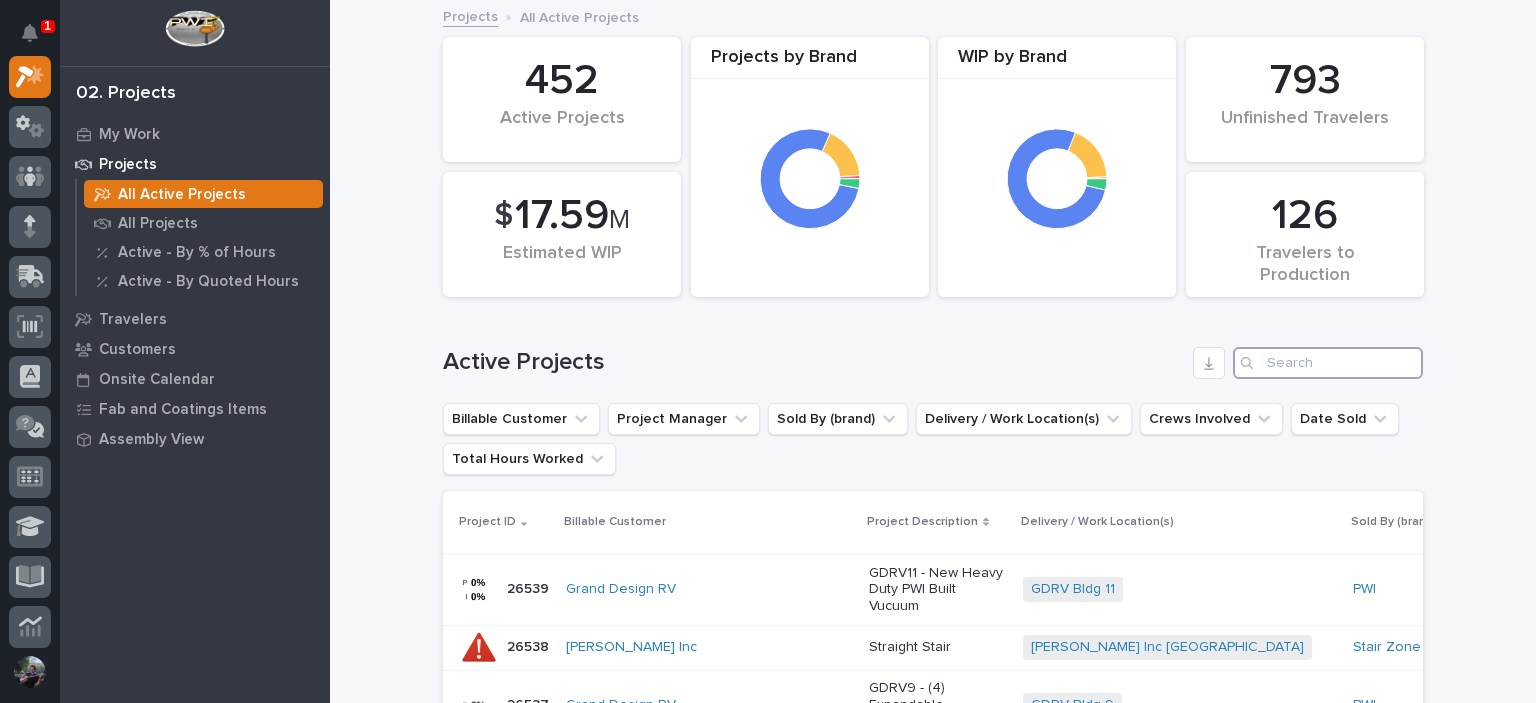 click at bounding box center (1328, 363) 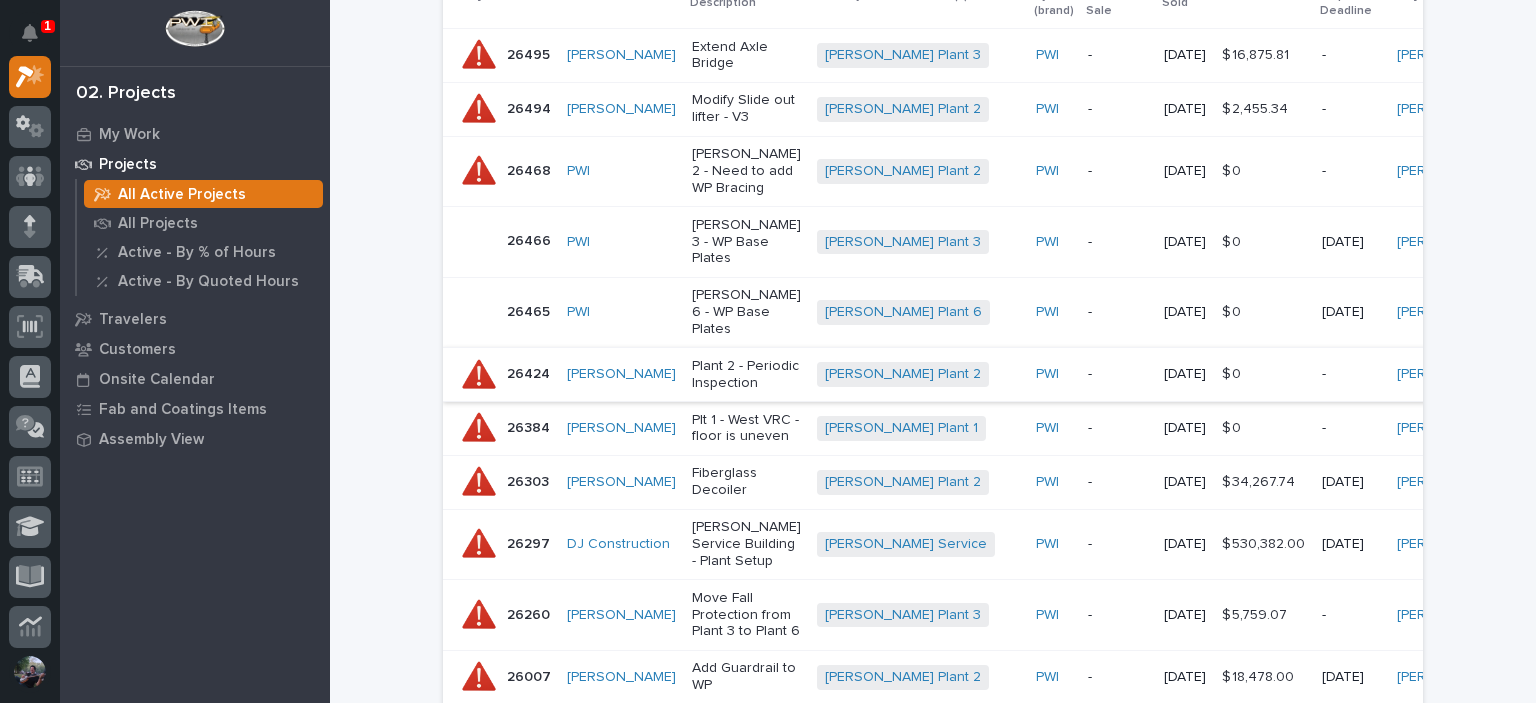 scroll, scrollTop: 582, scrollLeft: 0, axis: vertical 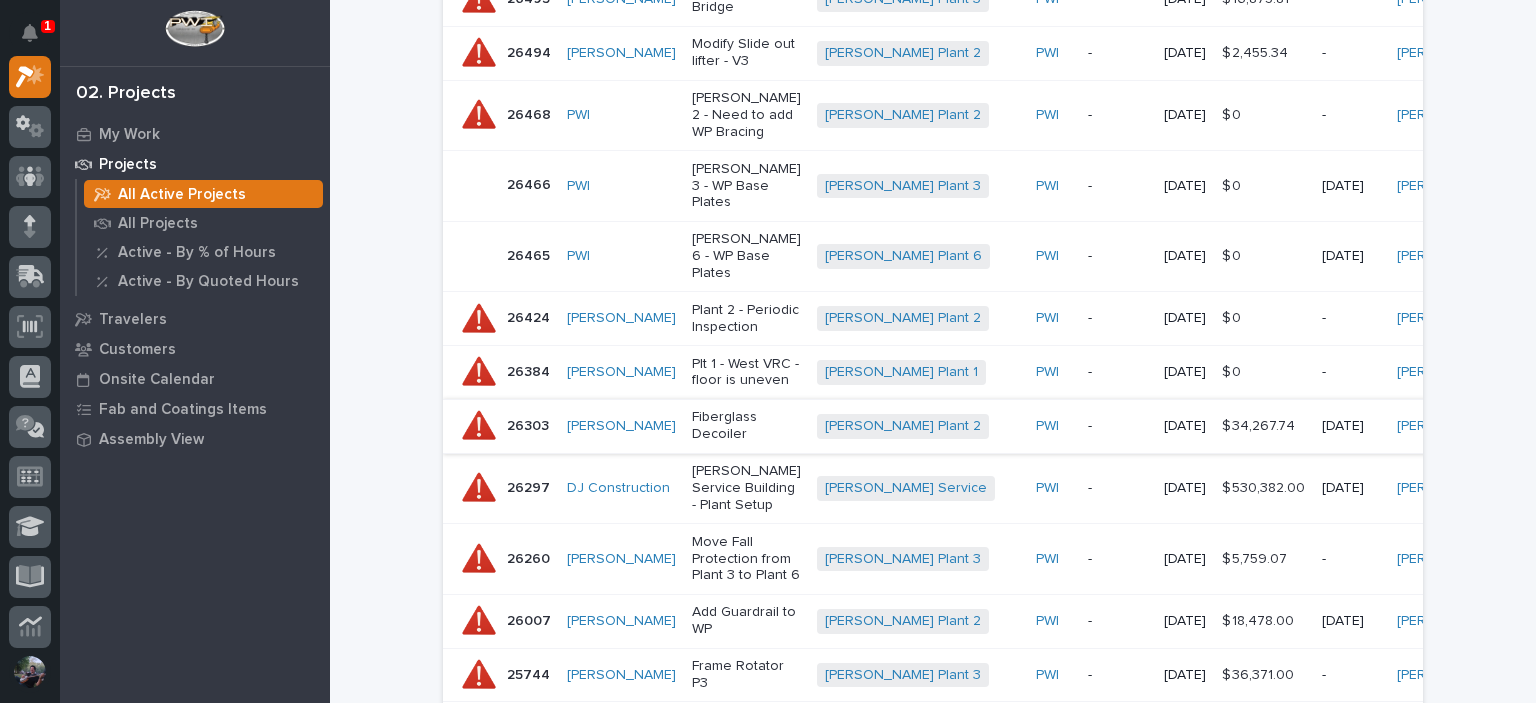type on "[PERSON_NAME]" 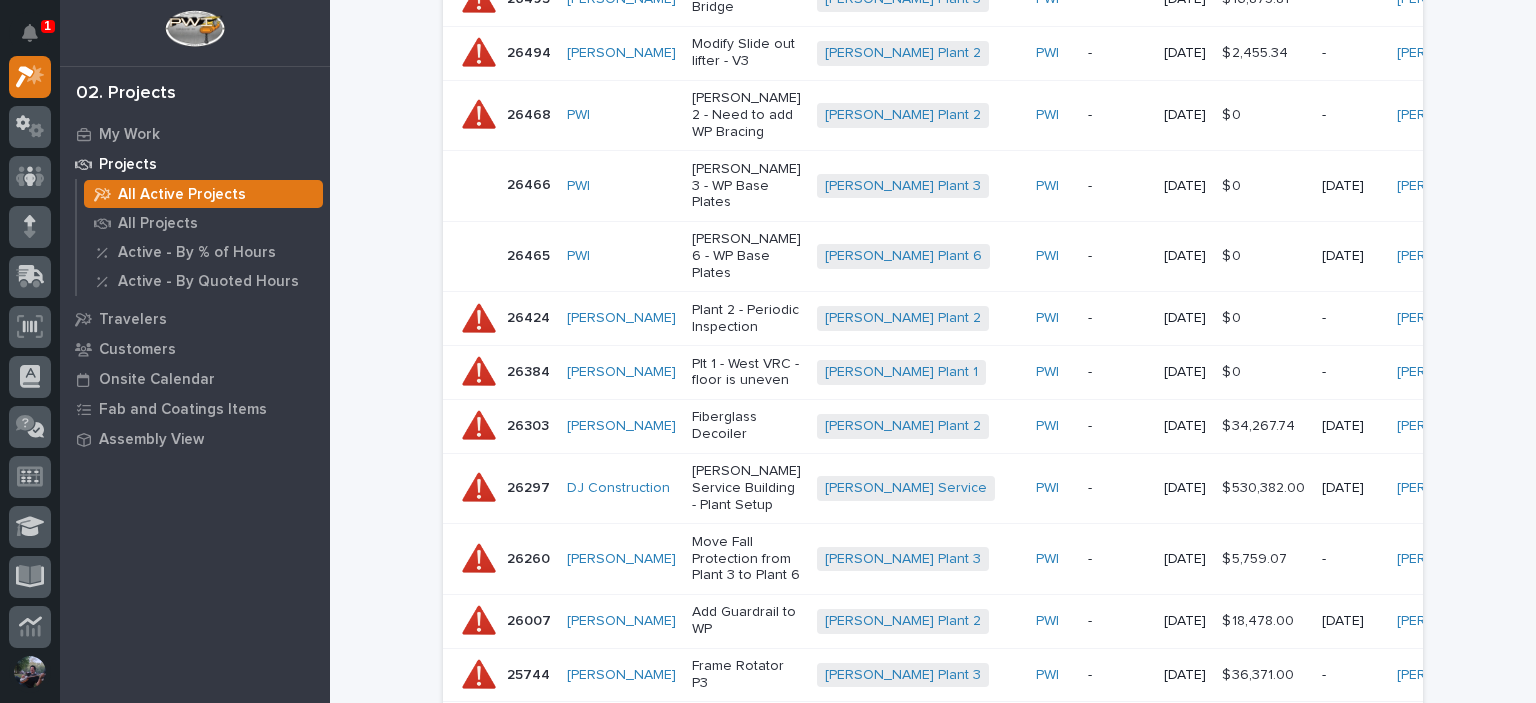 click on "Fiberglass Decoiler" at bounding box center [746, 426] 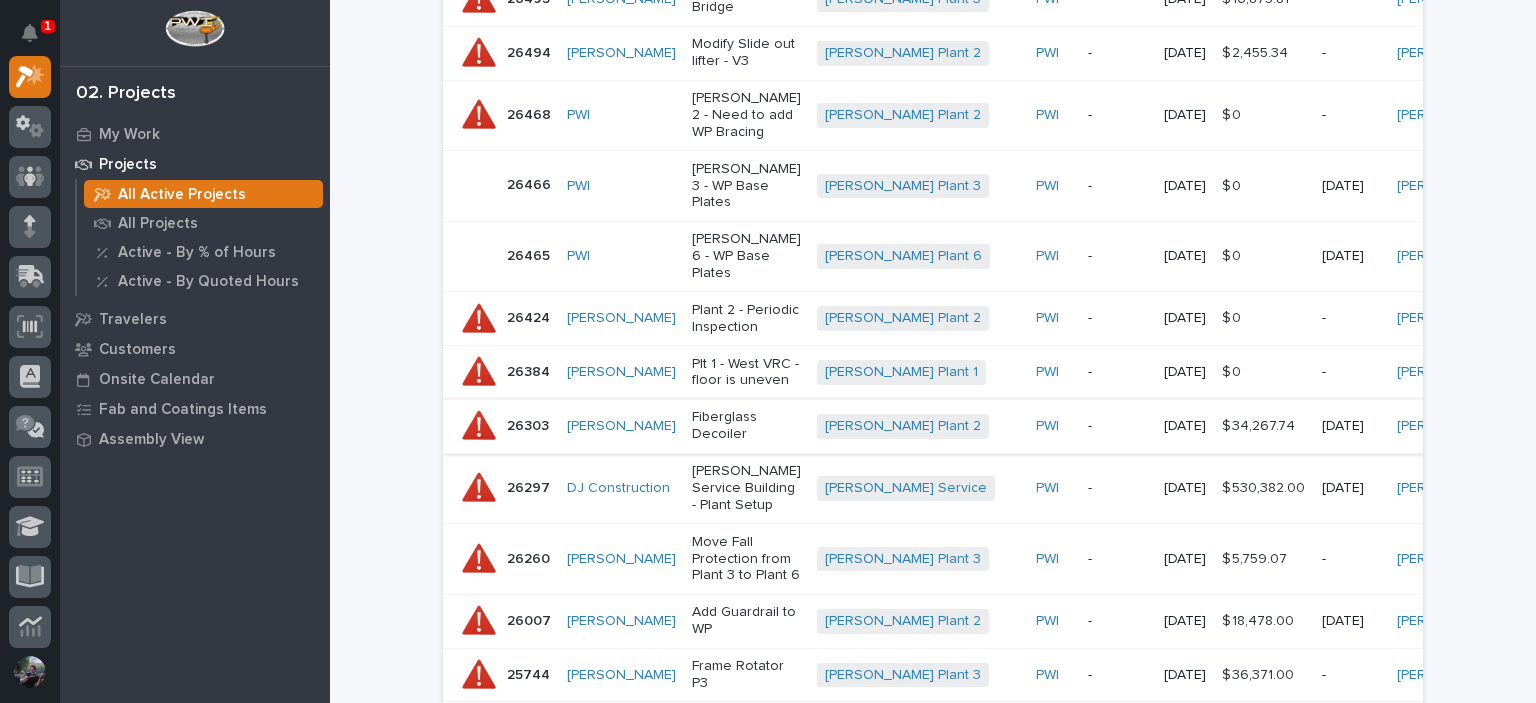 scroll, scrollTop: 0, scrollLeft: 0, axis: both 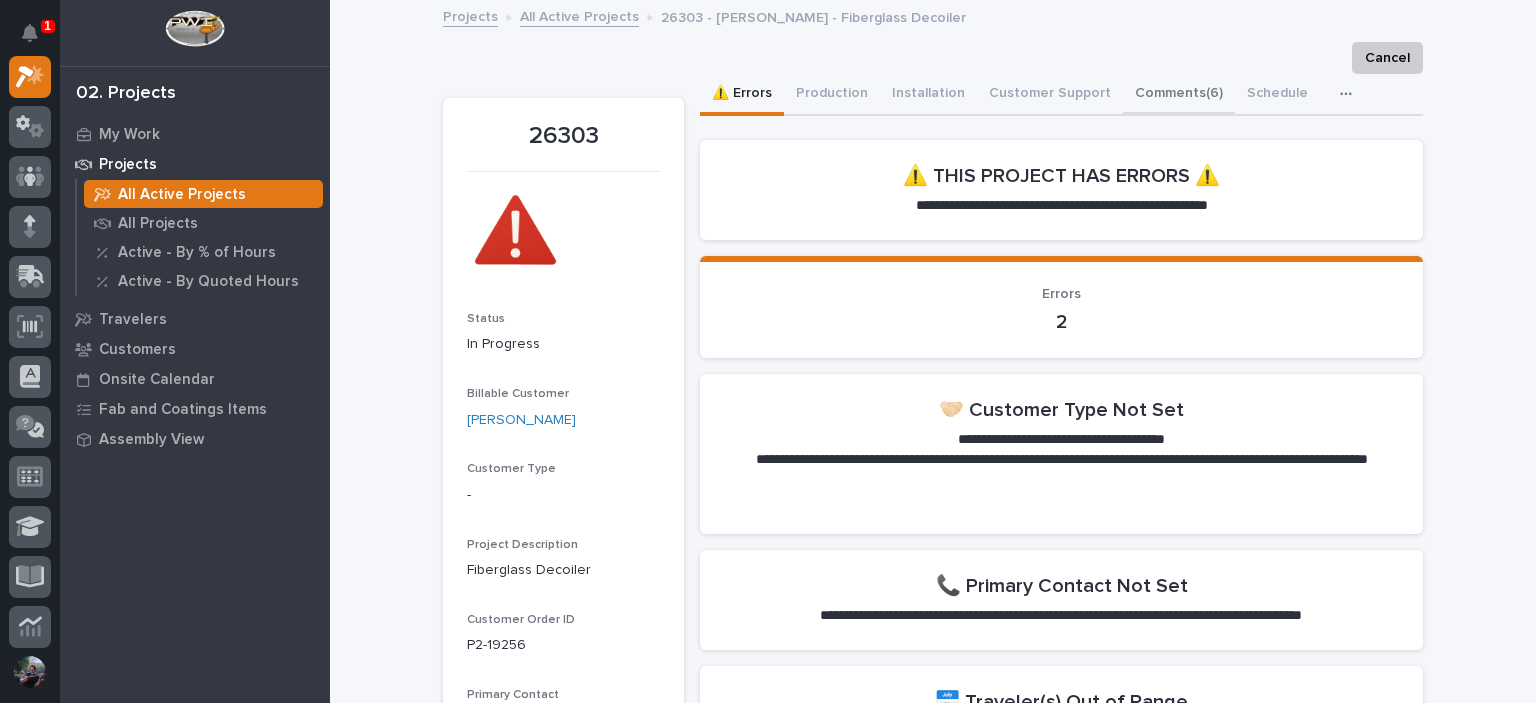 click on "Comments  (6)" at bounding box center [1179, 95] 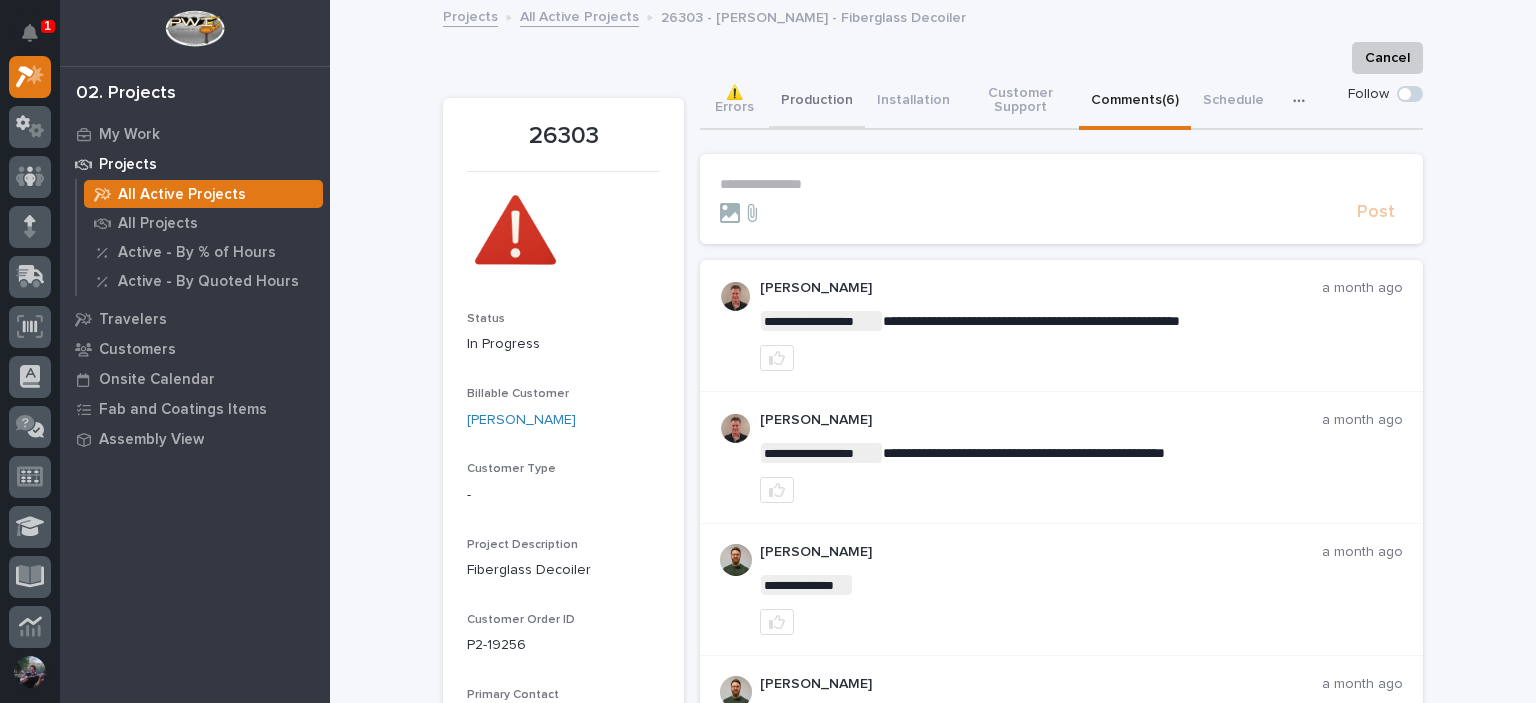 click on "Production" at bounding box center [817, 102] 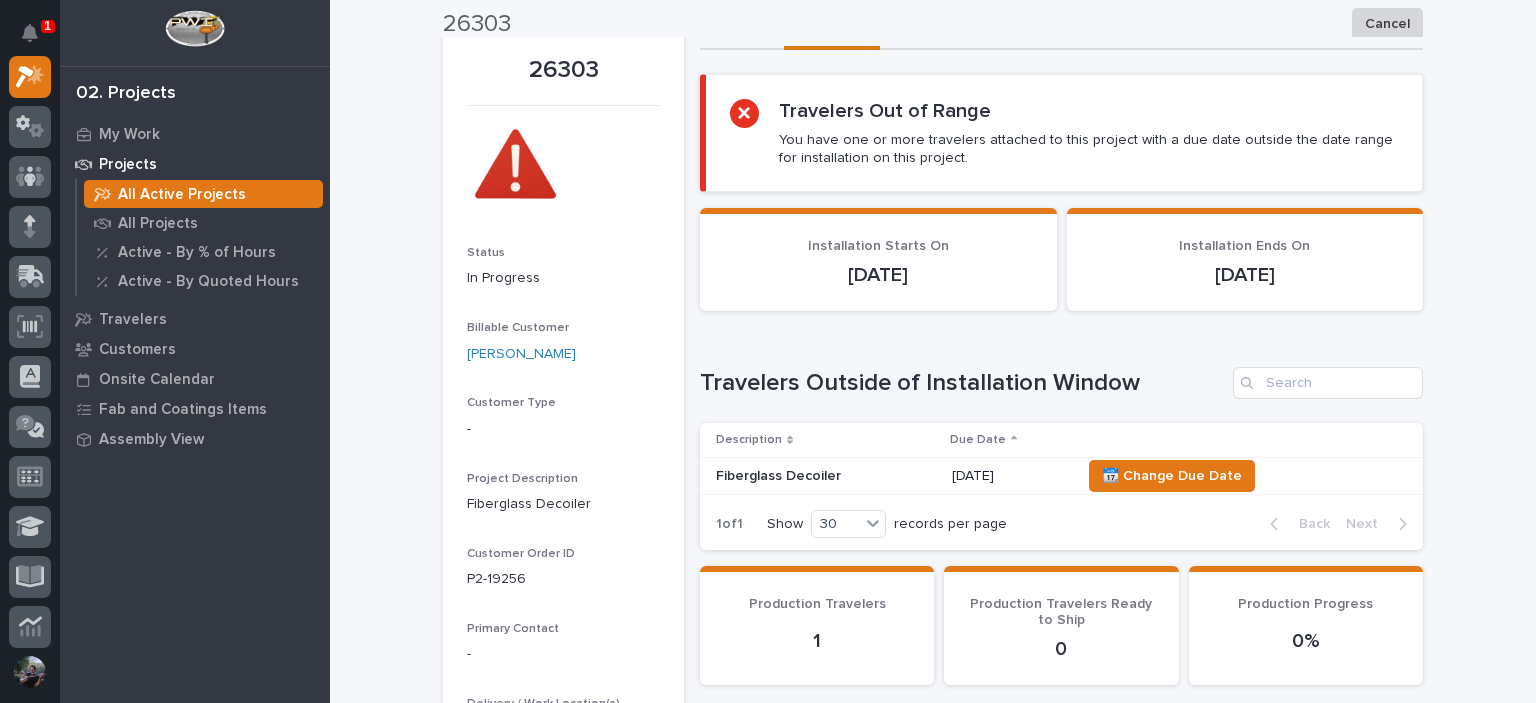 scroll, scrollTop: 0, scrollLeft: 0, axis: both 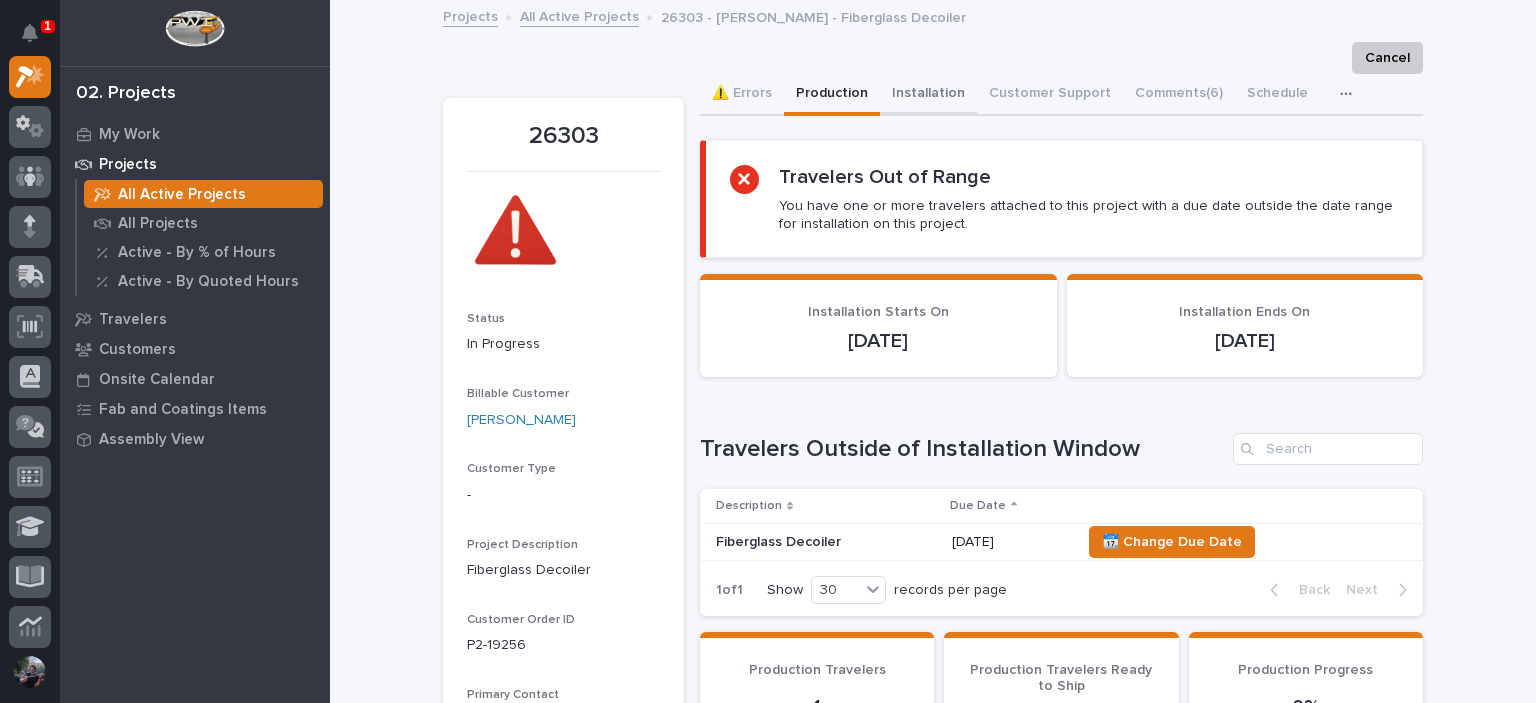 click on "Installation" at bounding box center [928, 95] 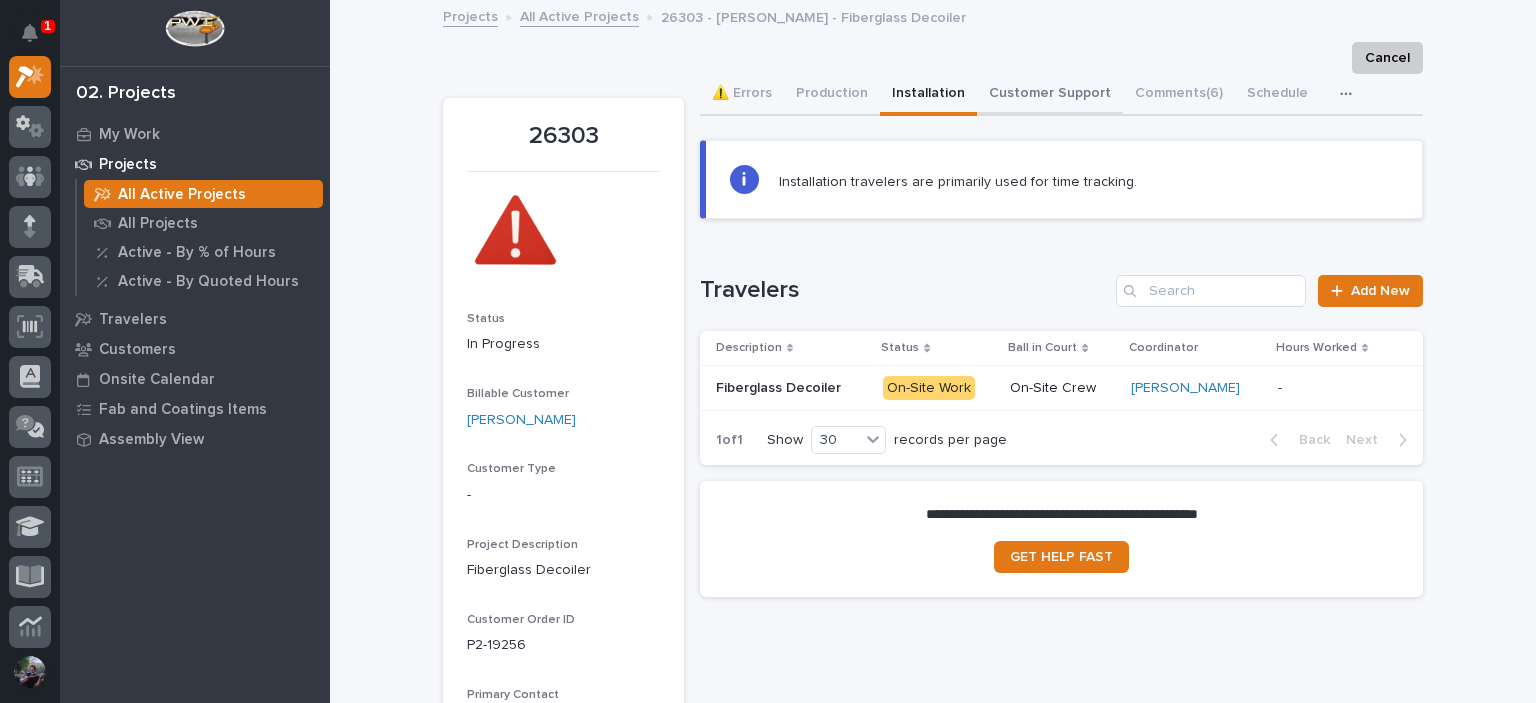 click on "Customer Support" at bounding box center (1050, 95) 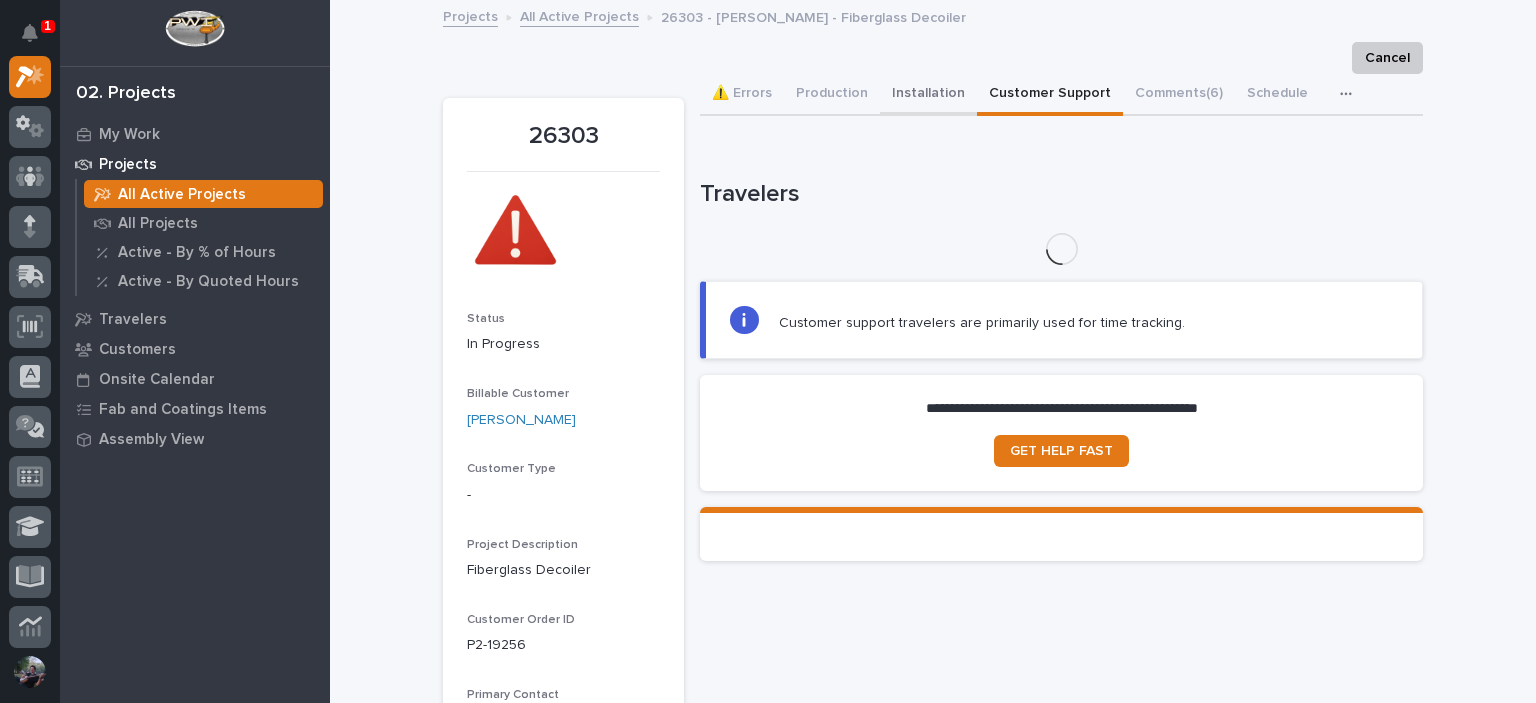 click on "Installation" at bounding box center (928, 95) 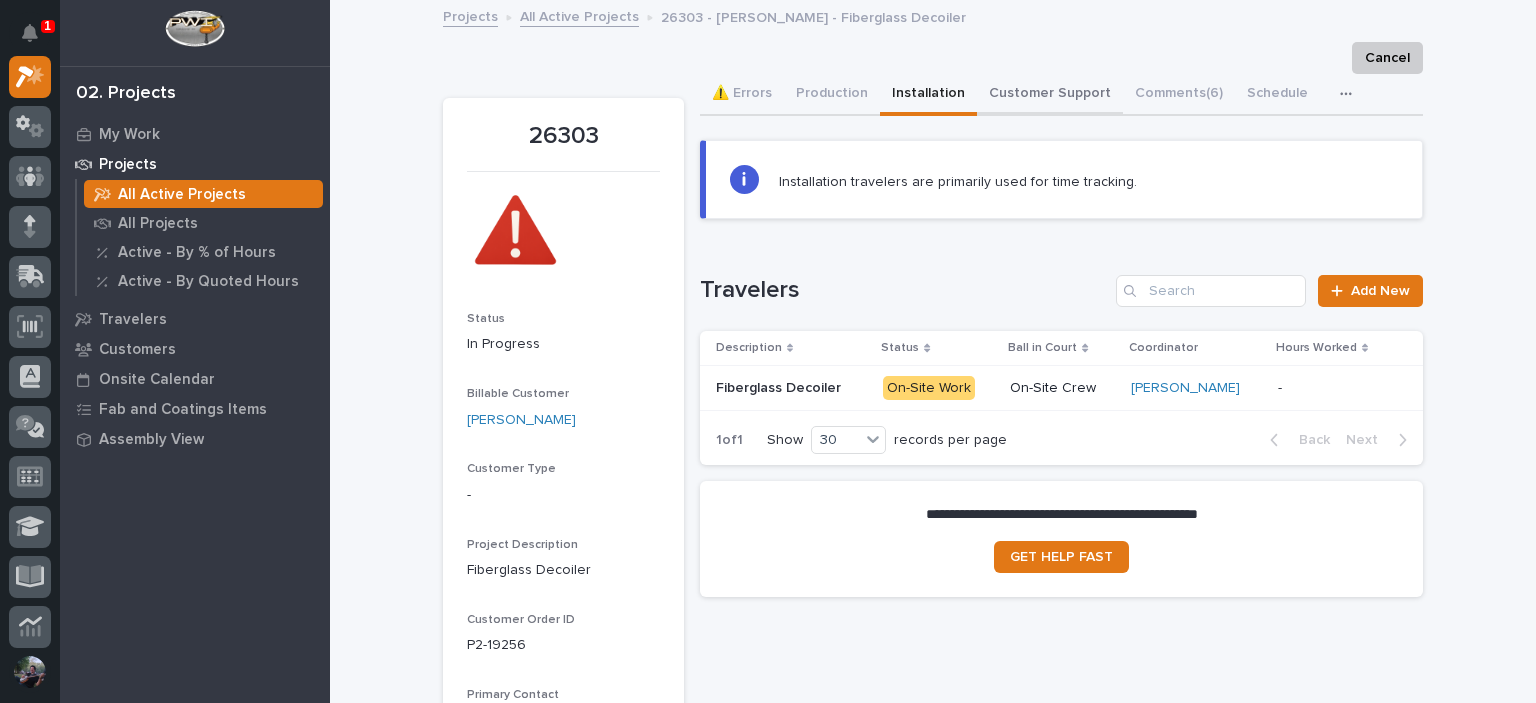 click on "Customer Support" at bounding box center [1050, 95] 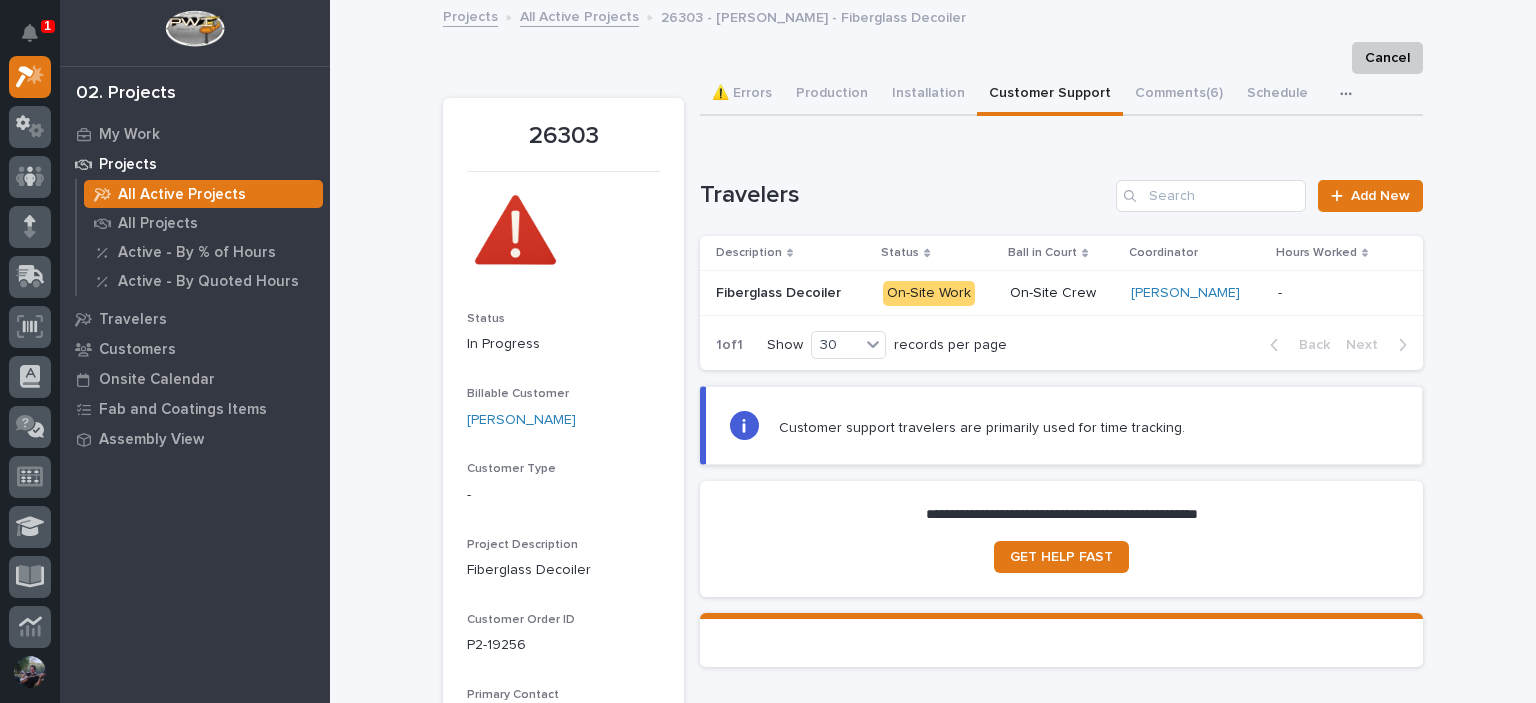 click on "Travelers" at bounding box center [904, 195] 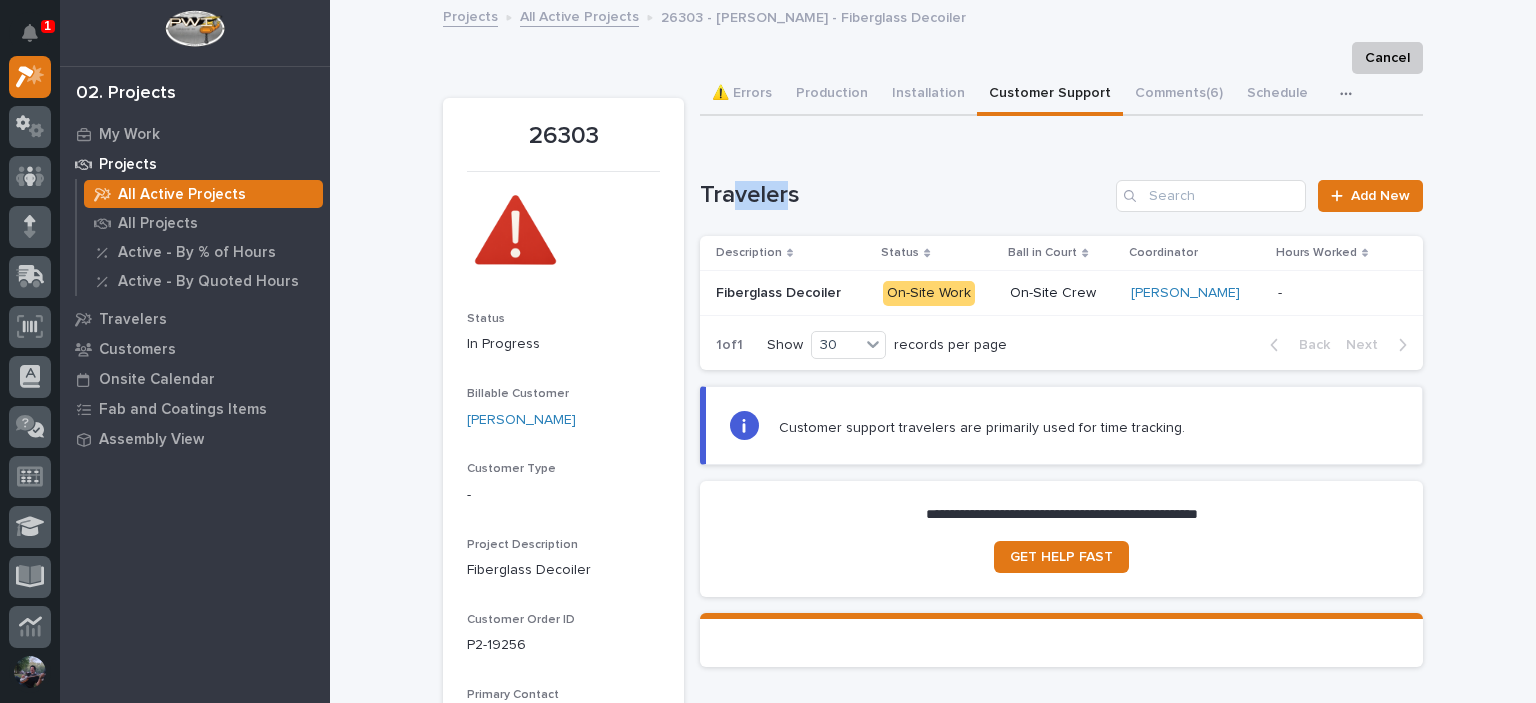 drag, startPoint x: 782, startPoint y: 200, endPoint x: 724, endPoint y: 171, distance: 64.84597 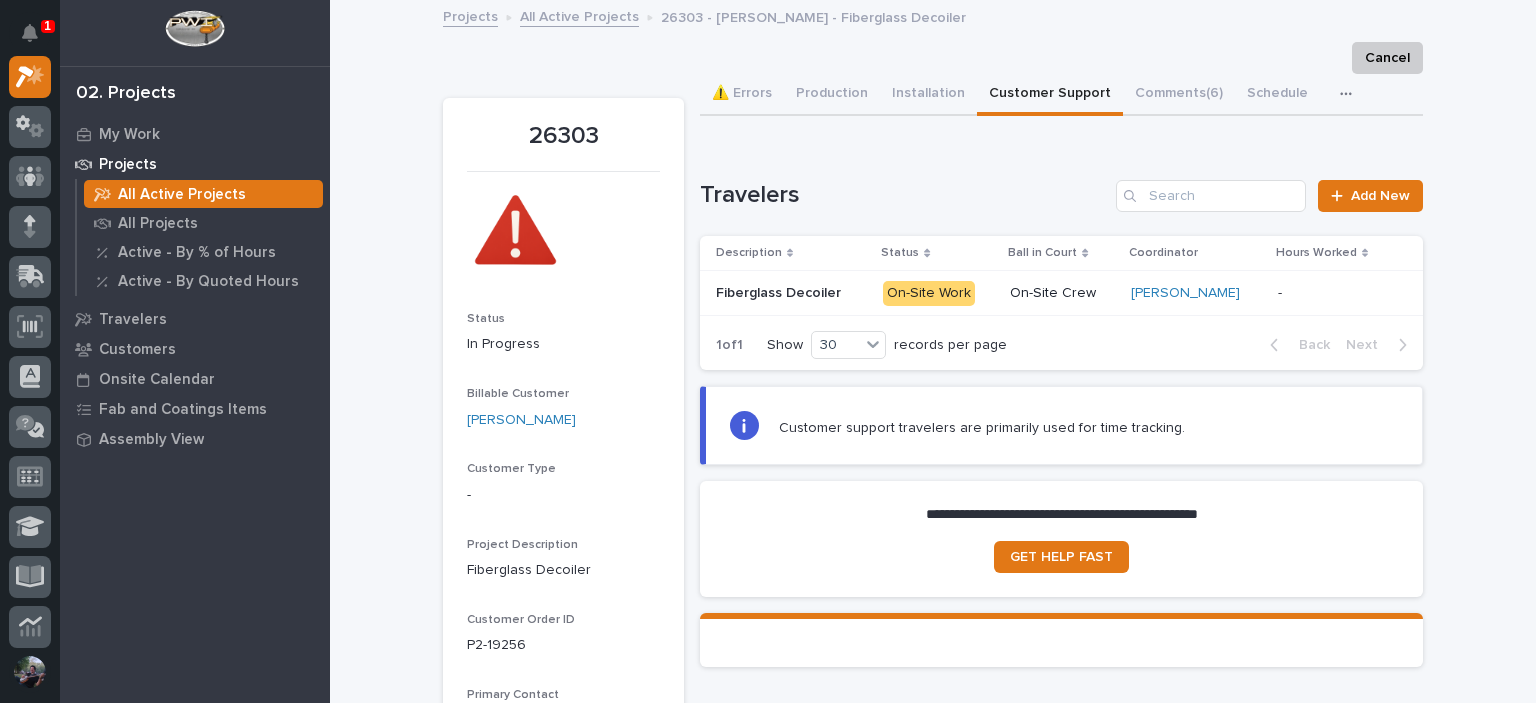 click on "Travelers" at bounding box center [904, 195] 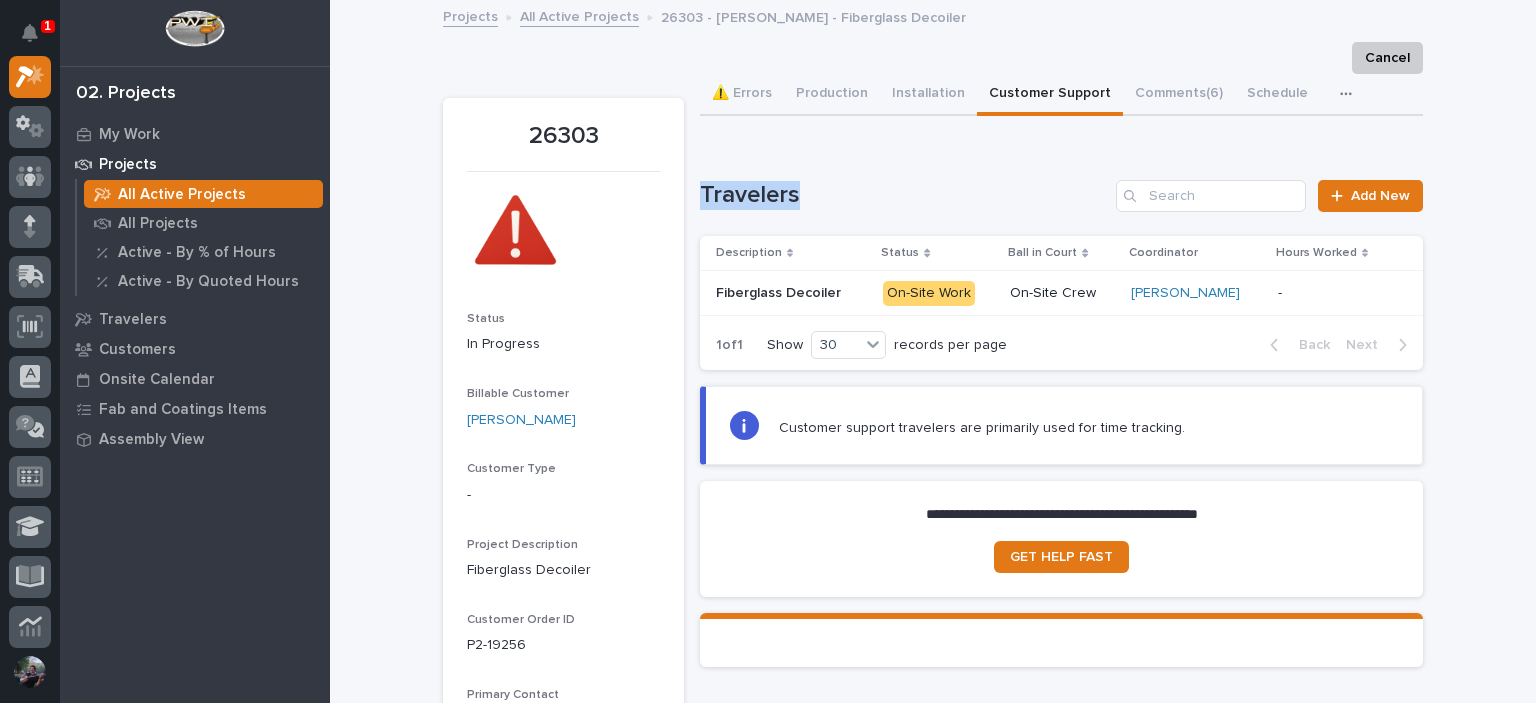 drag, startPoint x: 786, startPoint y: 189, endPoint x: 739, endPoint y: 192, distance: 47.095646 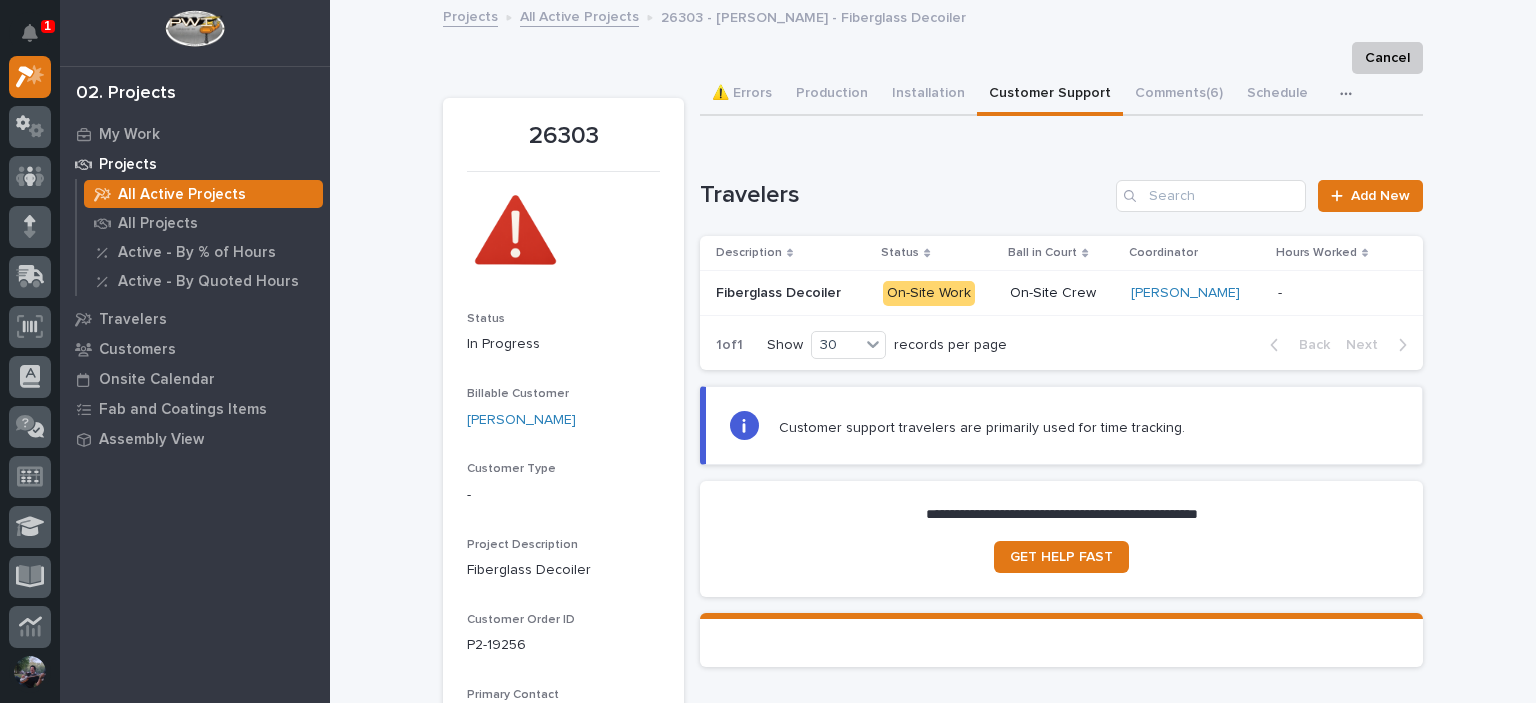 click on "Travelers" at bounding box center (904, 195) 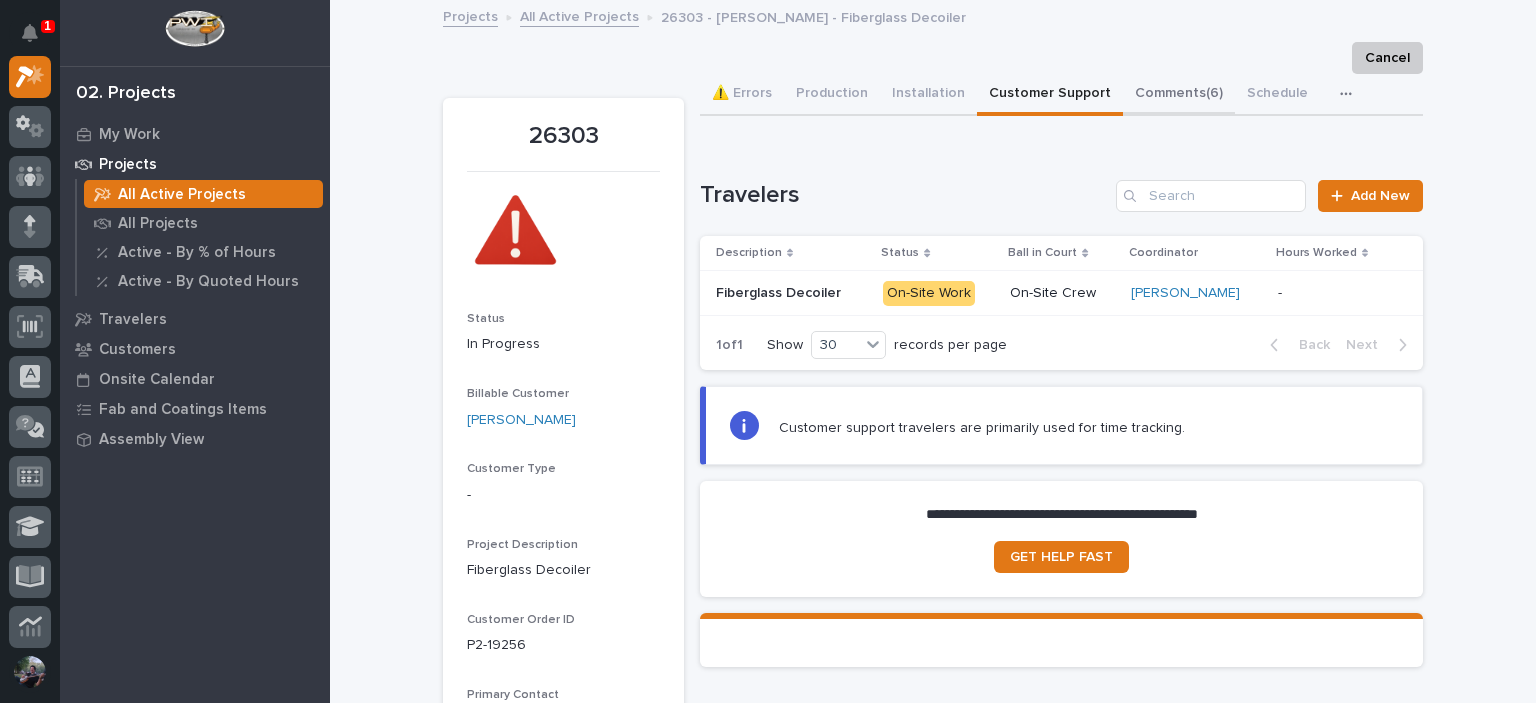 click on "Comments  (6)" at bounding box center [1179, 95] 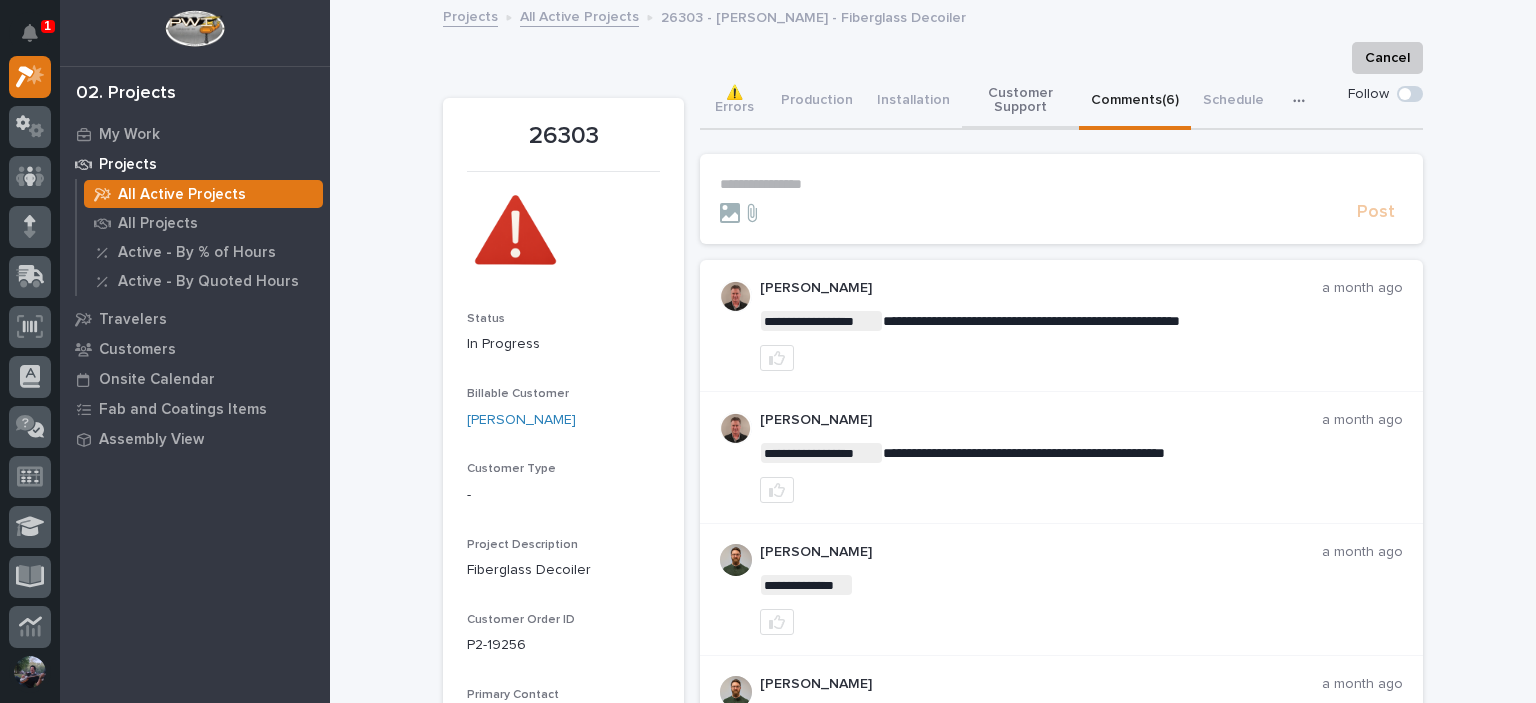click on "Customer Support" at bounding box center [1020, 102] 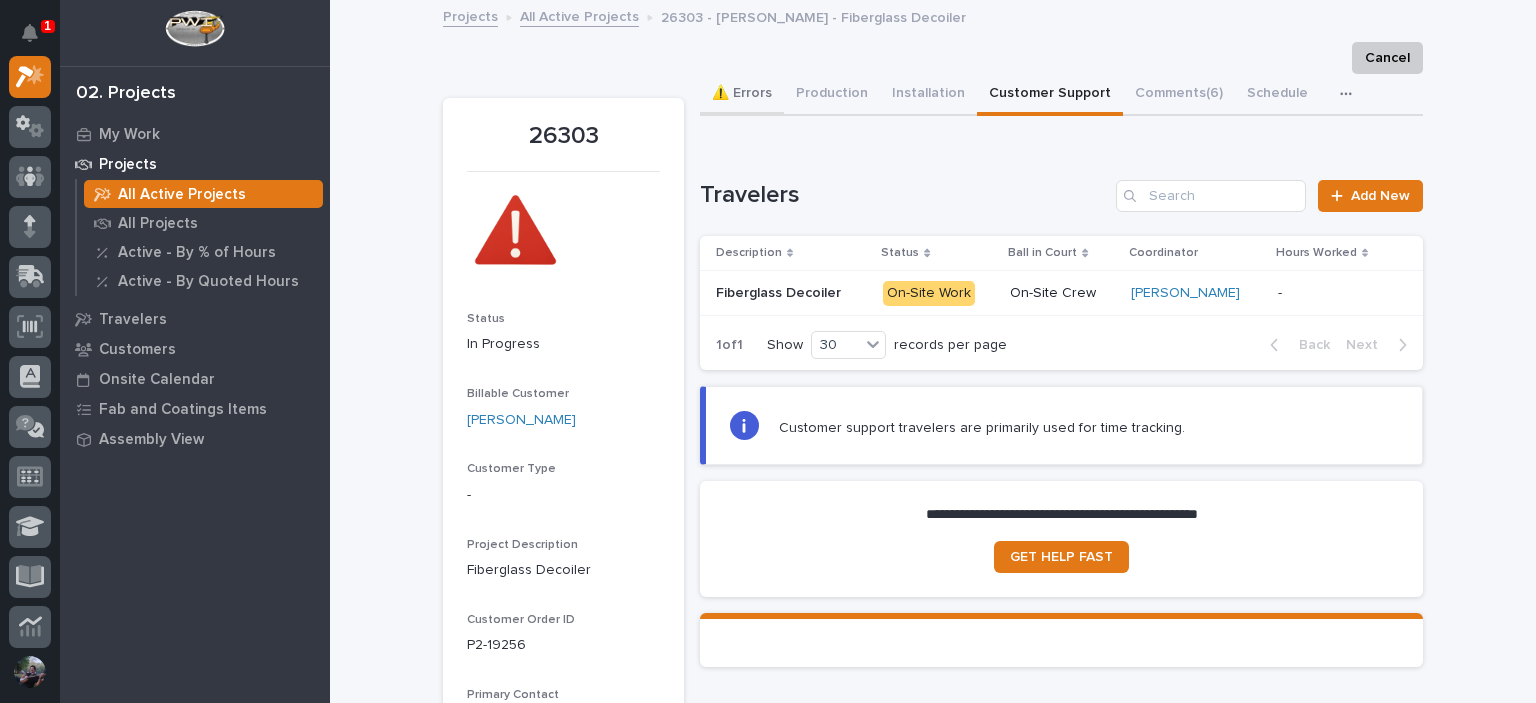 click on "⚠️ Errors" at bounding box center [742, 95] 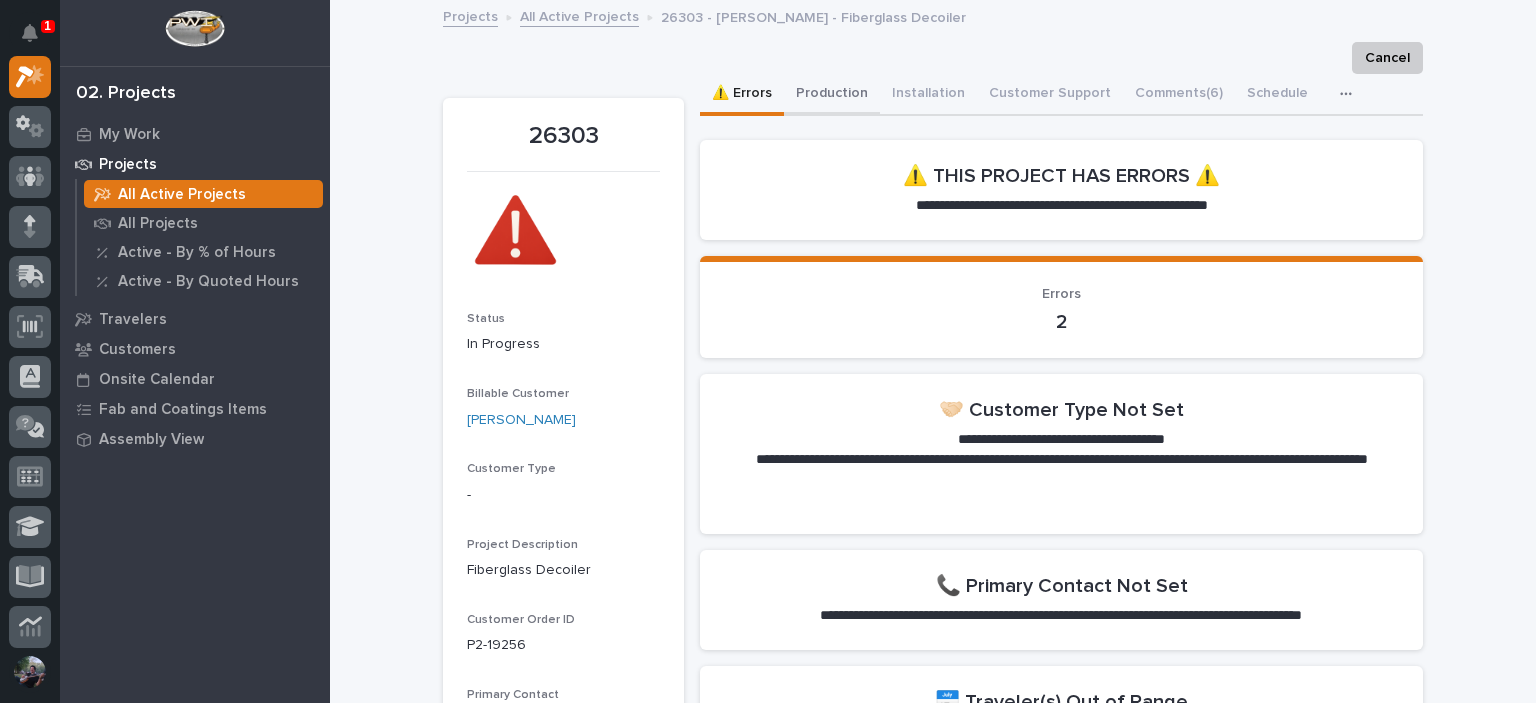 click on "Production" at bounding box center (832, 95) 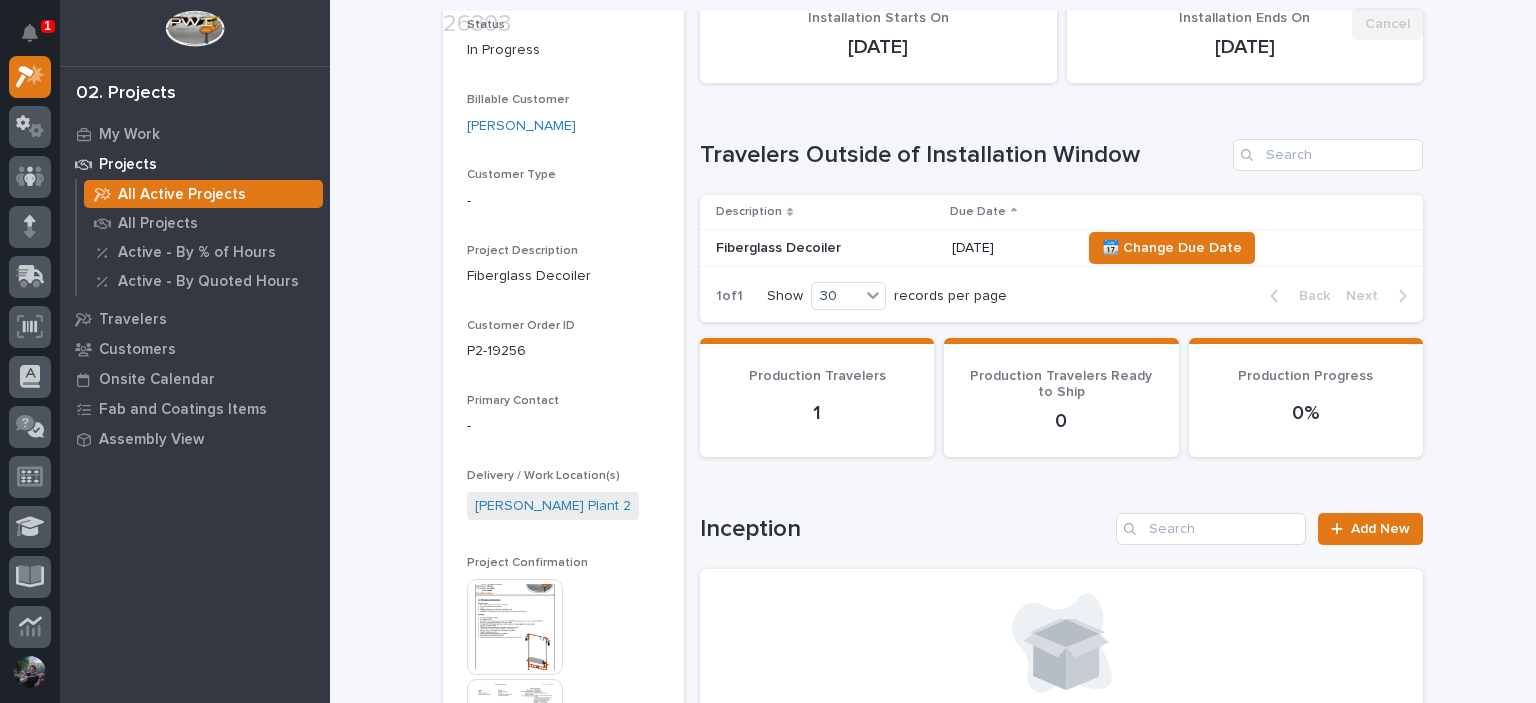 scroll, scrollTop: 333, scrollLeft: 0, axis: vertical 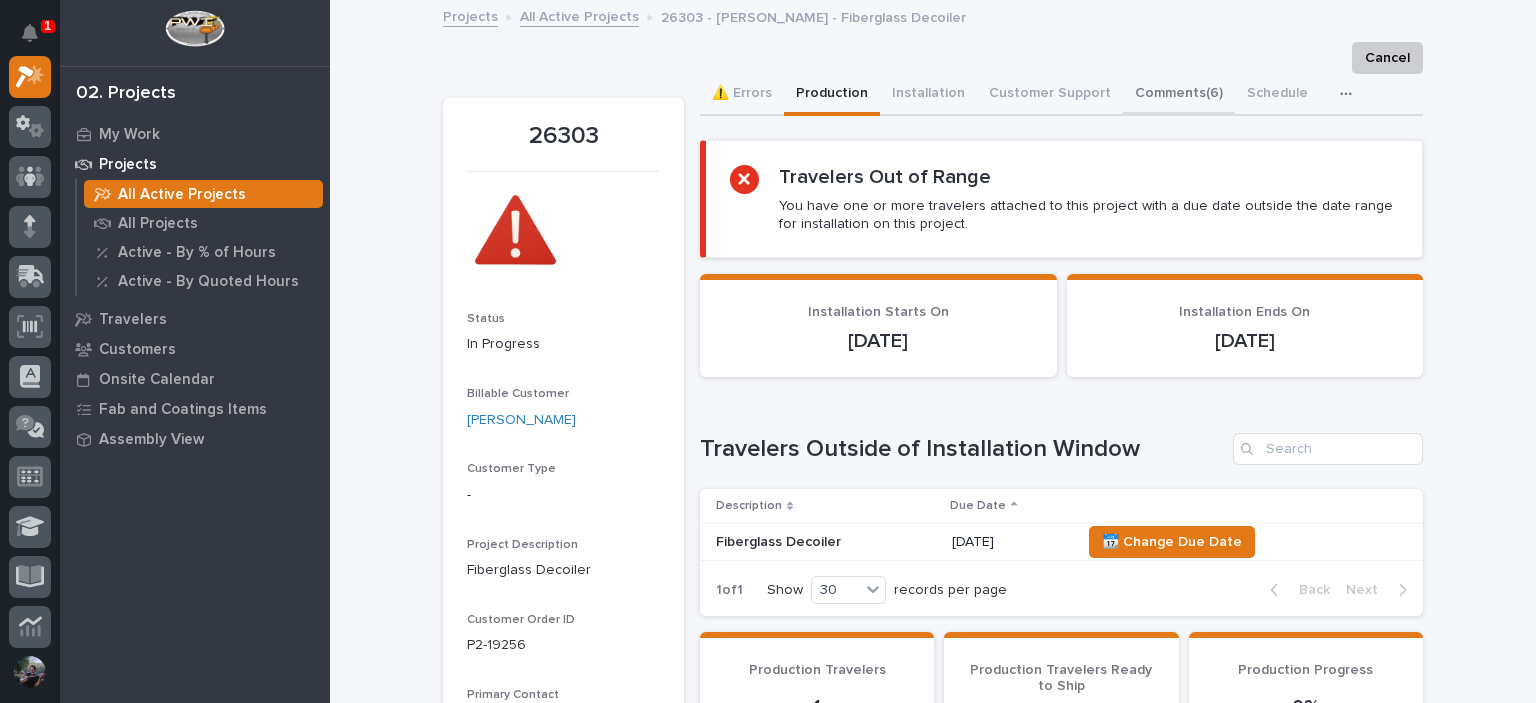 click on "Comments  (6)" at bounding box center (1179, 95) 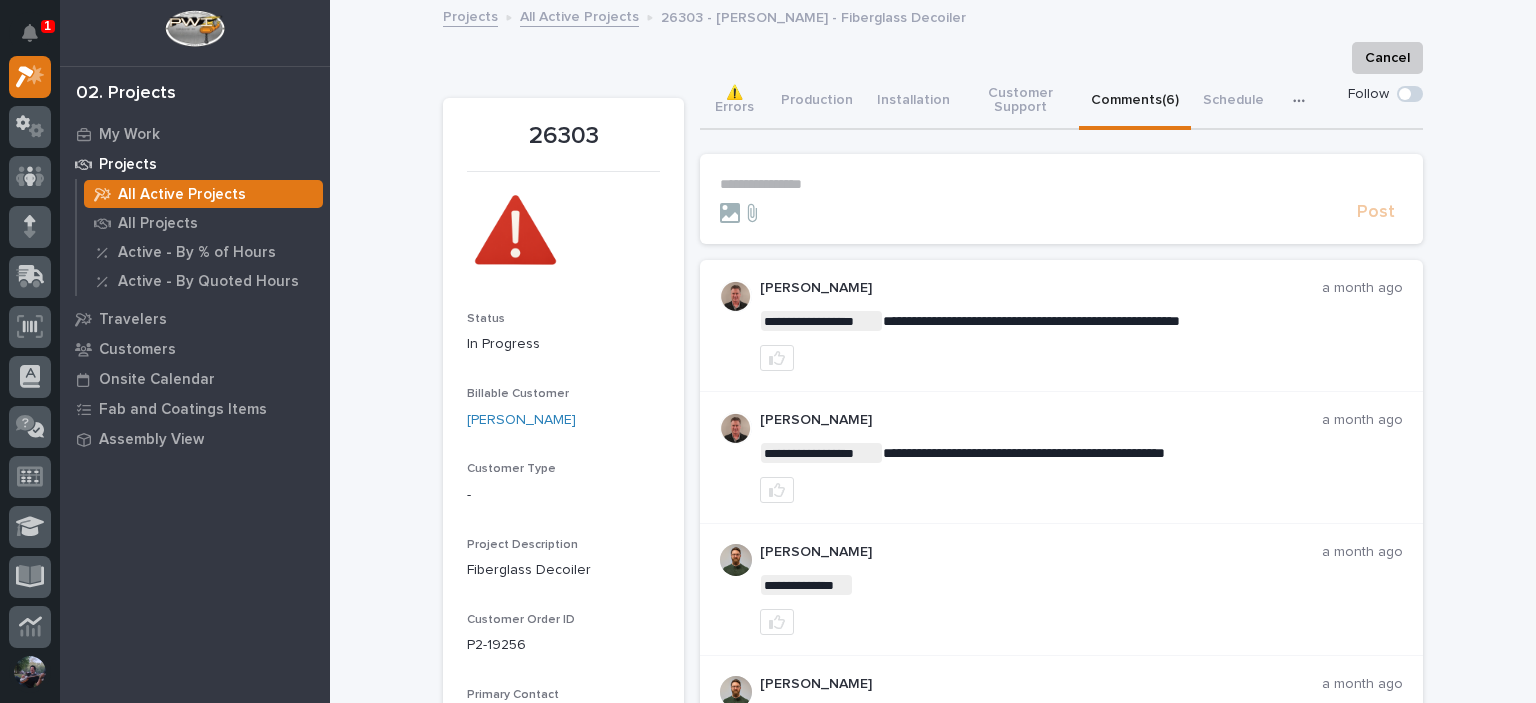 click on "**********" at bounding box center (1061, 184) 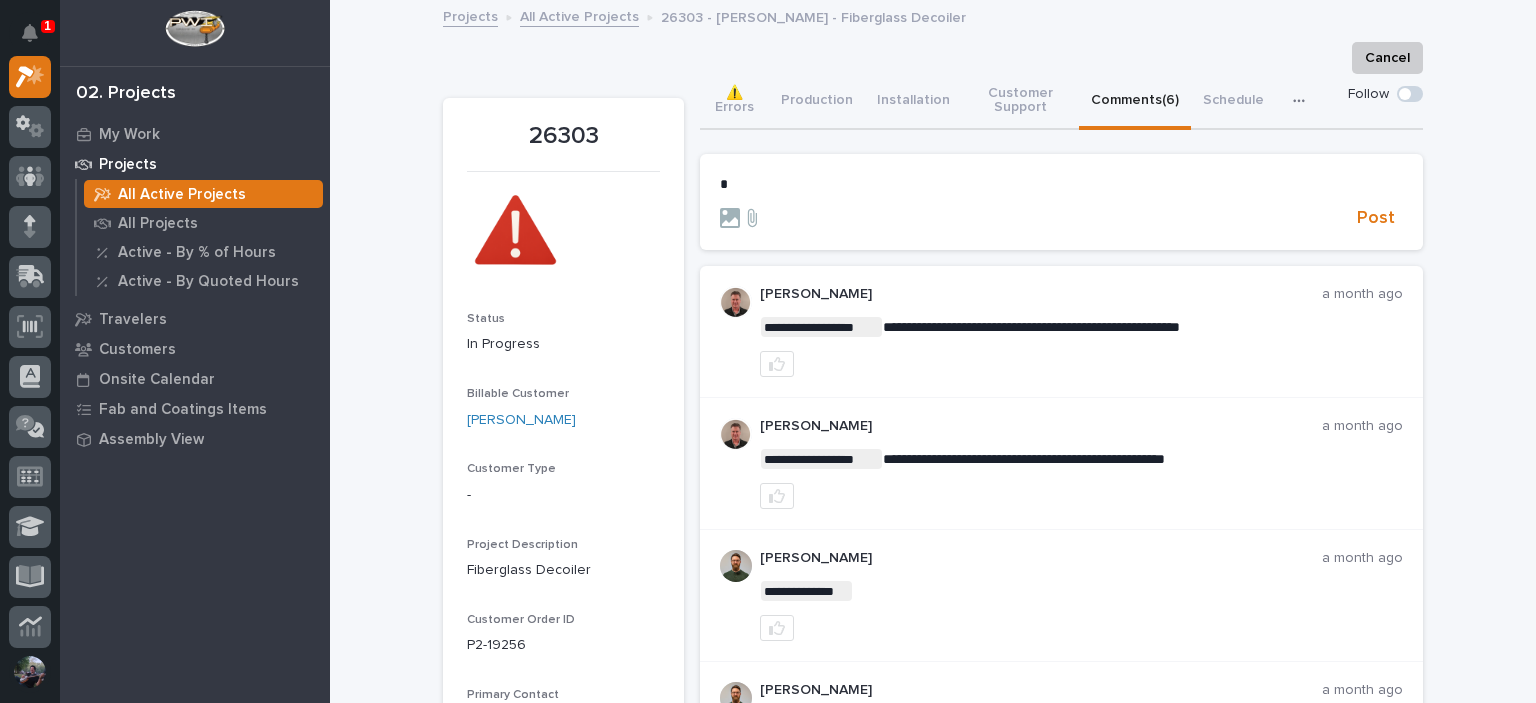 type 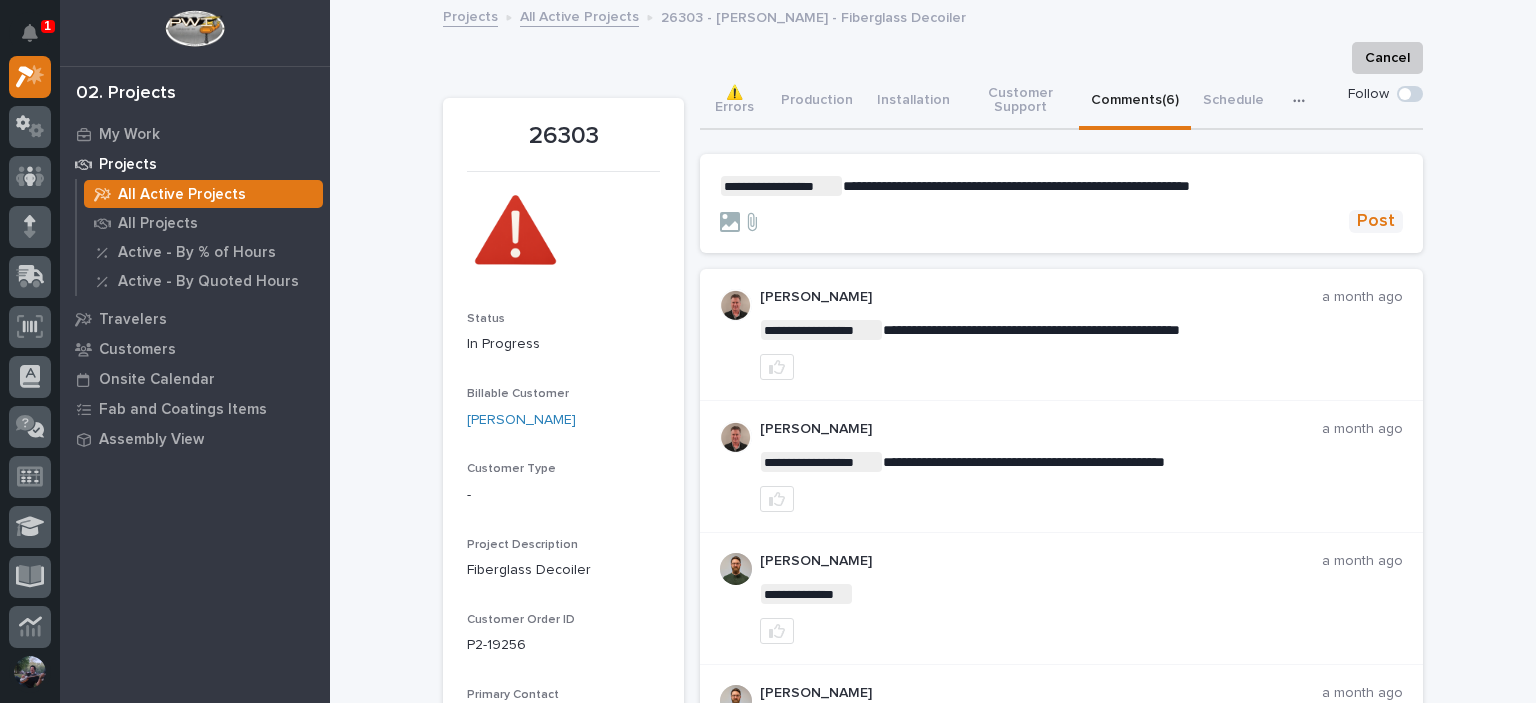 click on "Post" at bounding box center [1376, 221] 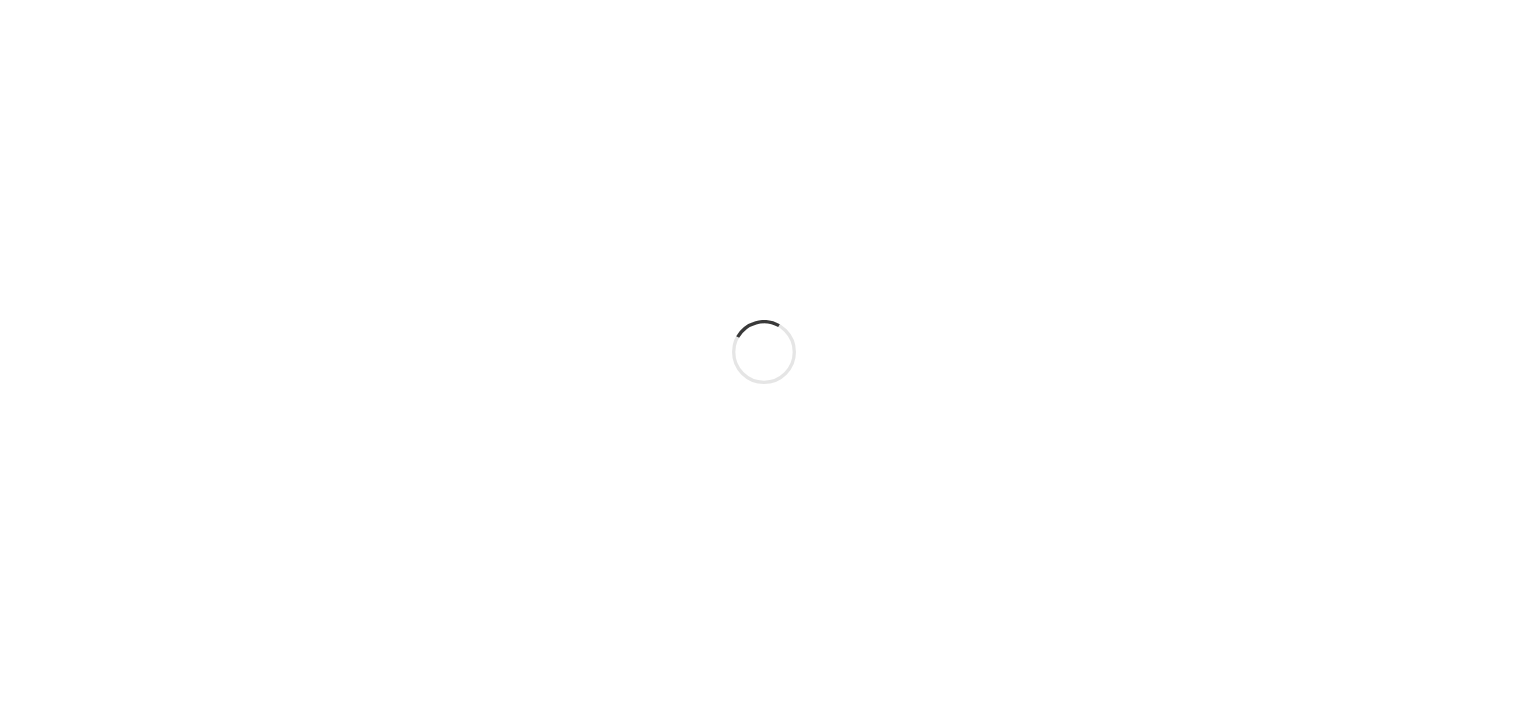 scroll, scrollTop: 0, scrollLeft: 0, axis: both 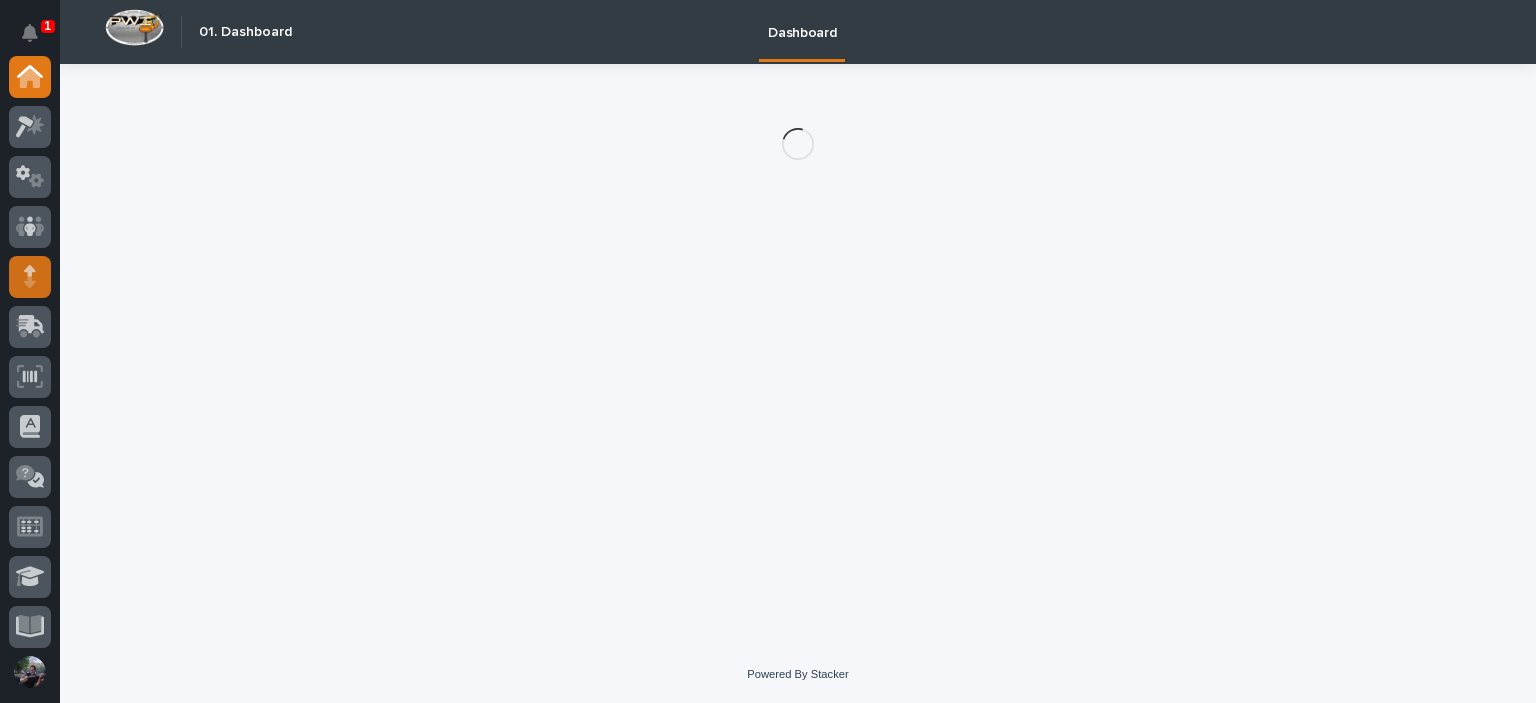 click at bounding box center [30, 277] 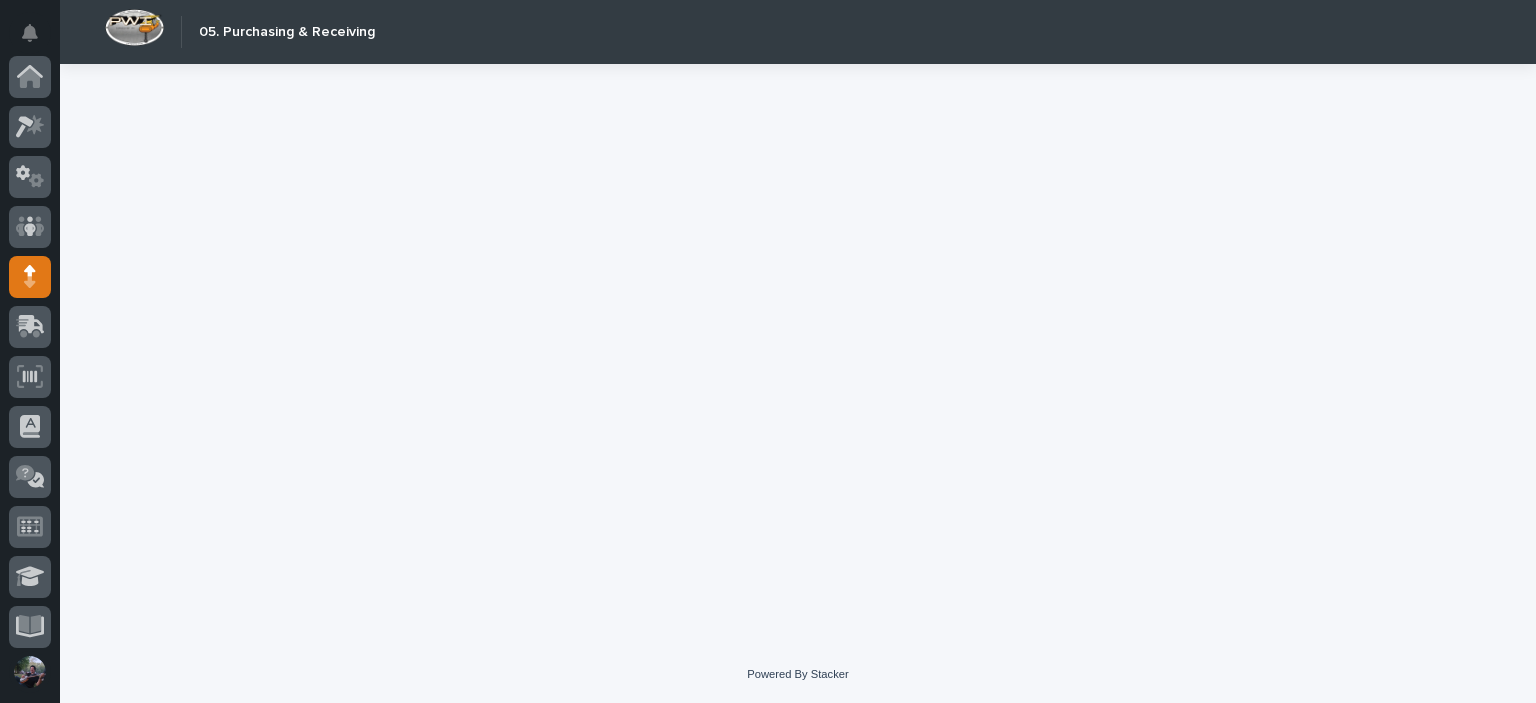 scroll, scrollTop: 200, scrollLeft: 0, axis: vertical 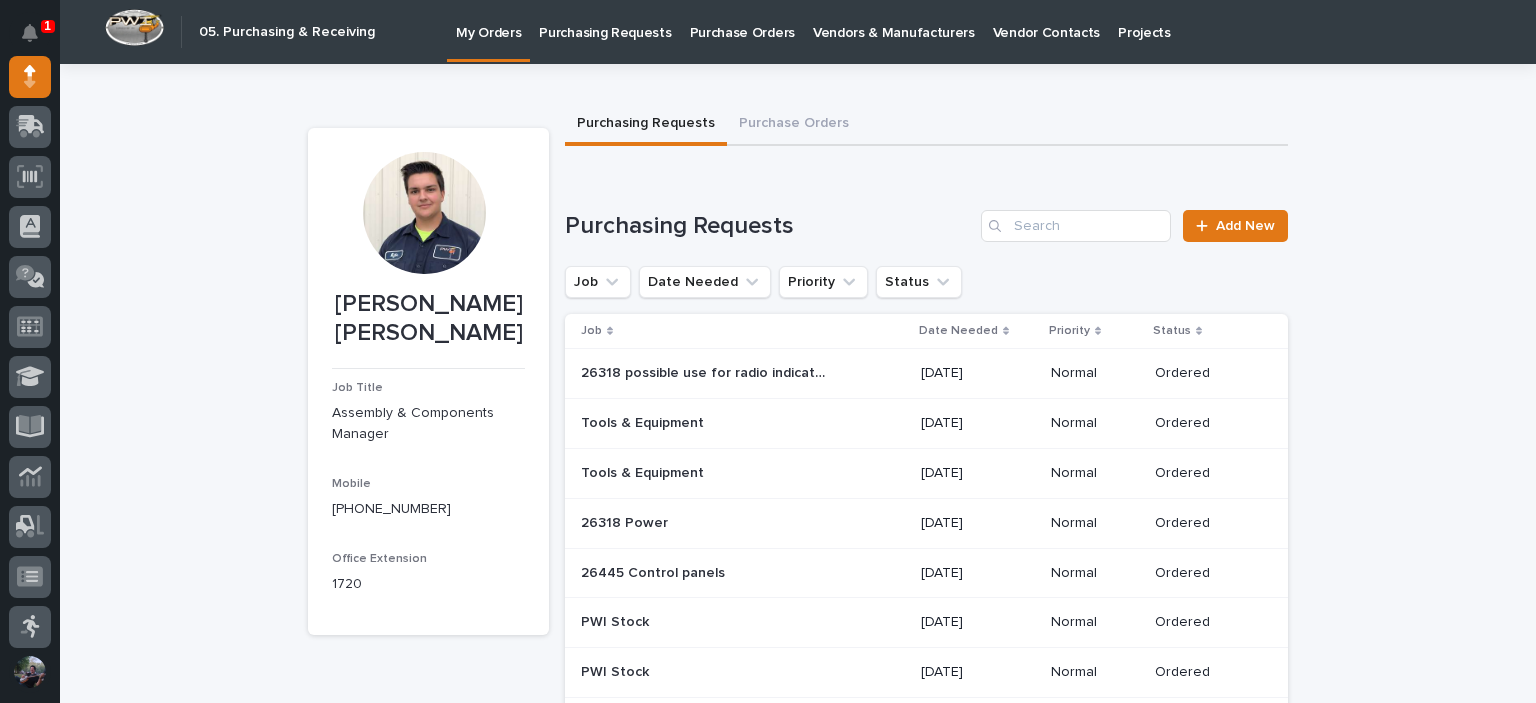 click on "Purchase Orders" at bounding box center [742, 31] 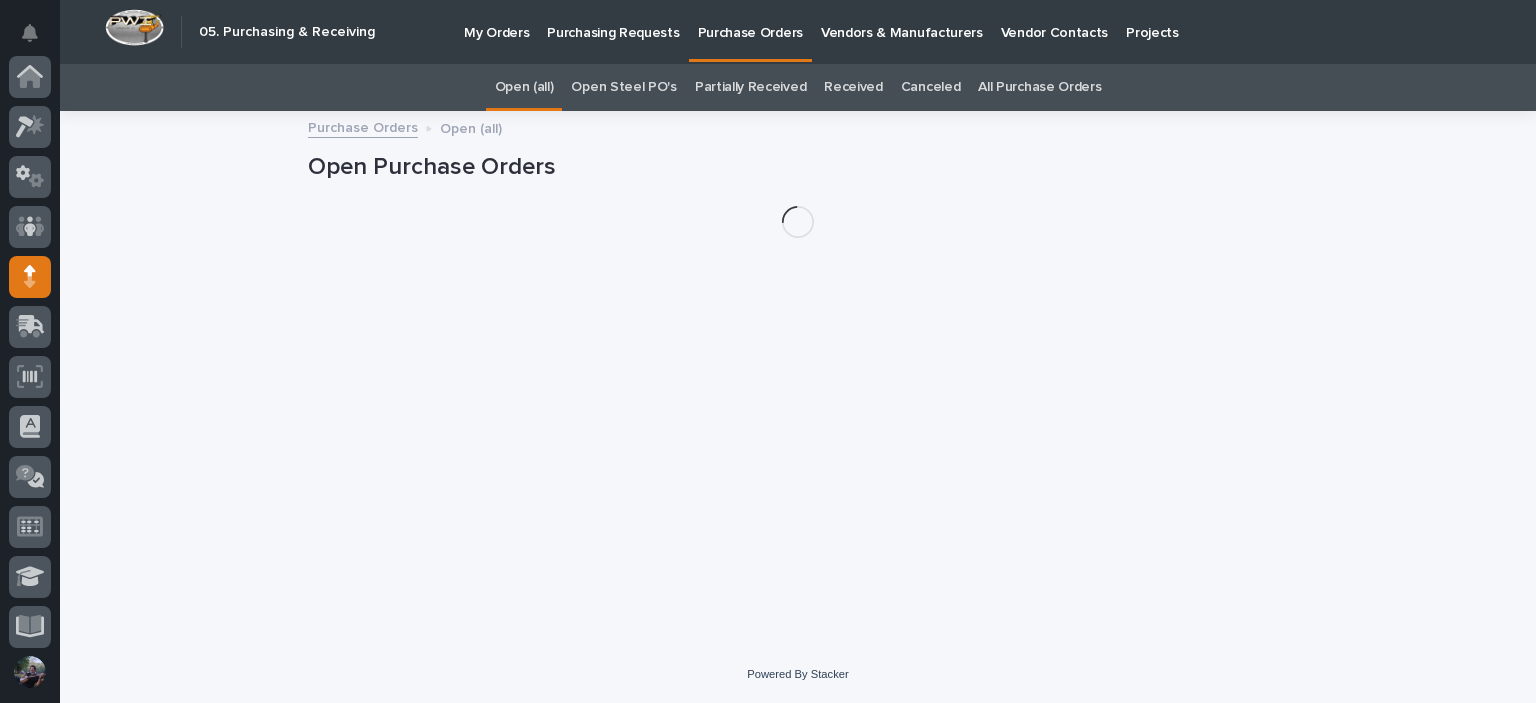 scroll, scrollTop: 200, scrollLeft: 0, axis: vertical 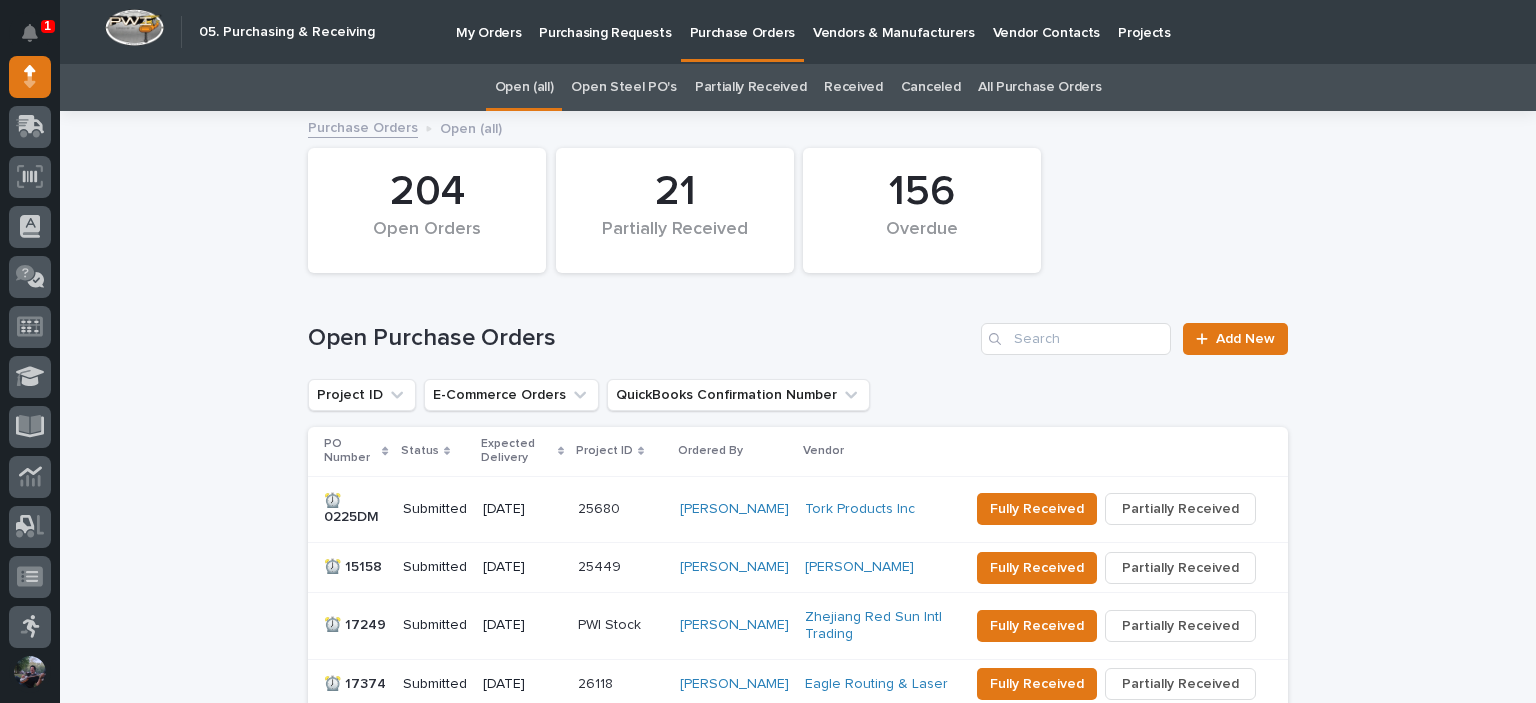 click on "All Purchase Orders" at bounding box center [1039, 87] 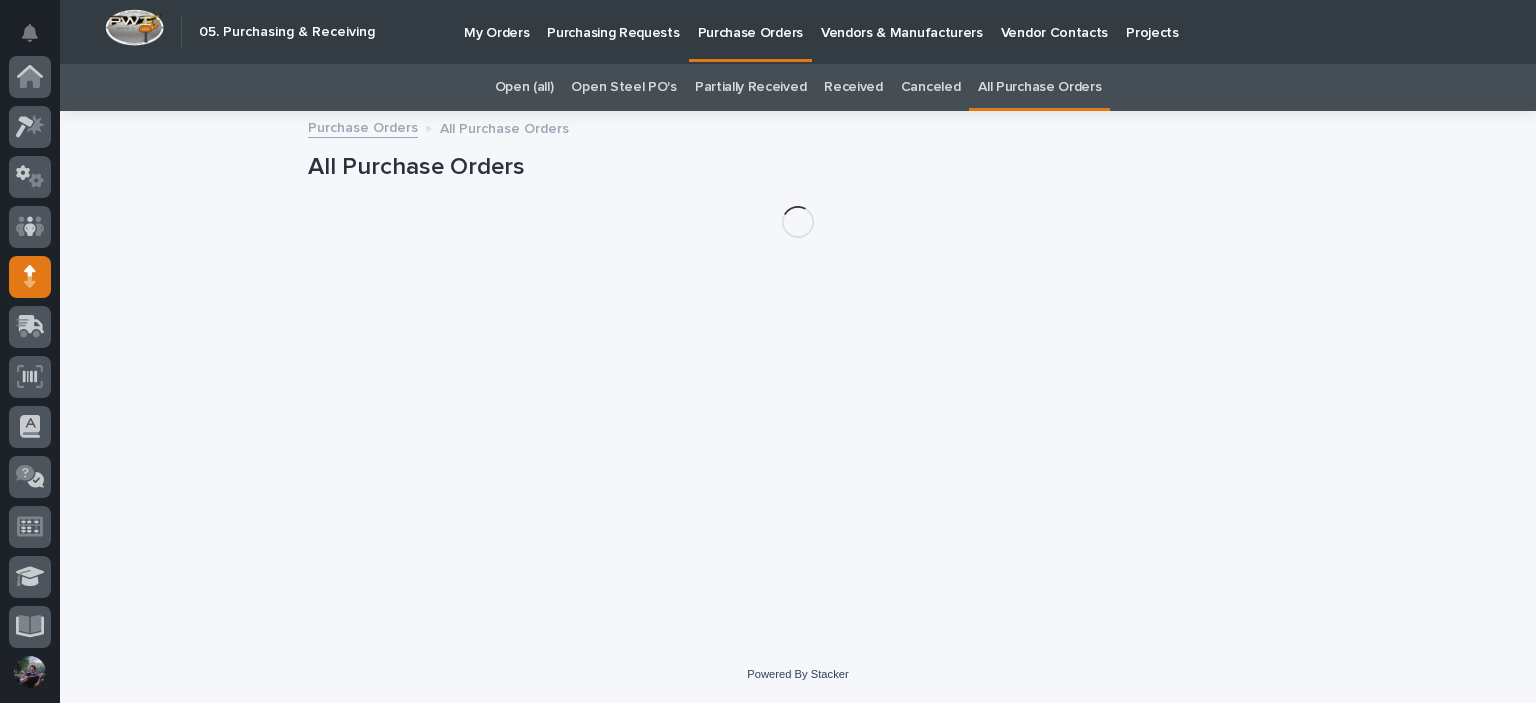 scroll, scrollTop: 200, scrollLeft: 0, axis: vertical 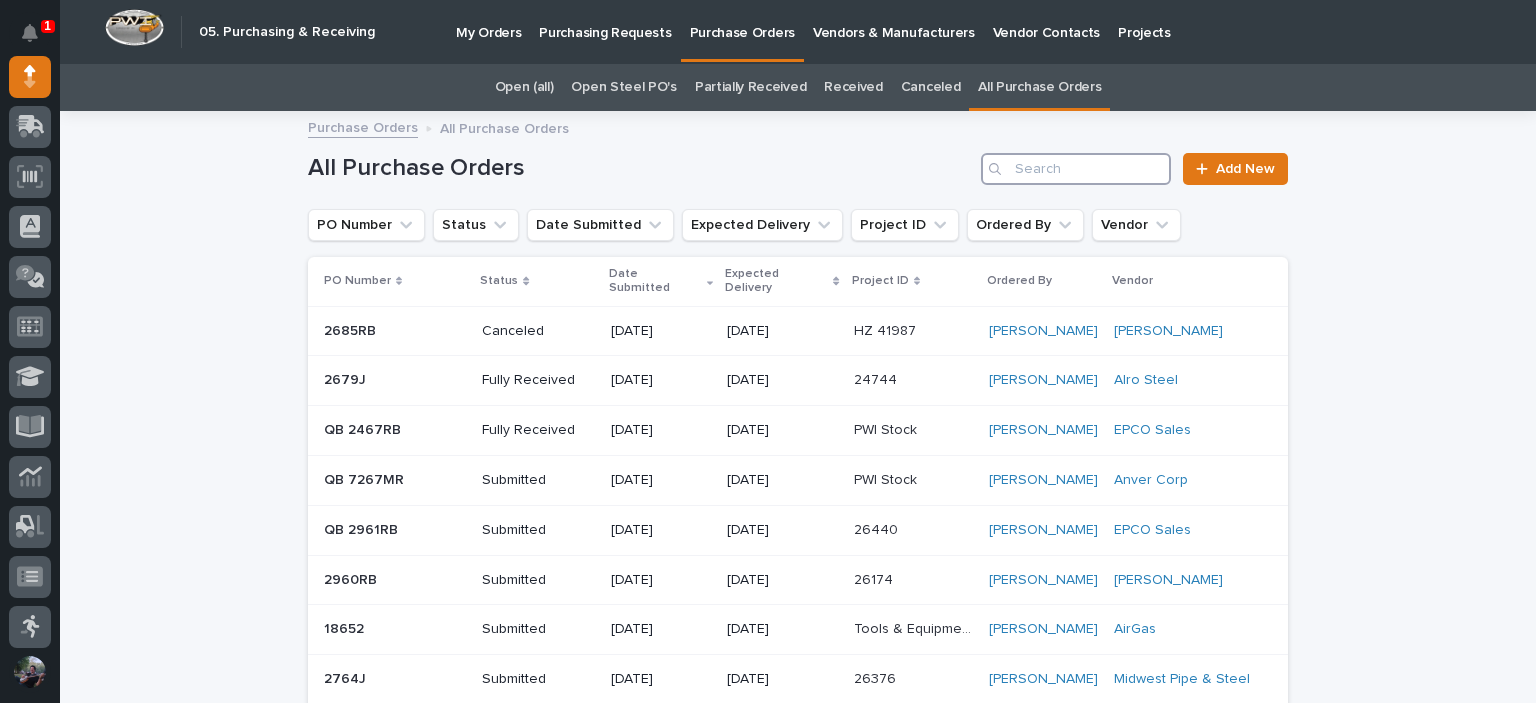 click at bounding box center (1076, 169) 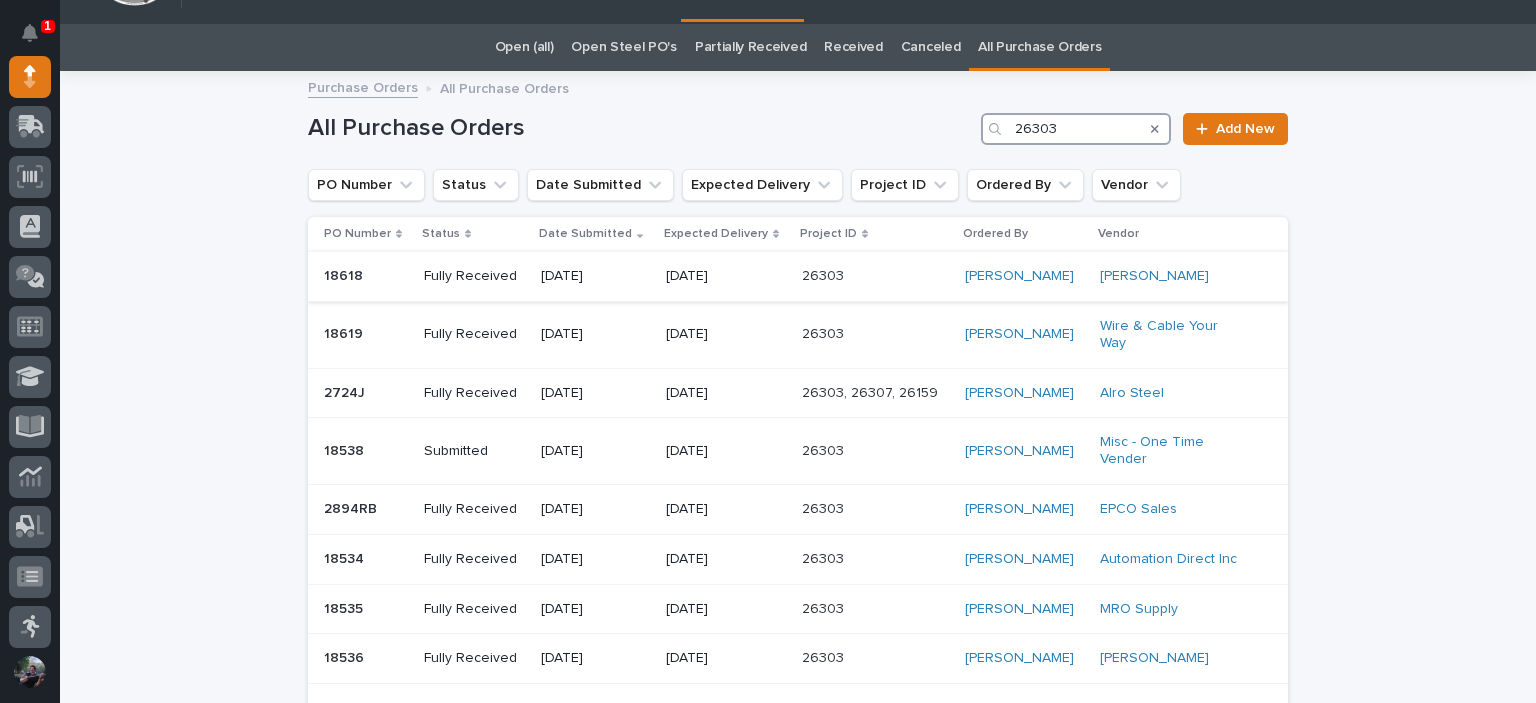scroll, scrollTop: 66, scrollLeft: 0, axis: vertical 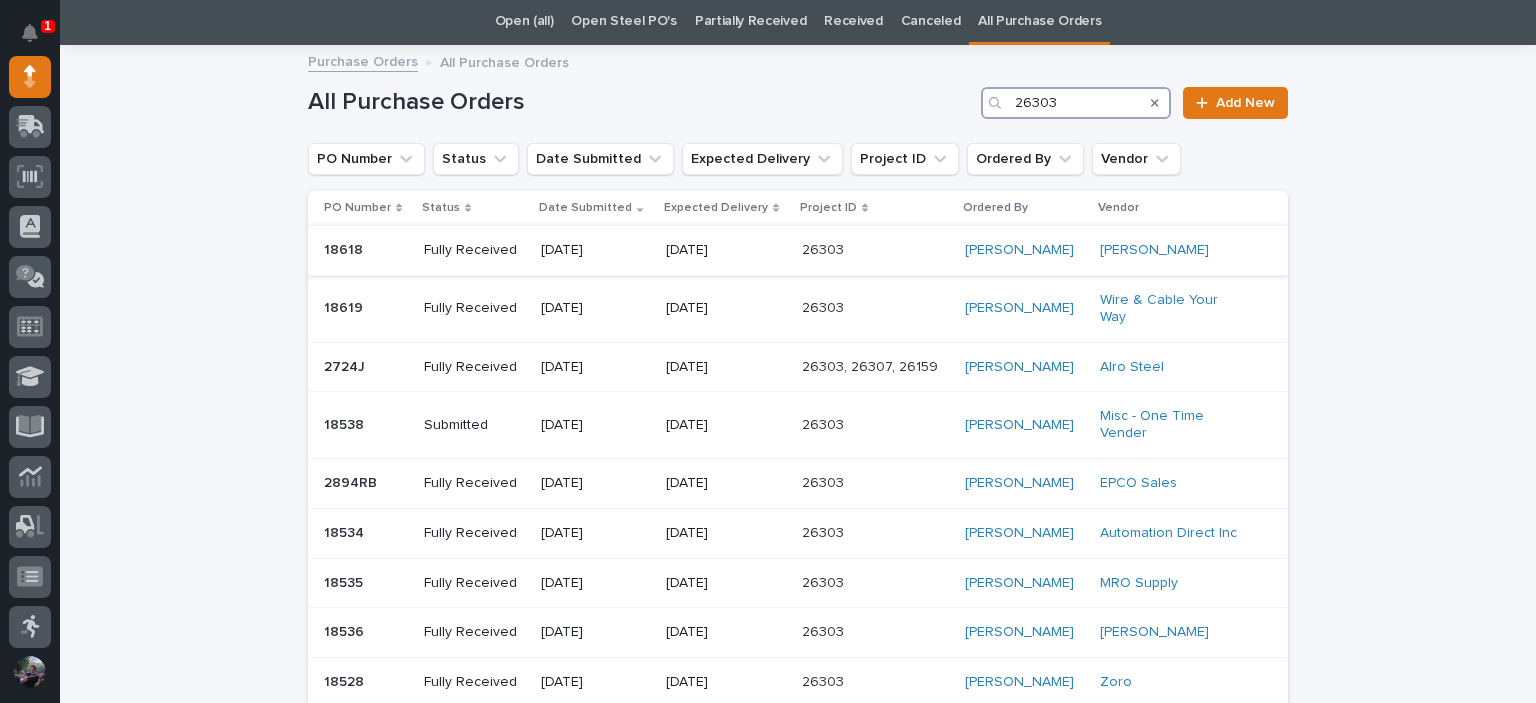 type on "26303" 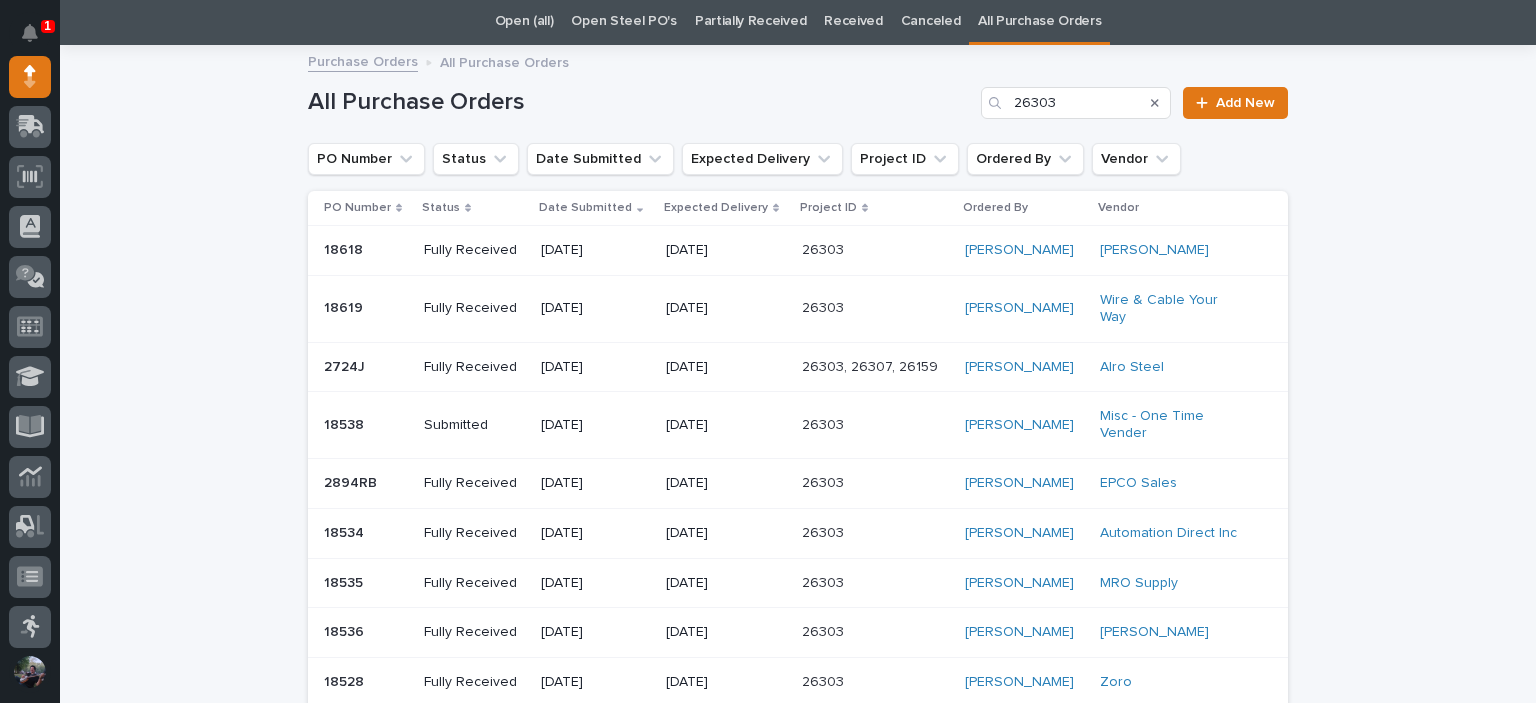click on "[DATE]" at bounding box center [726, 251] 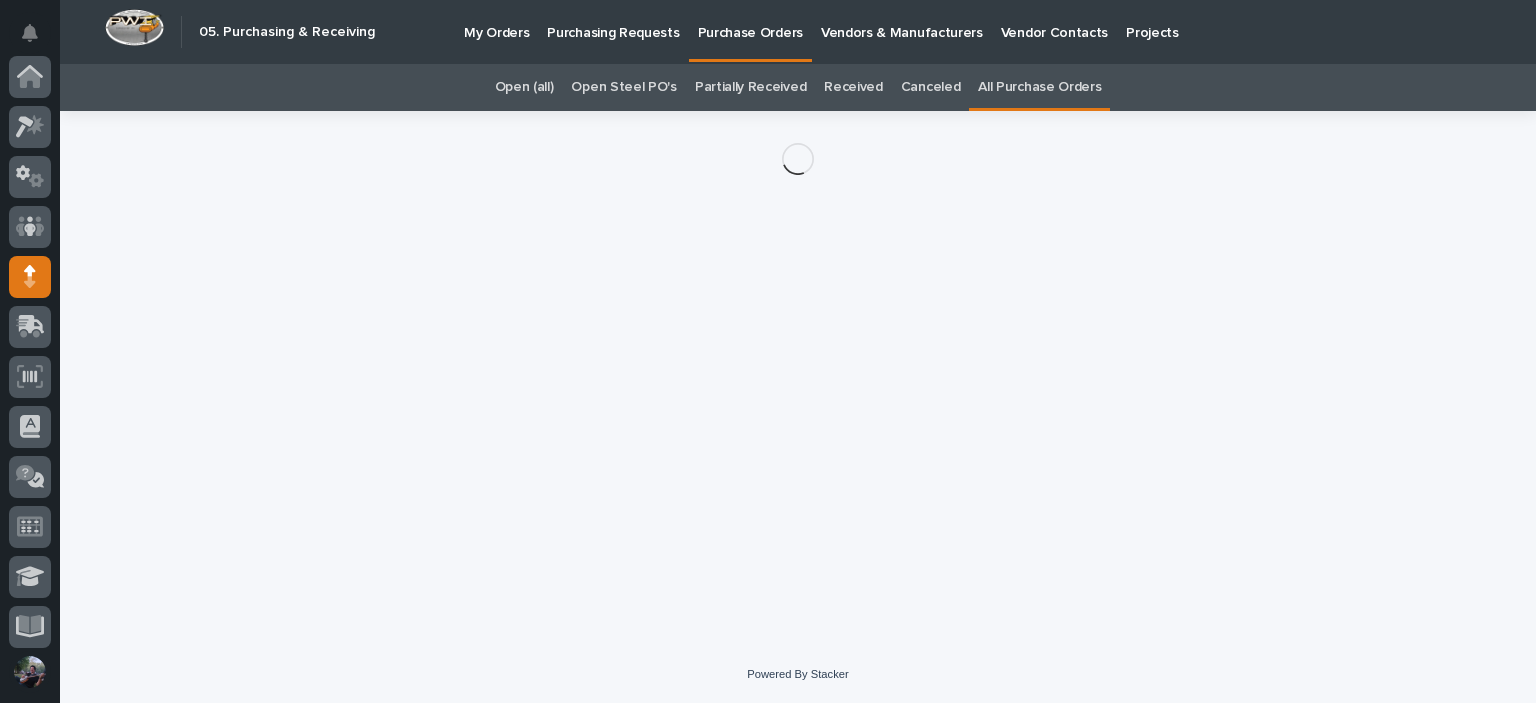 scroll, scrollTop: 200, scrollLeft: 0, axis: vertical 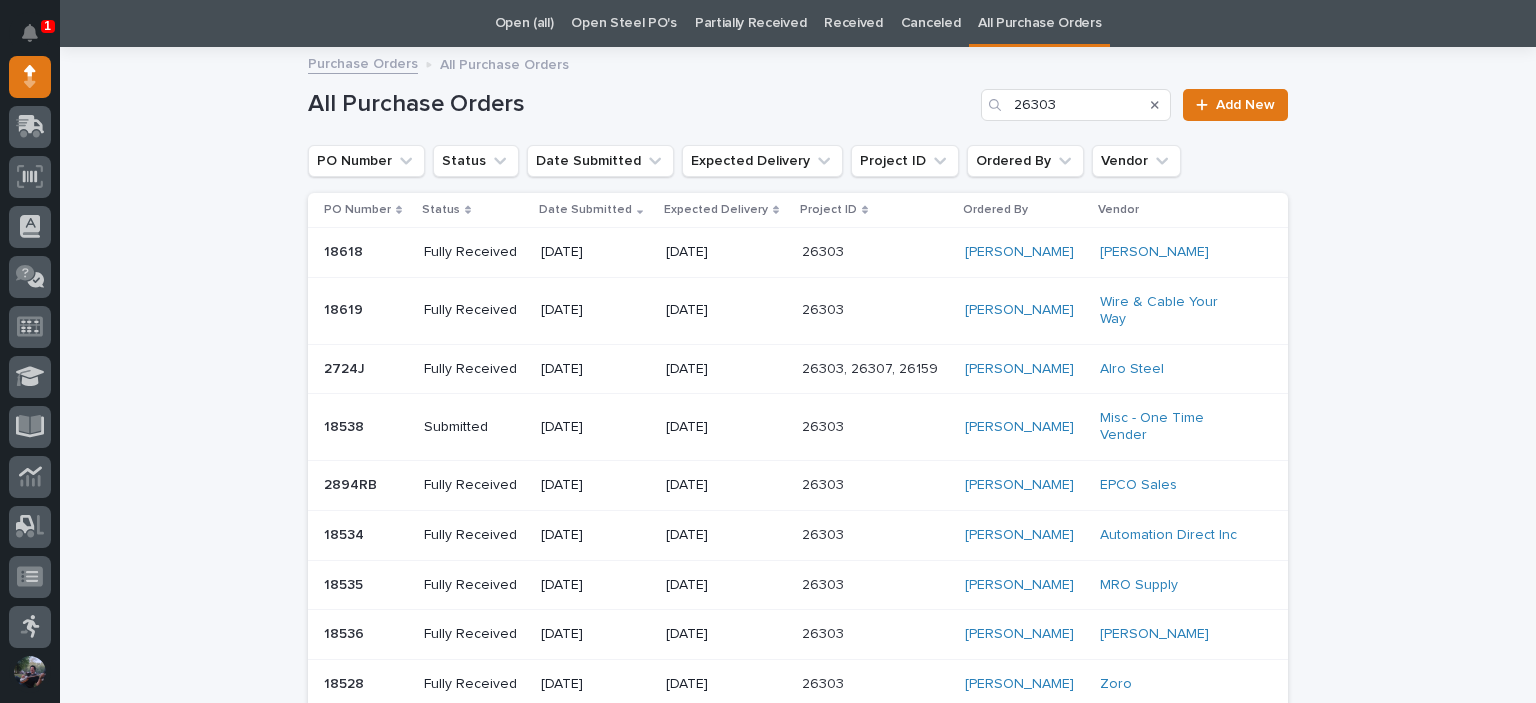 click at bounding box center (873, 310) 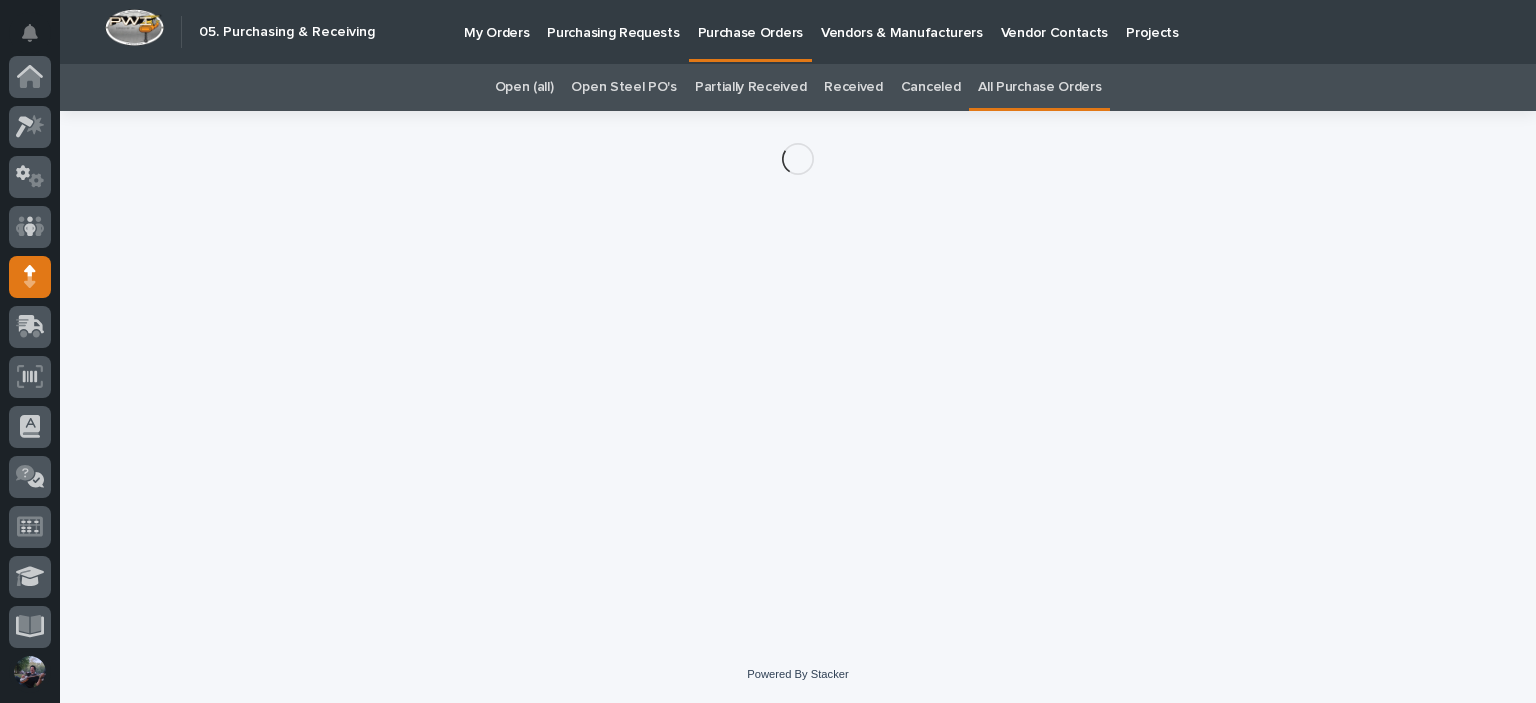 scroll, scrollTop: 200, scrollLeft: 0, axis: vertical 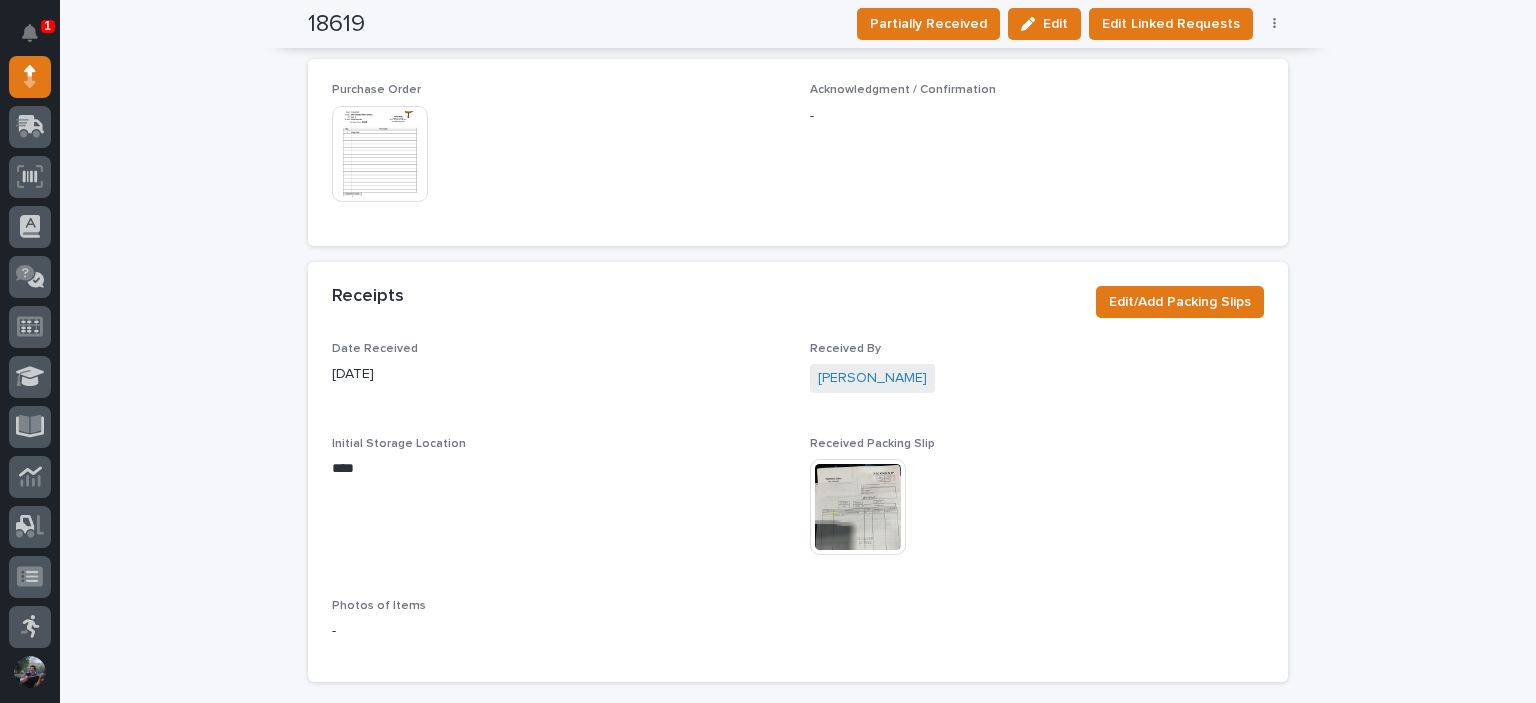 click at bounding box center [380, 154] 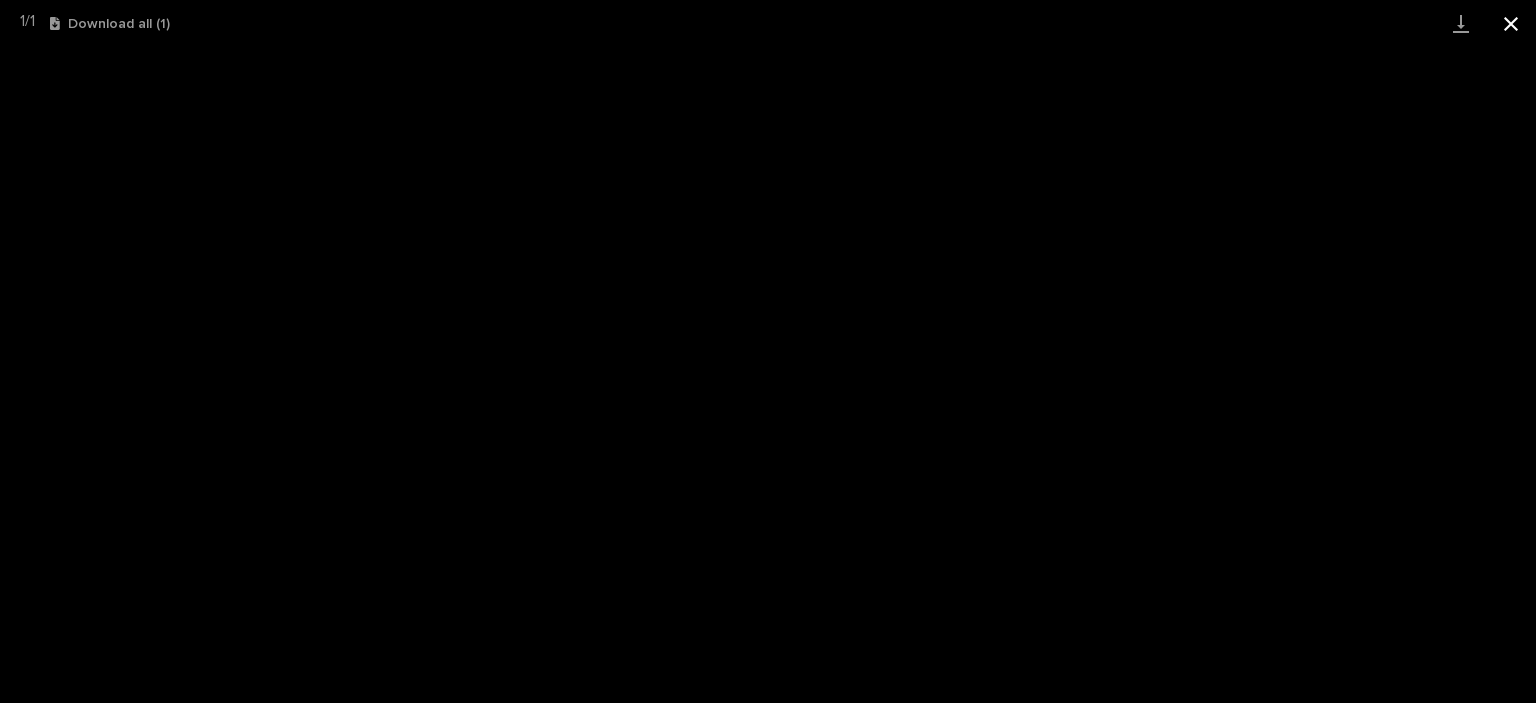 click at bounding box center (1511, 23) 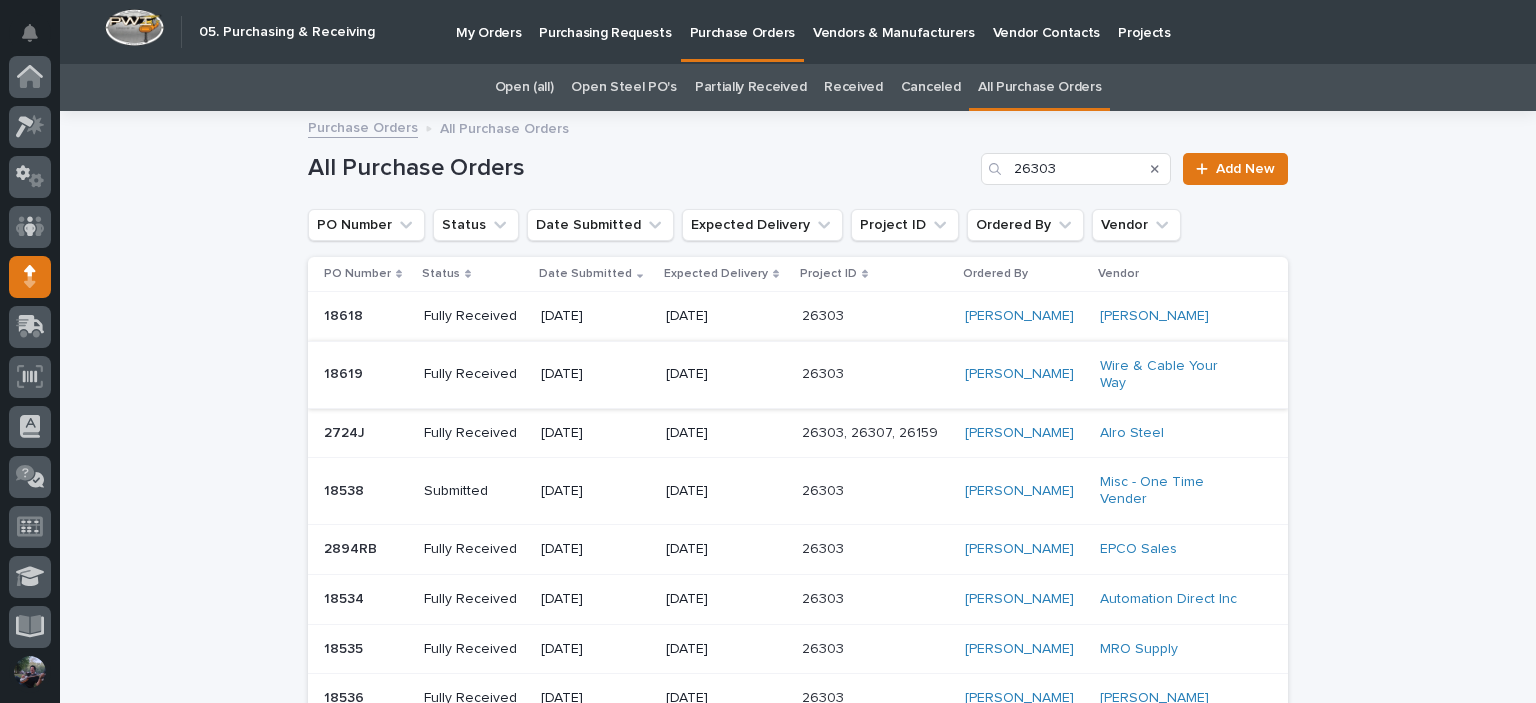 scroll, scrollTop: 200, scrollLeft: 0, axis: vertical 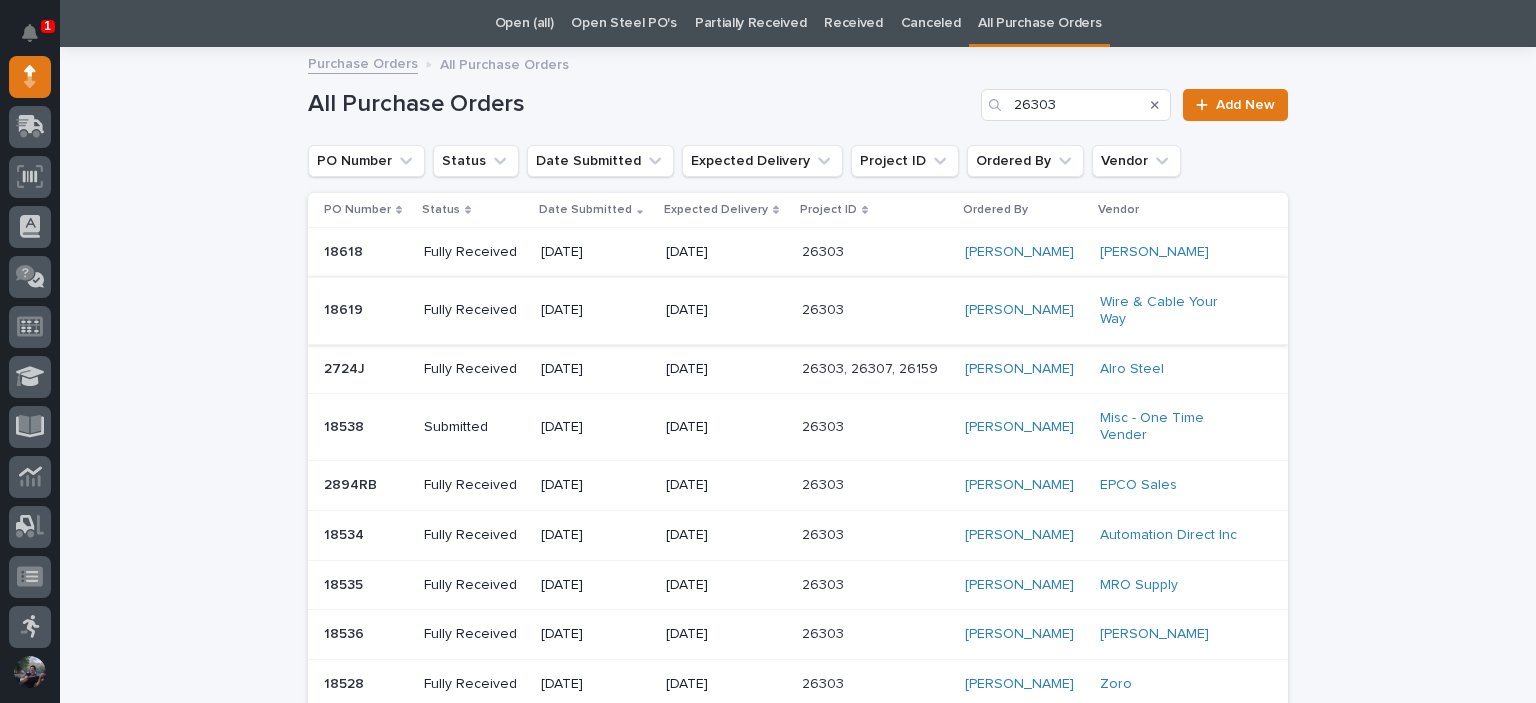 click on "06/06/2025" at bounding box center [595, 369] 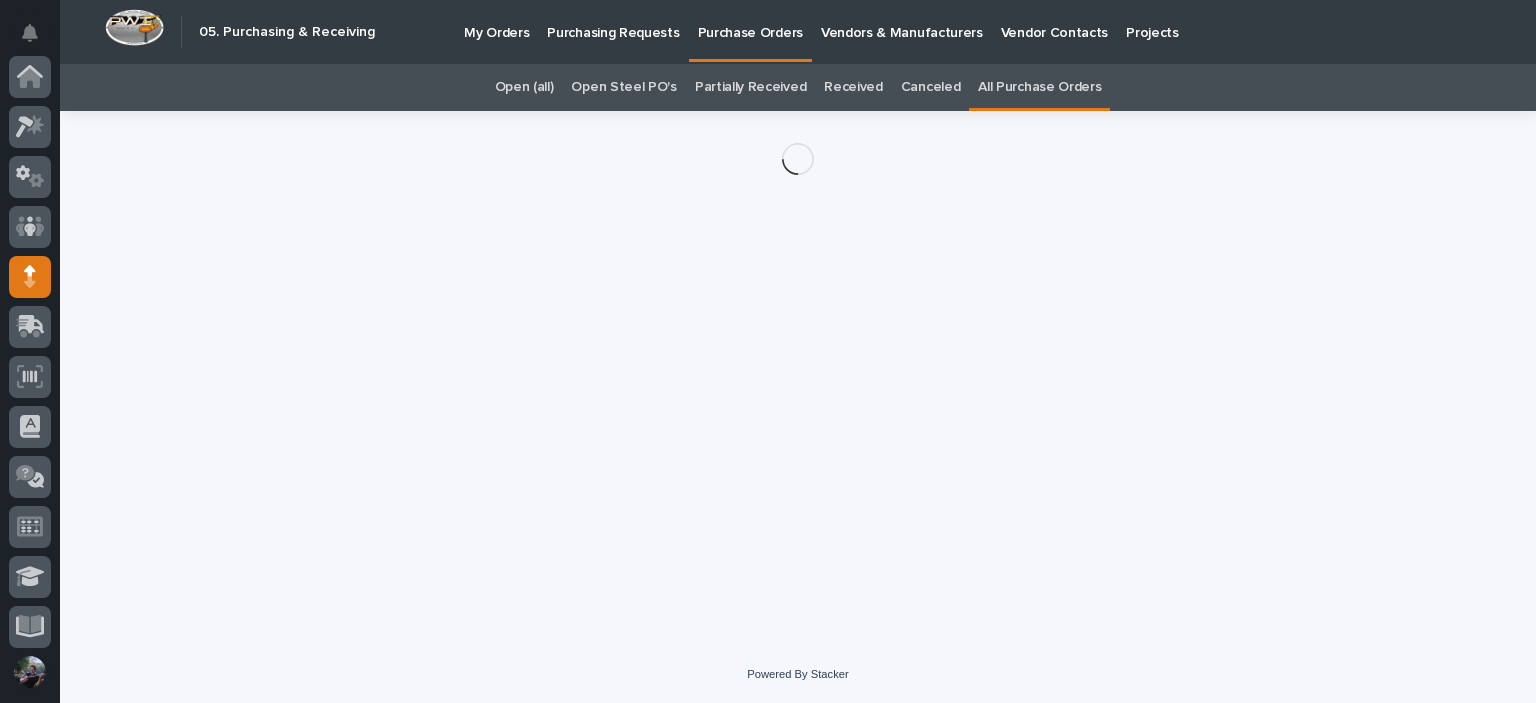 scroll, scrollTop: 200, scrollLeft: 0, axis: vertical 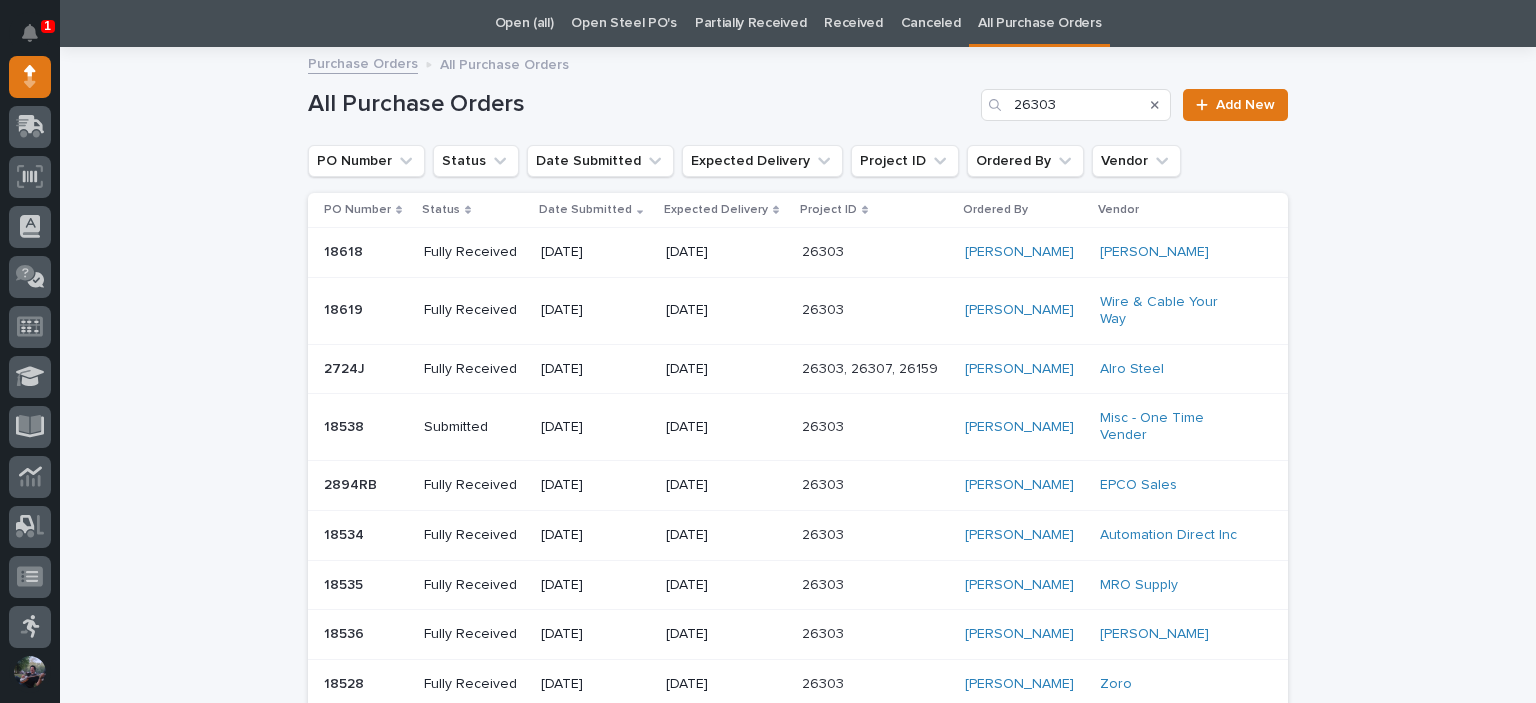 click on "06/04/2025" at bounding box center [595, 427] 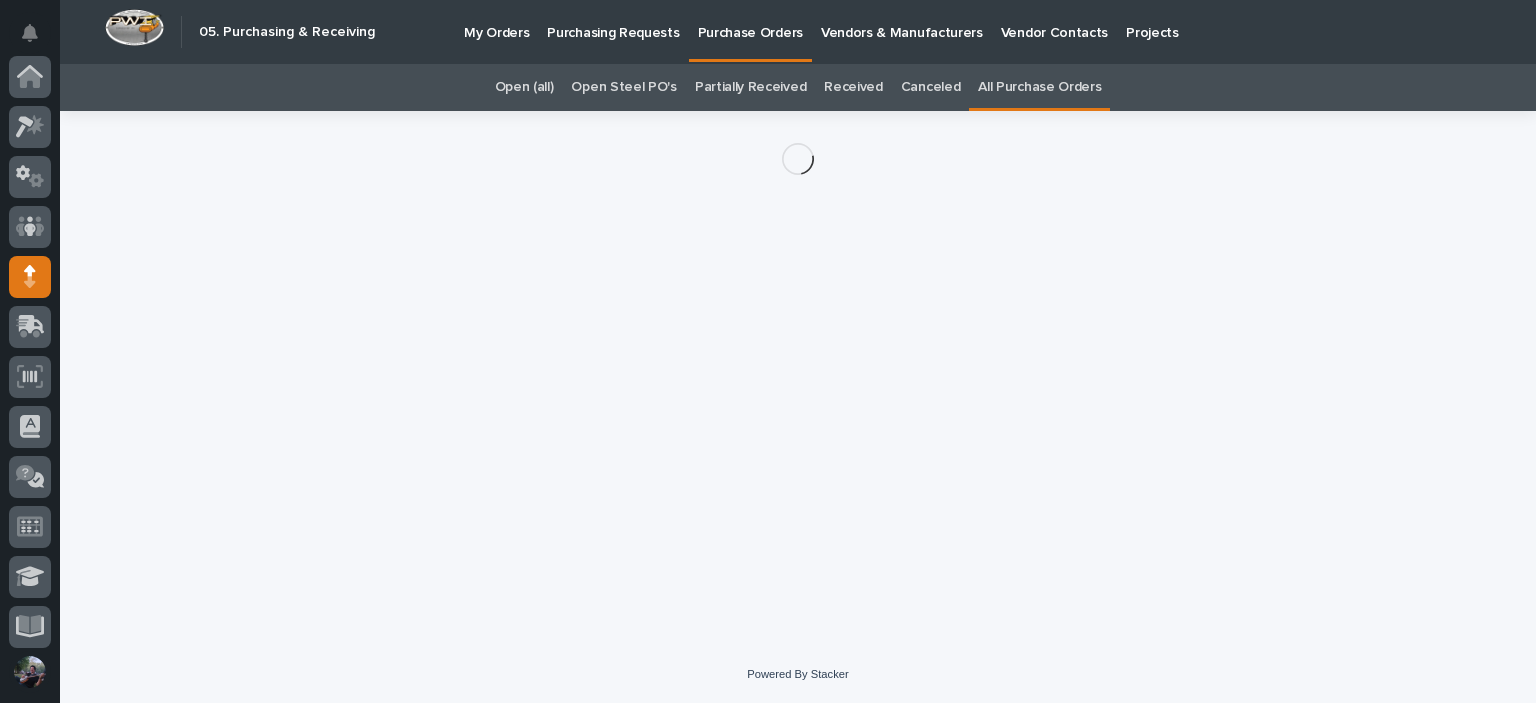 scroll, scrollTop: 200, scrollLeft: 0, axis: vertical 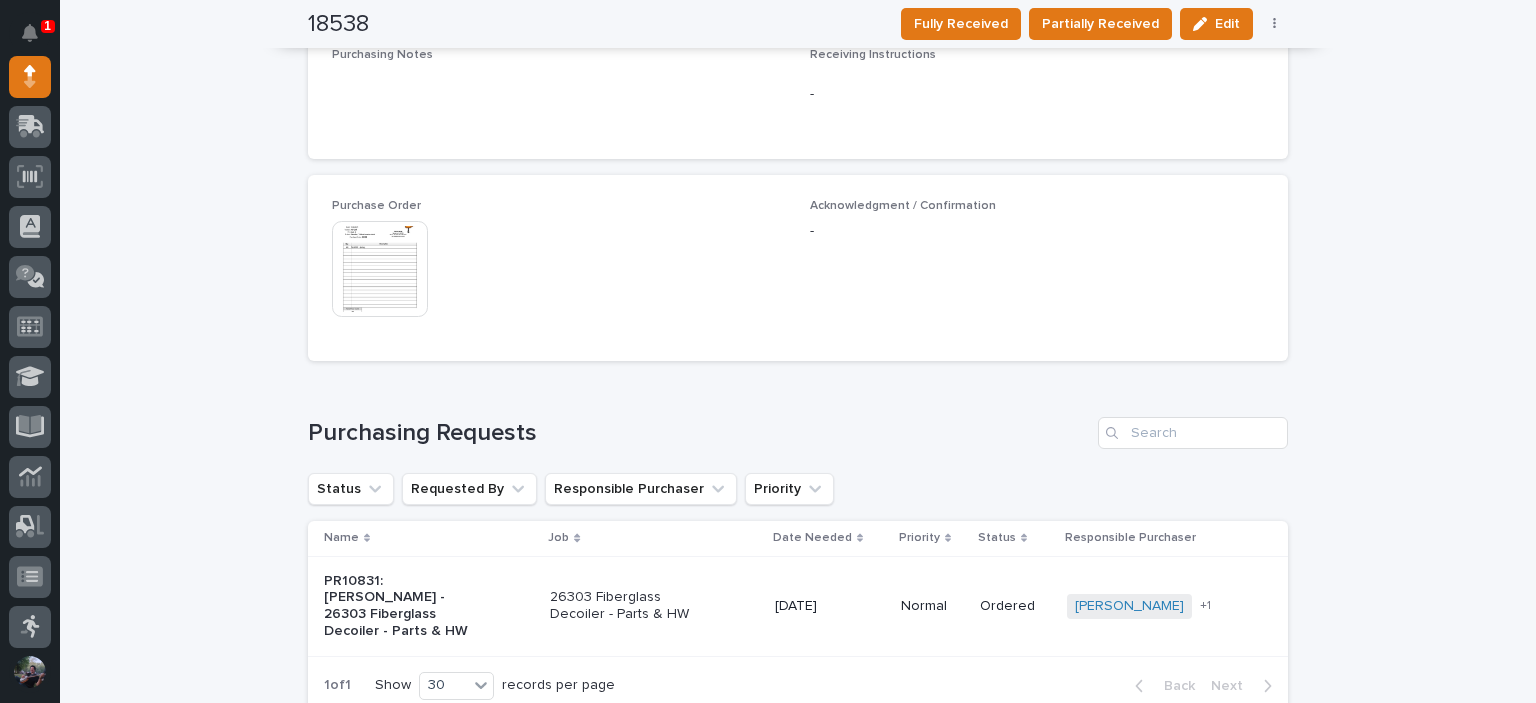 click at bounding box center [380, 269] 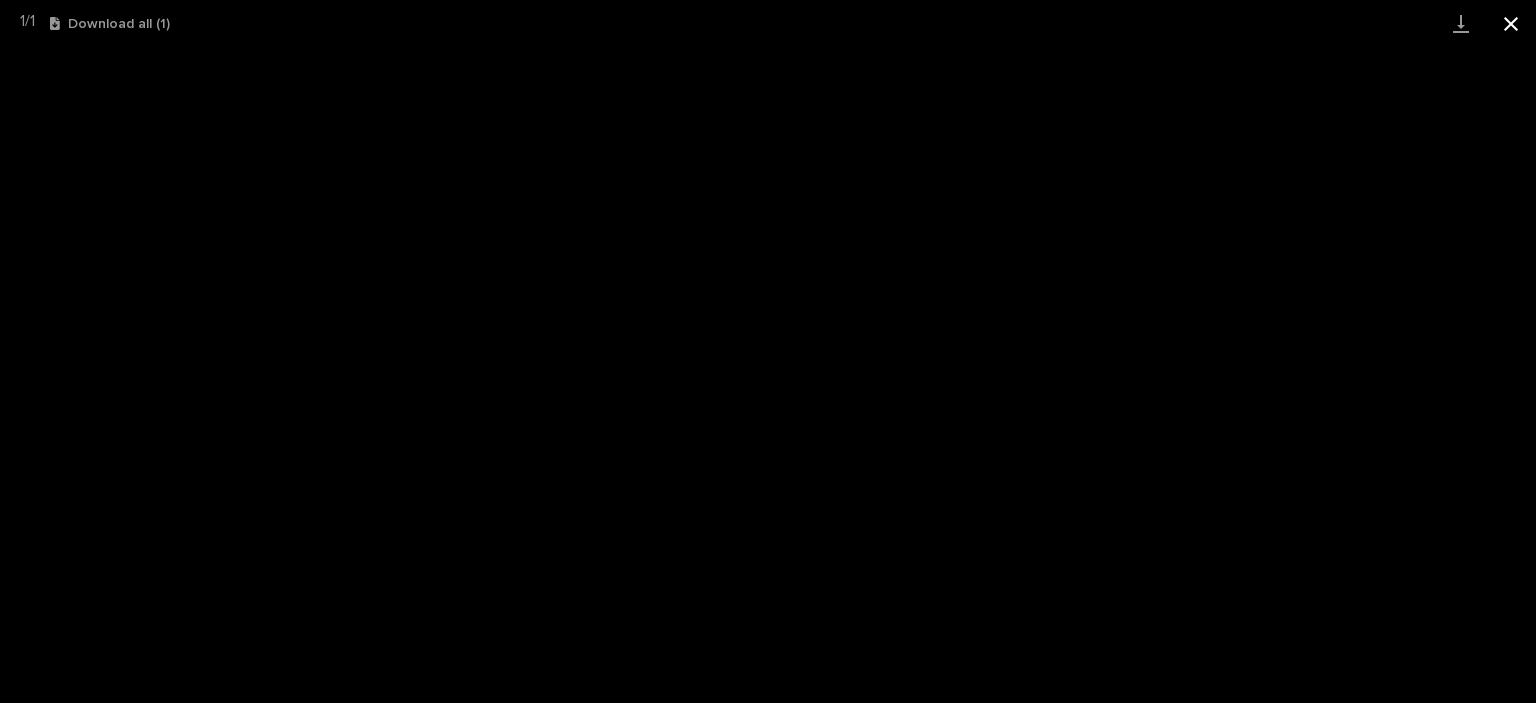 click at bounding box center (1511, 23) 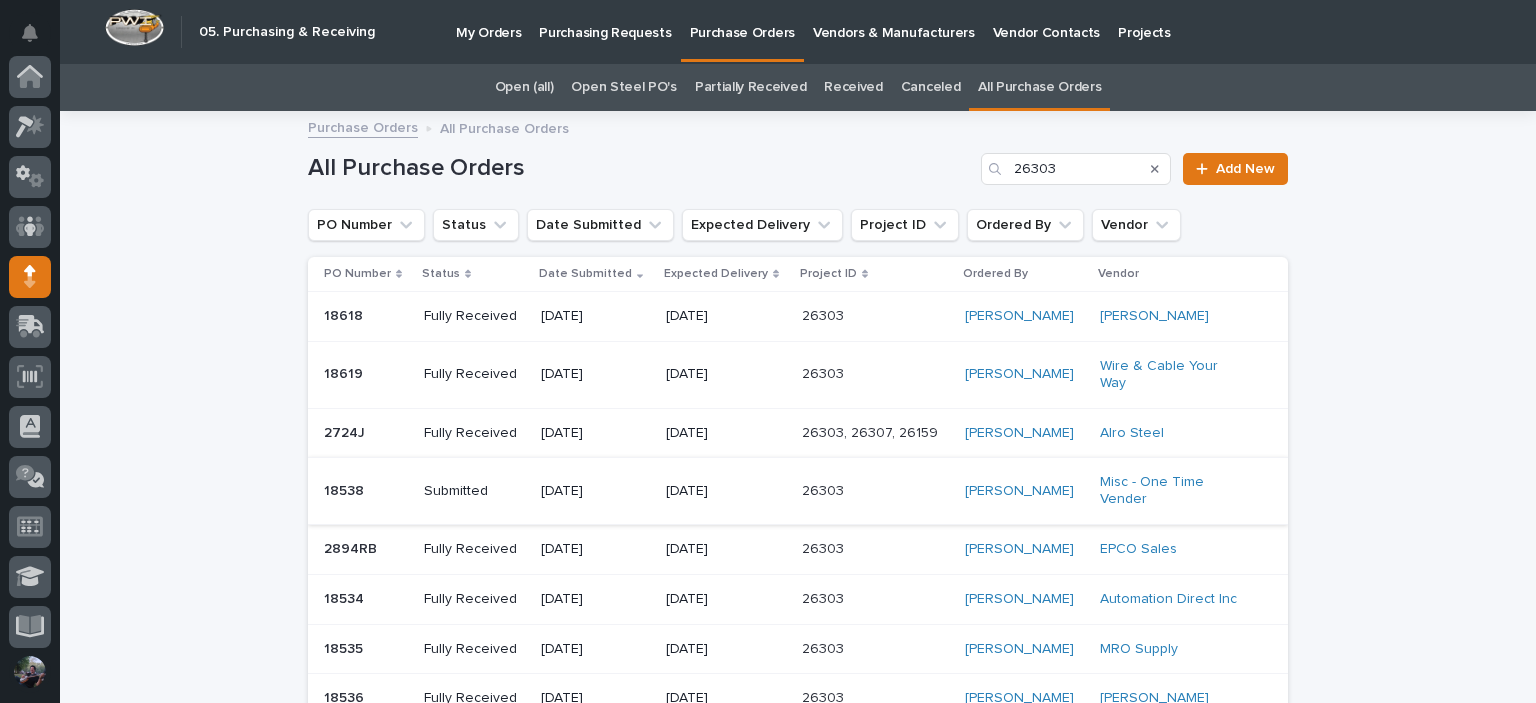 scroll, scrollTop: 200, scrollLeft: 0, axis: vertical 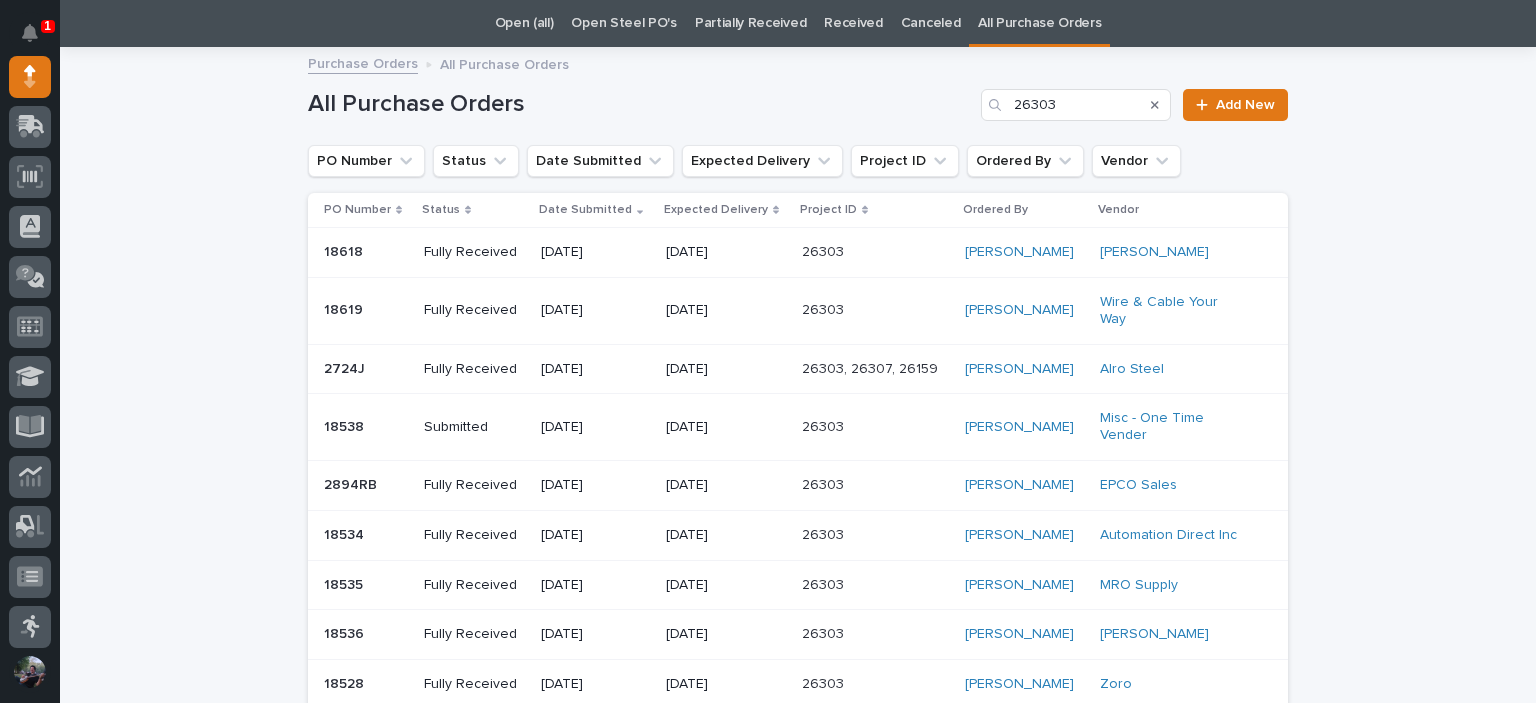 click on "2894RB  2894RB" at bounding box center [362, 485] 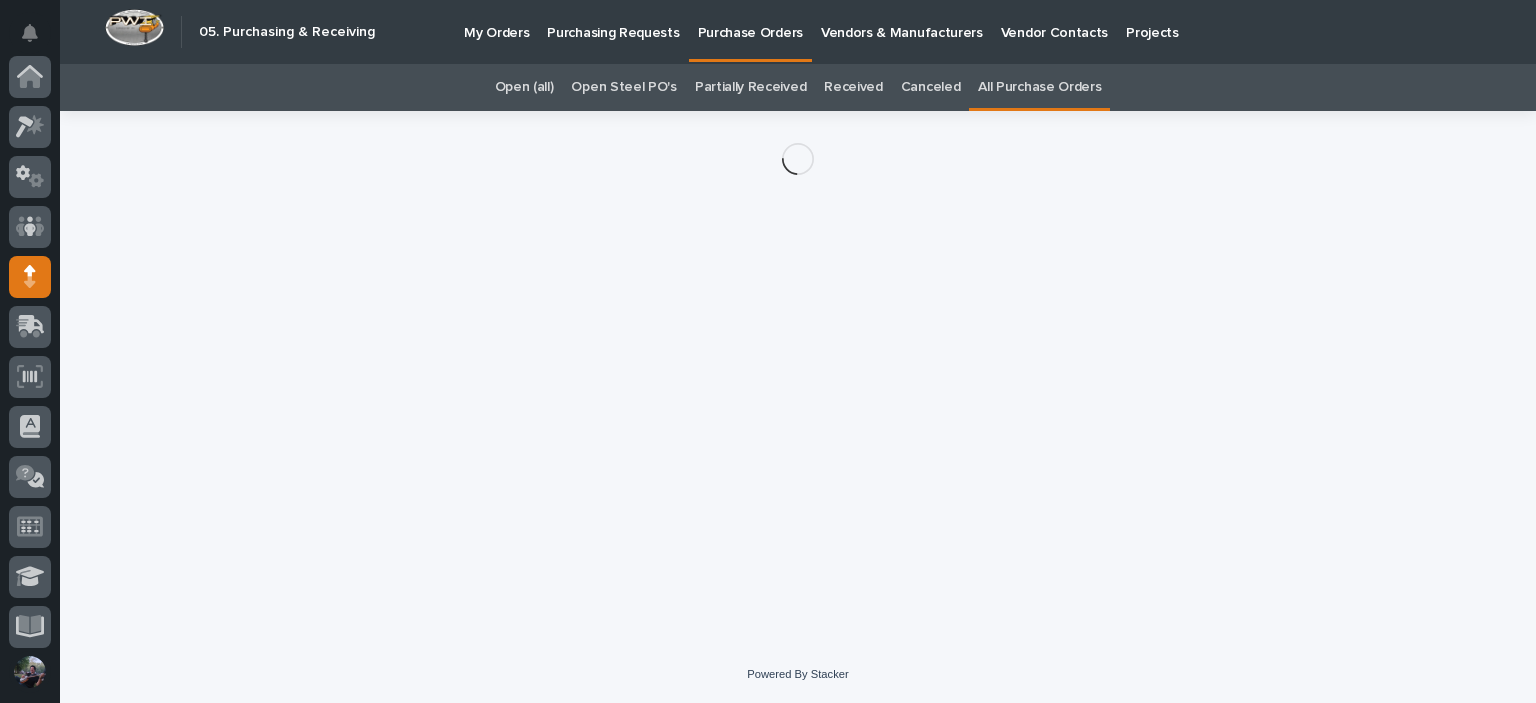 scroll, scrollTop: 200, scrollLeft: 0, axis: vertical 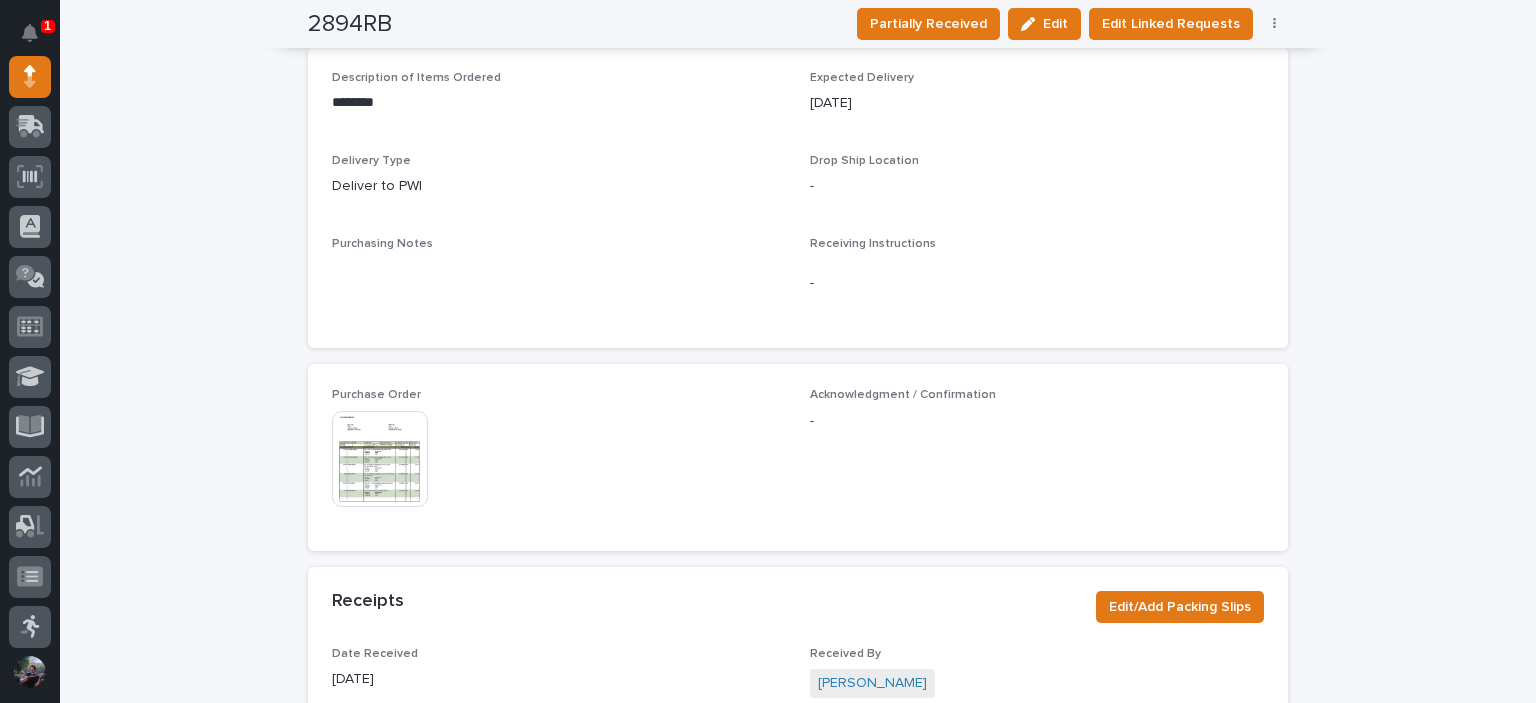 click at bounding box center [380, 459] 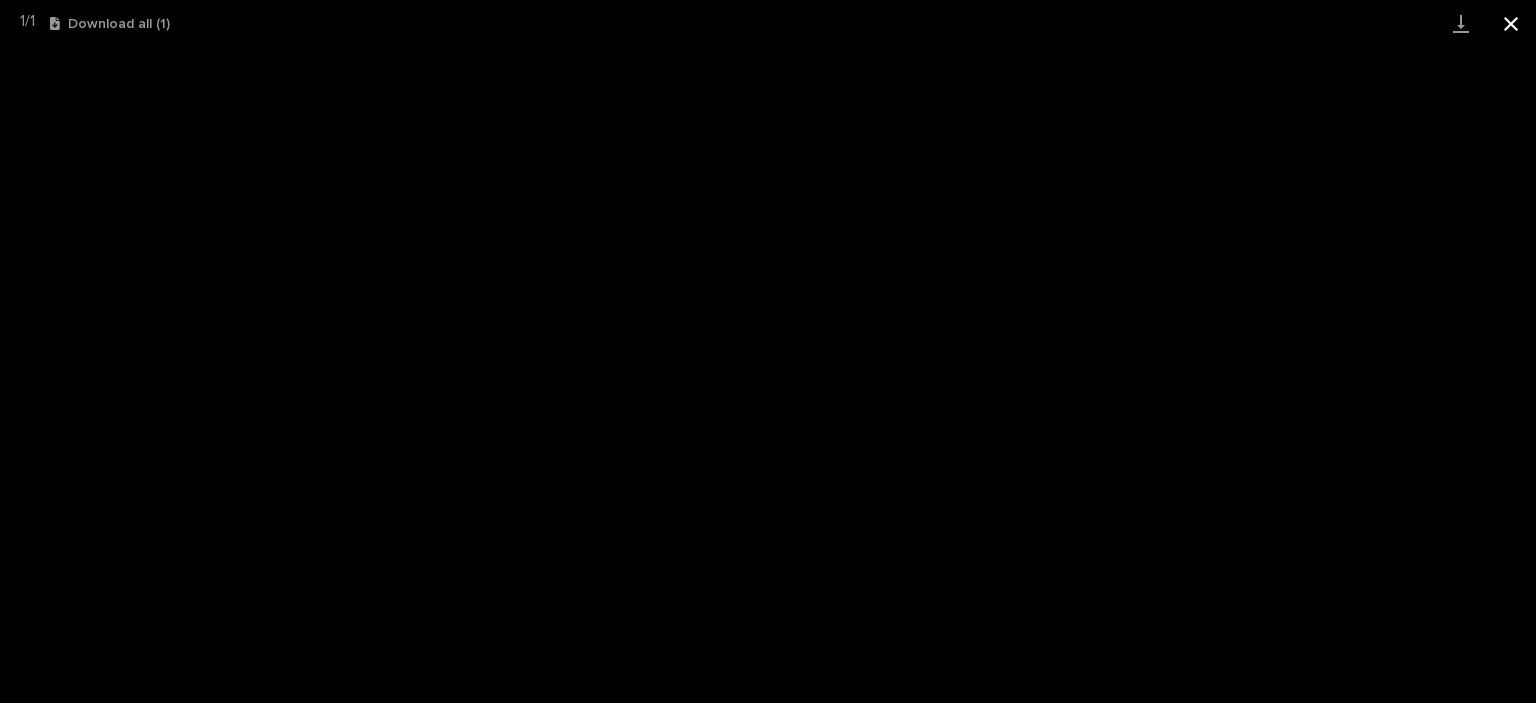 click at bounding box center (1511, 23) 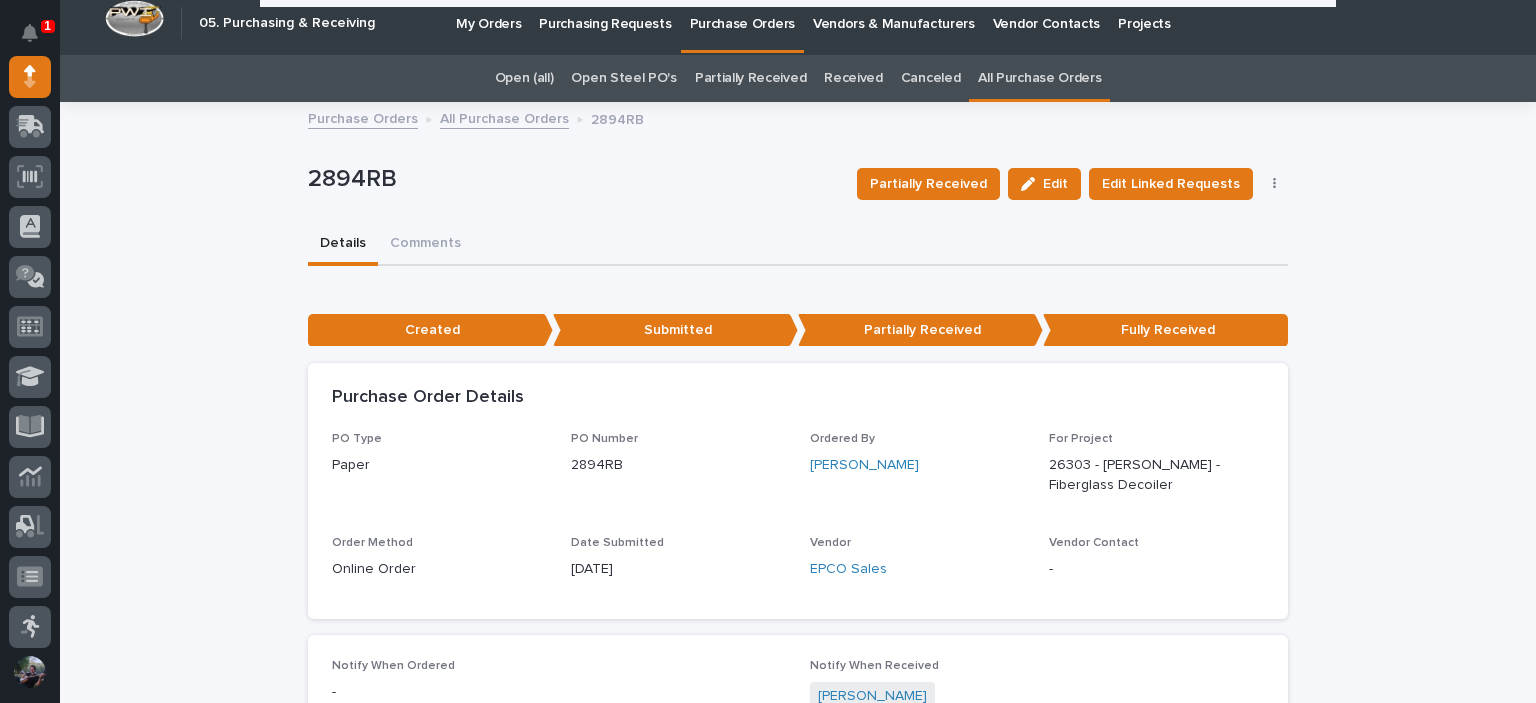 scroll, scrollTop: 0, scrollLeft: 0, axis: both 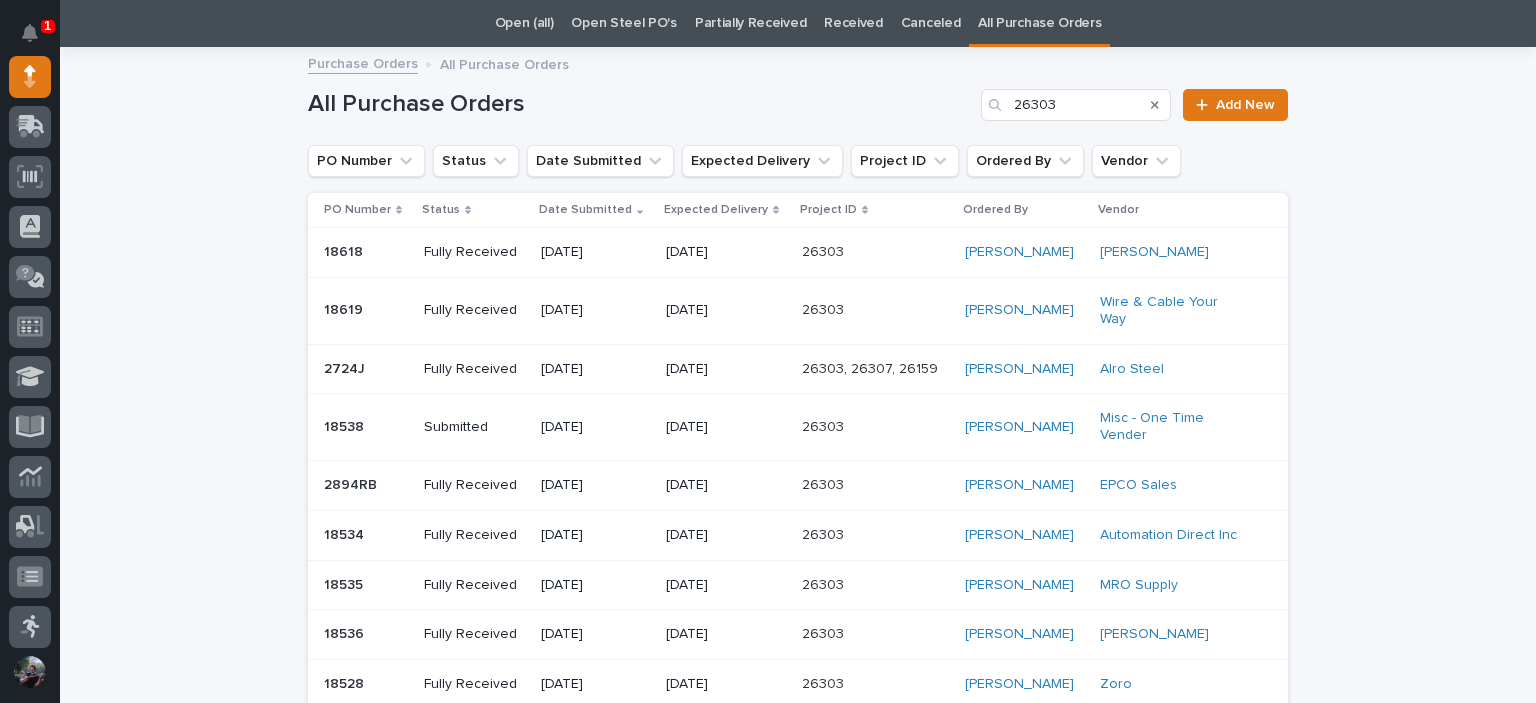 click on "Arlyn Miller" at bounding box center [1024, 535] 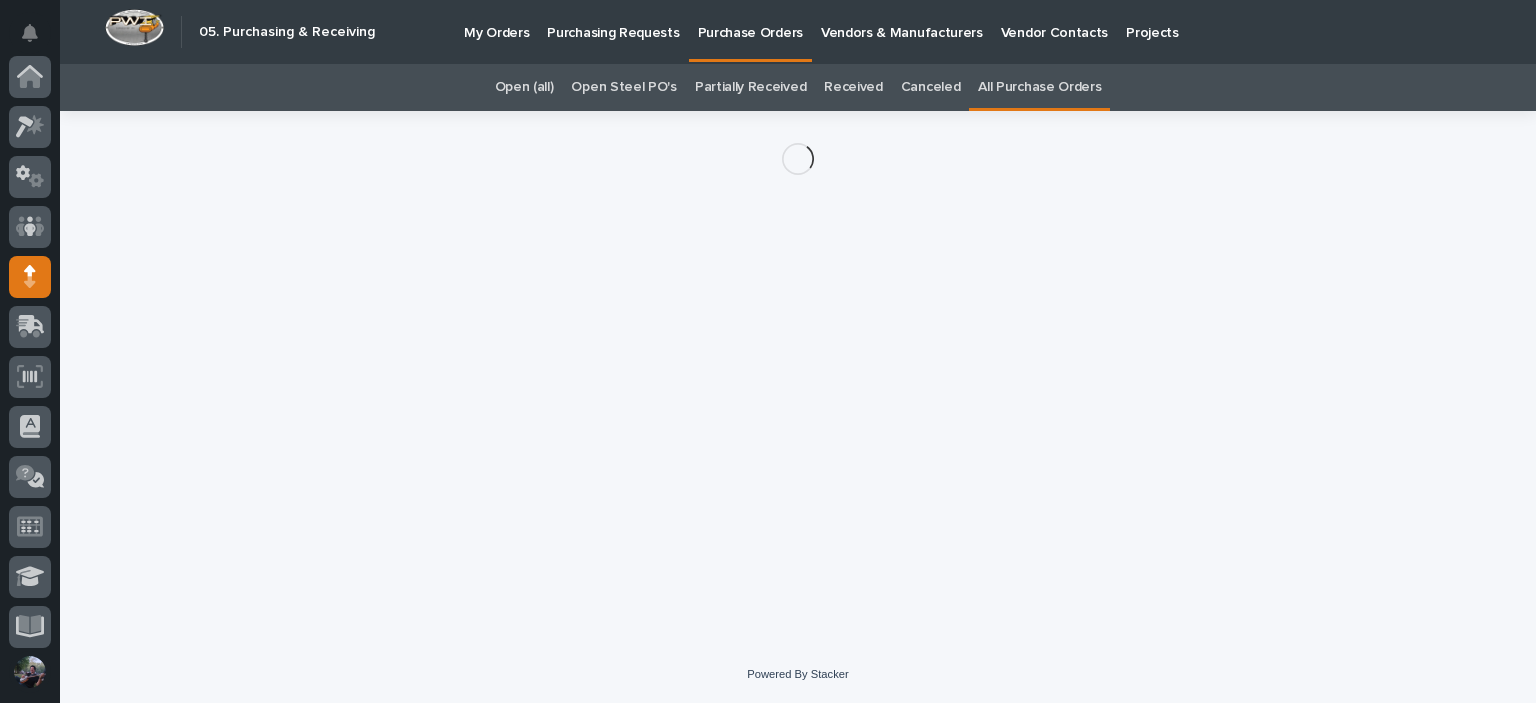 scroll, scrollTop: 200, scrollLeft: 0, axis: vertical 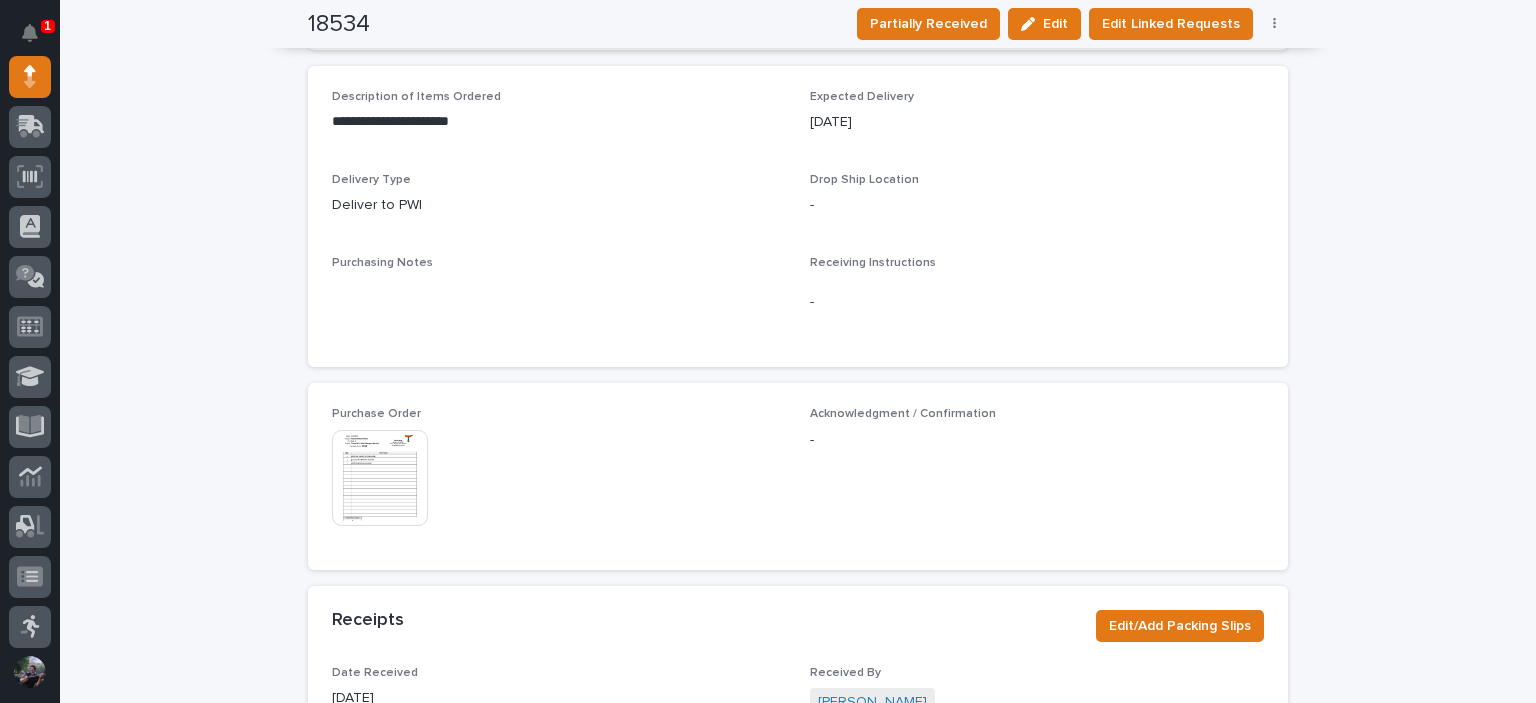 click at bounding box center [380, 478] 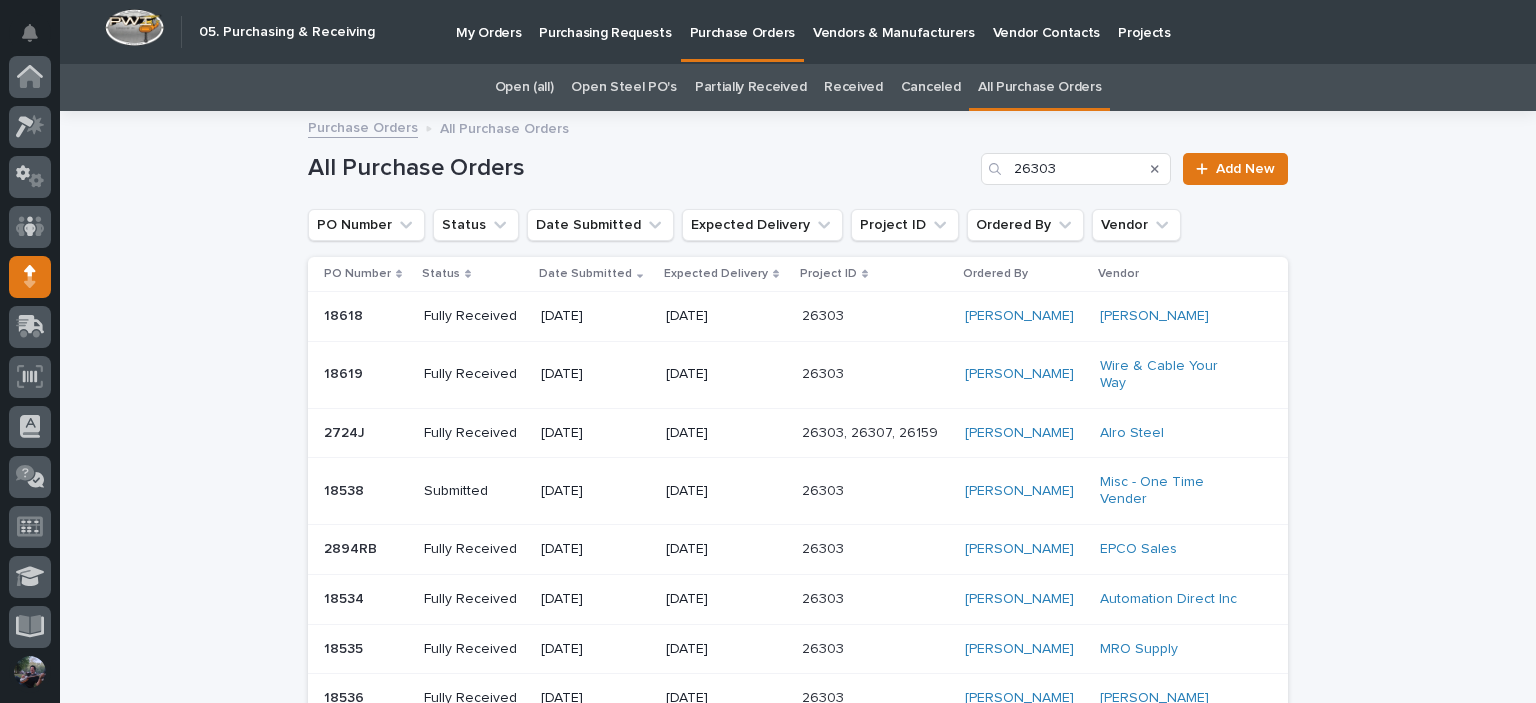 scroll, scrollTop: 200, scrollLeft: 0, axis: vertical 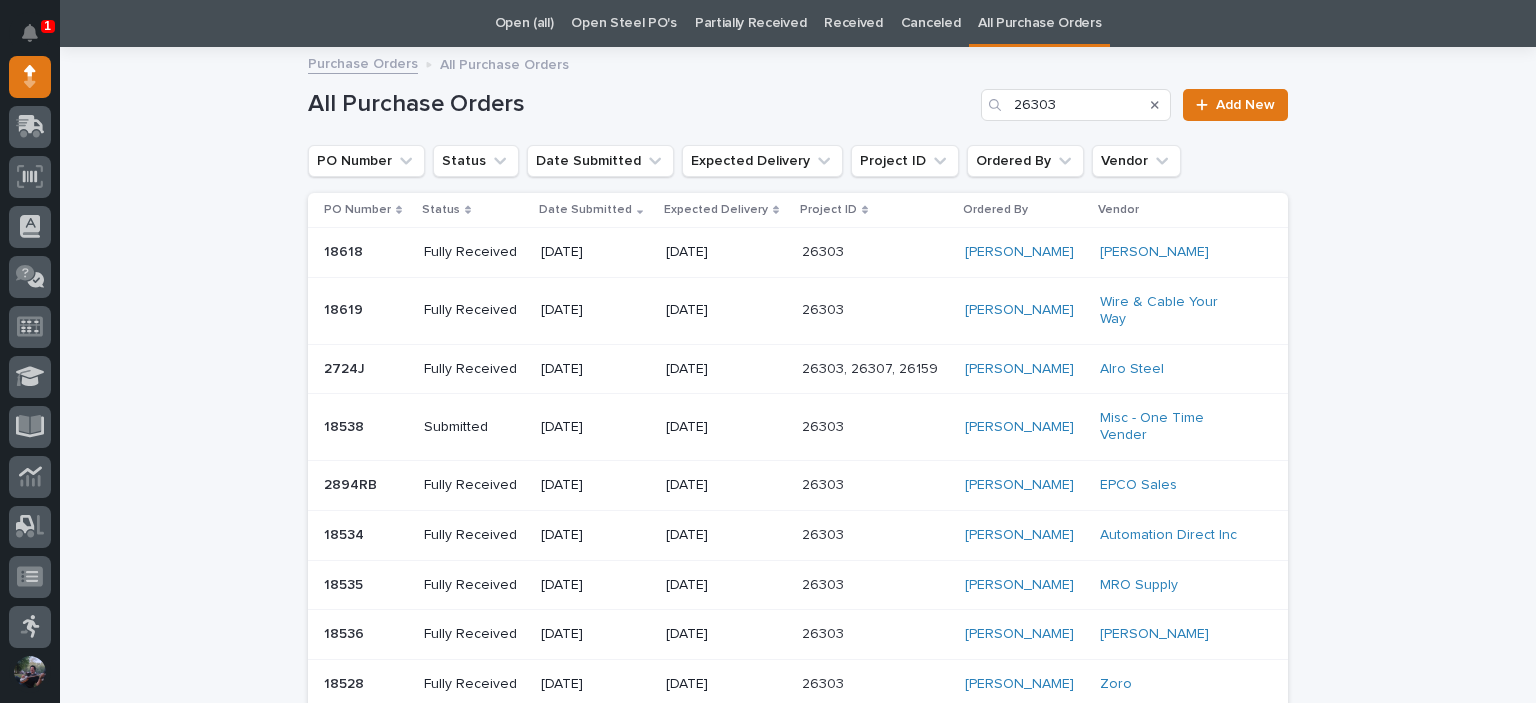 click at bounding box center [873, 585] 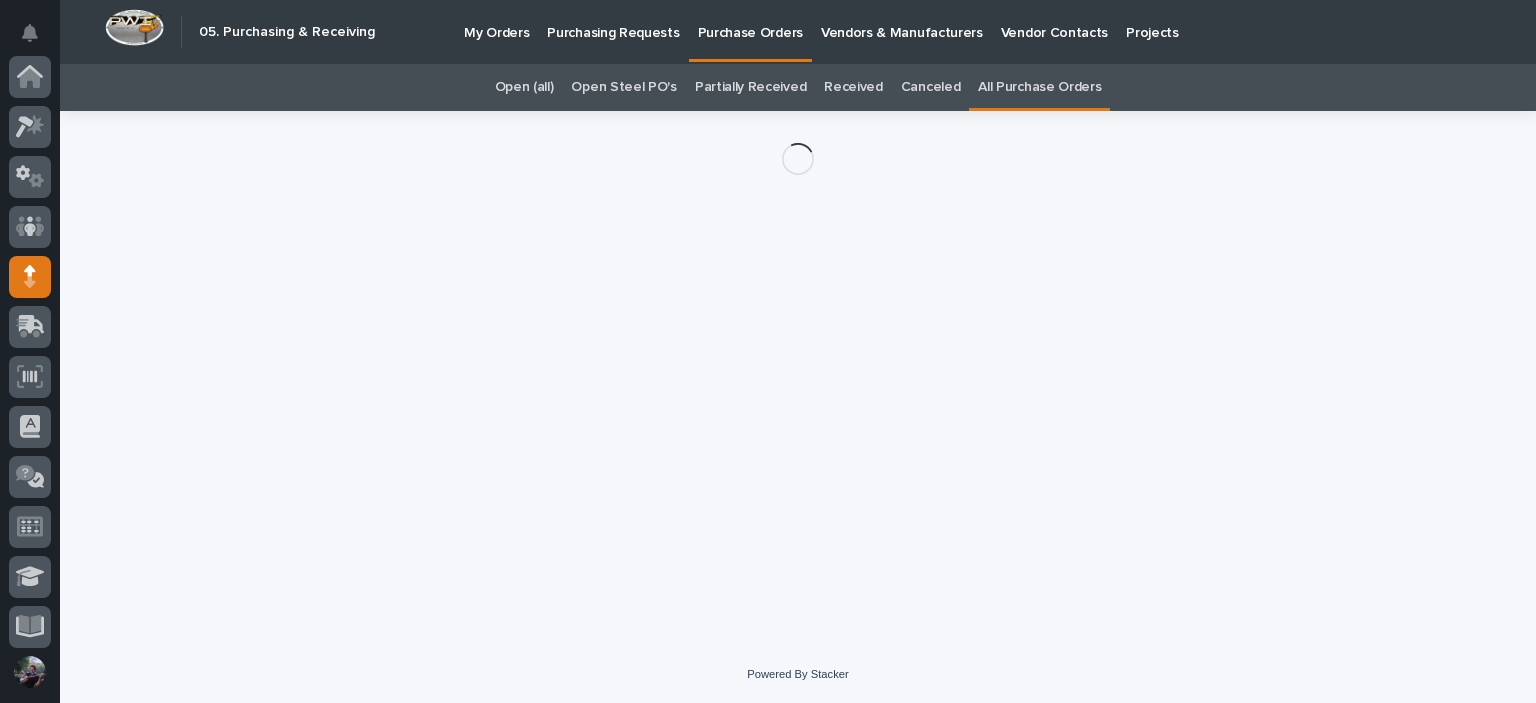 scroll, scrollTop: 200, scrollLeft: 0, axis: vertical 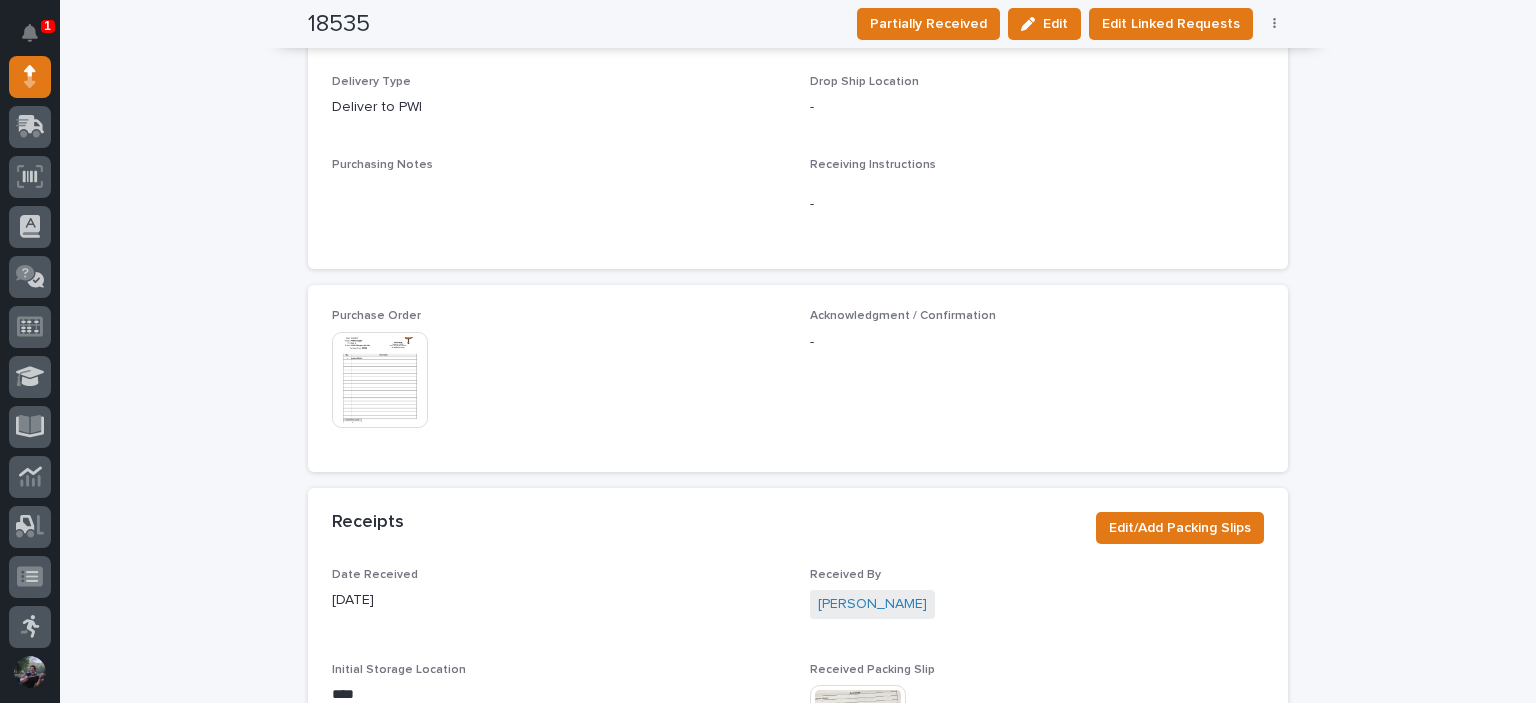 click at bounding box center (380, 380) 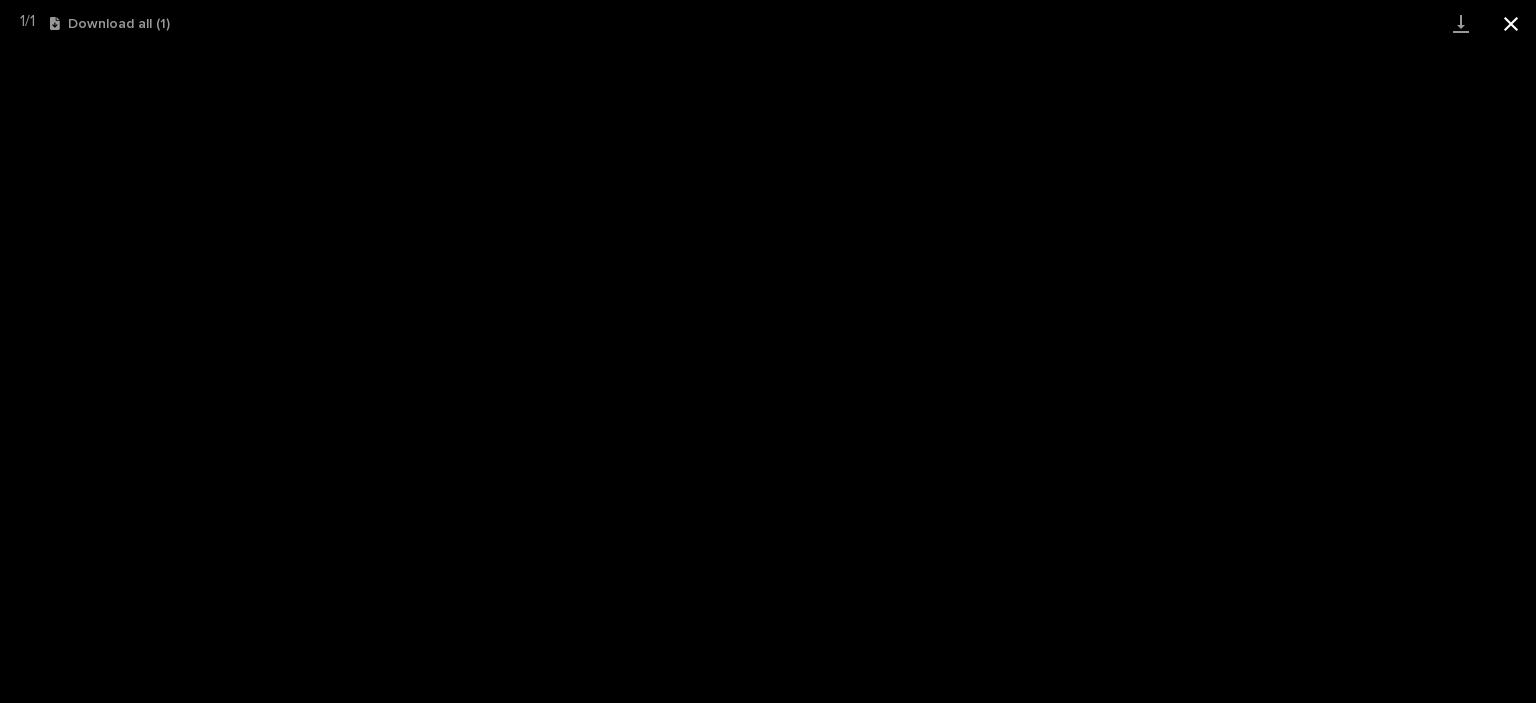 click at bounding box center (1511, 23) 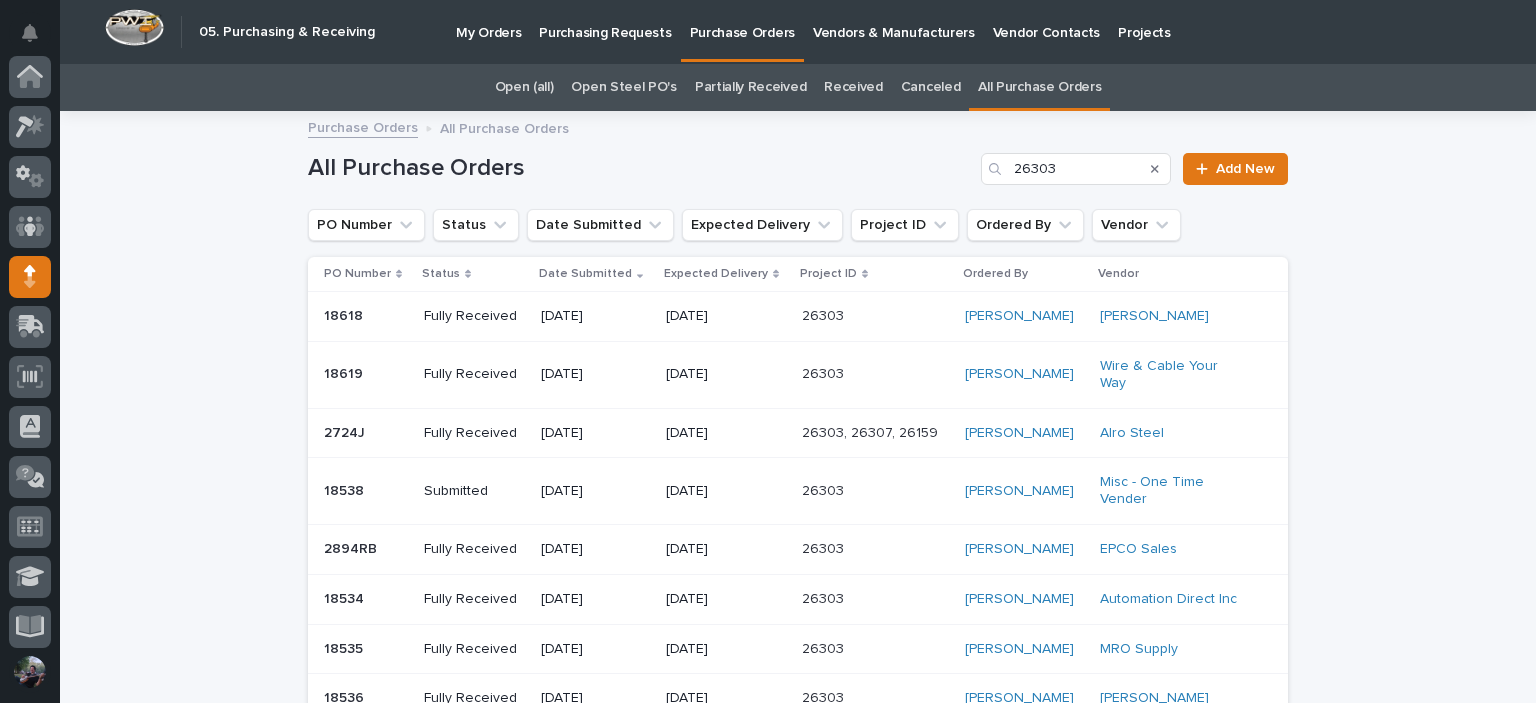 scroll, scrollTop: 64, scrollLeft: 0, axis: vertical 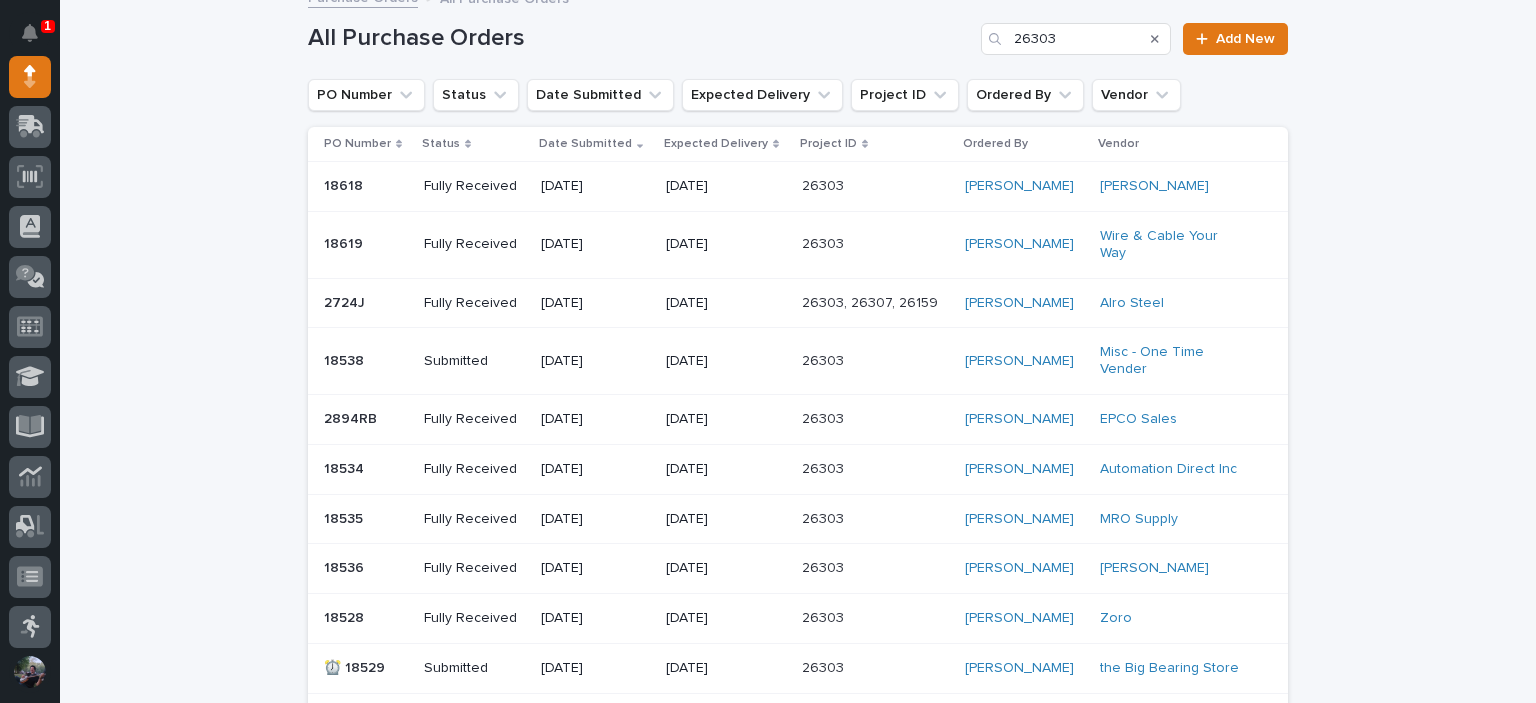 click on "Arlyn Miller" at bounding box center (1024, 568) 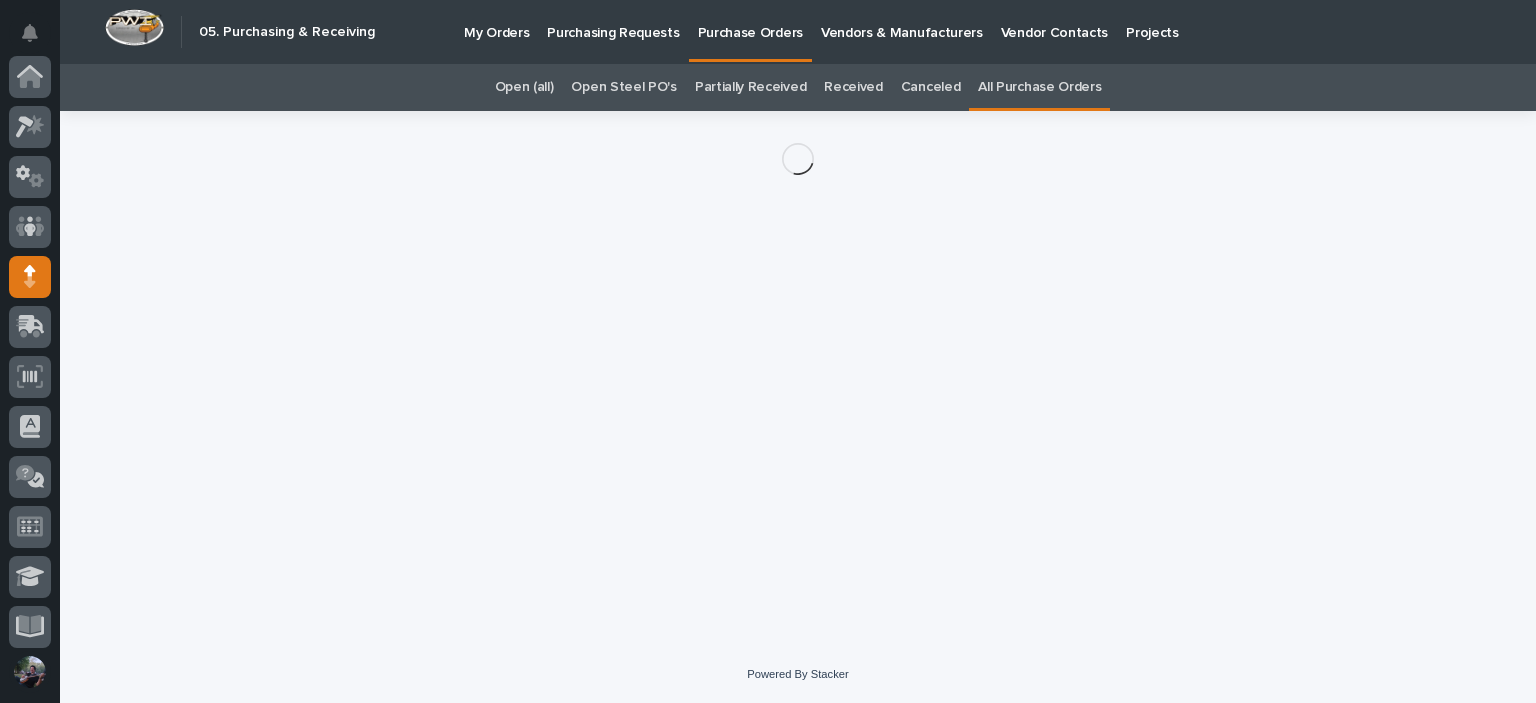 scroll, scrollTop: 200, scrollLeft: 0, axis: vertical 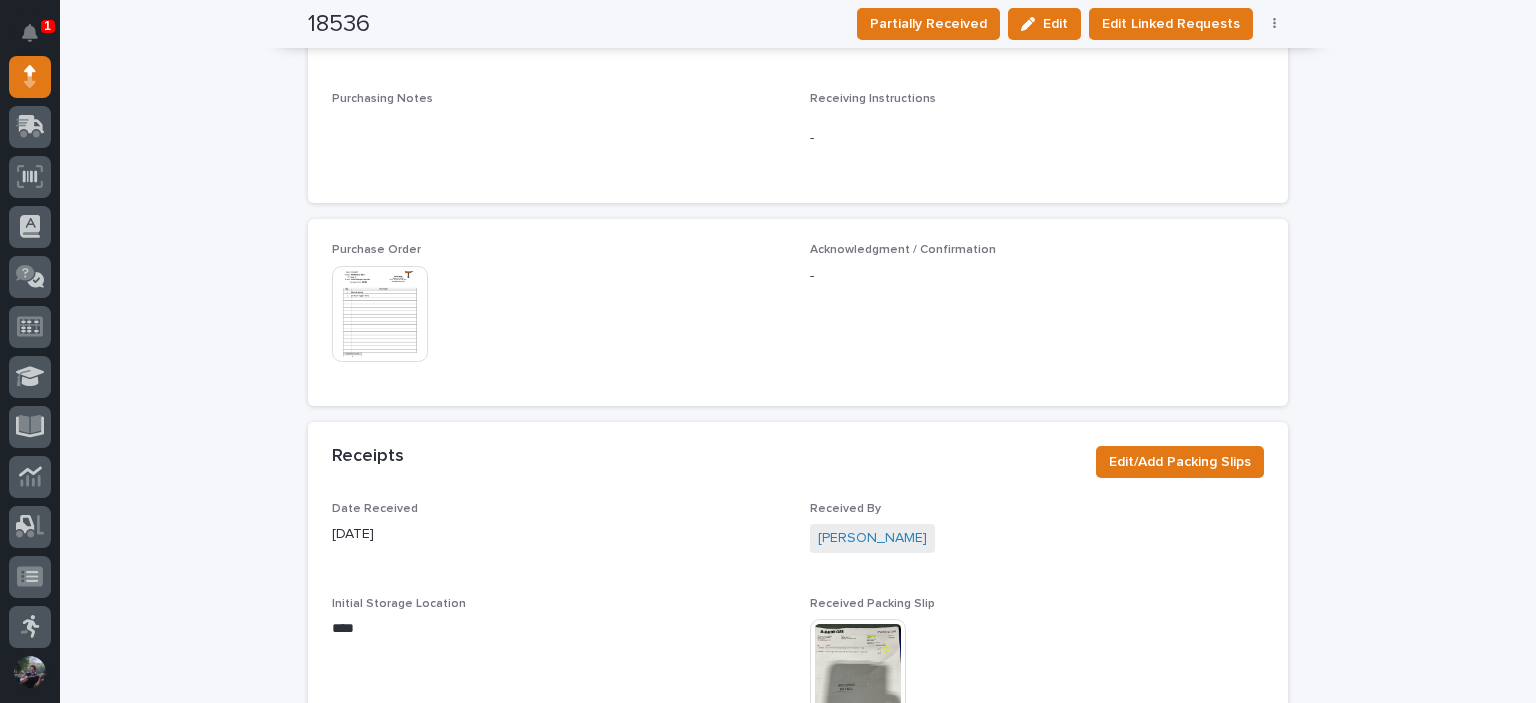 click at bounding box center [380, 314] 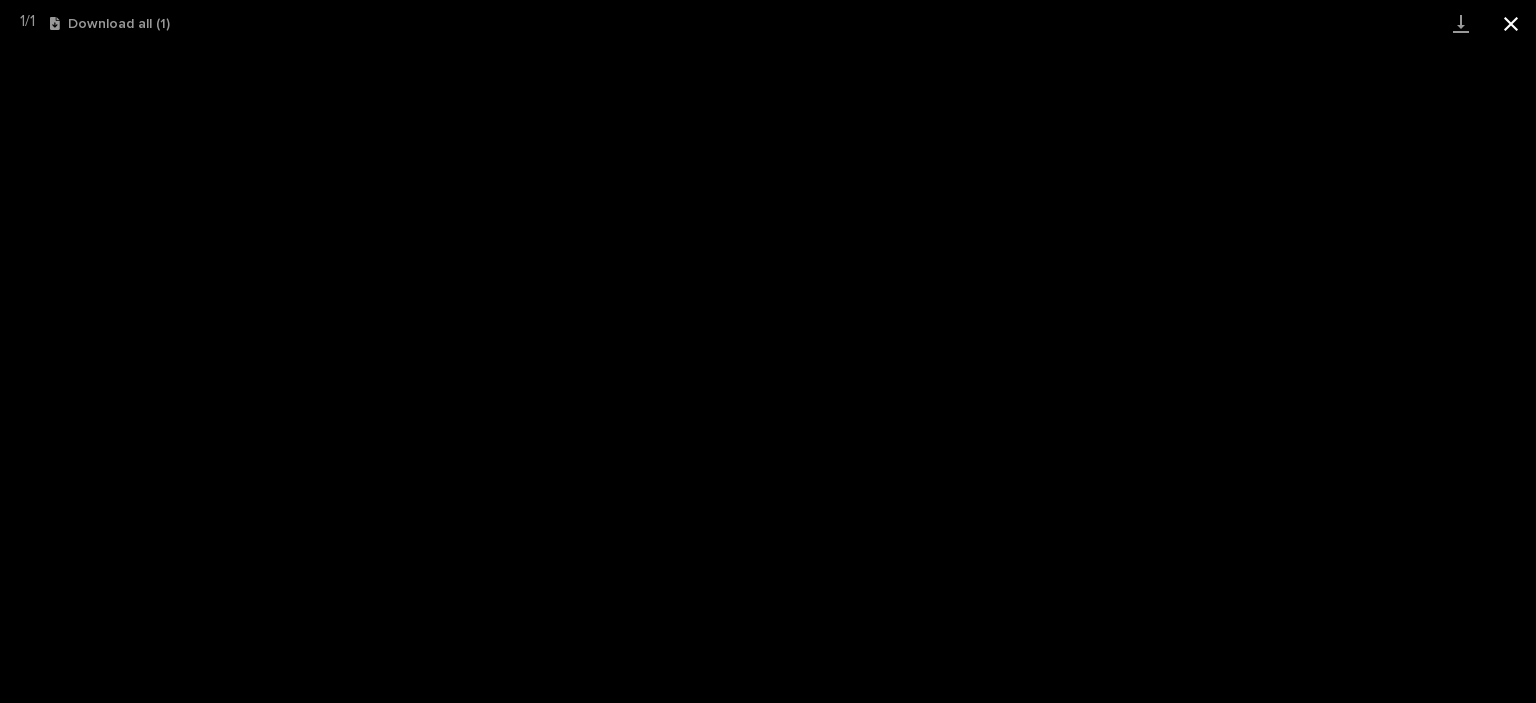 click at bounding box center [1511, 23] 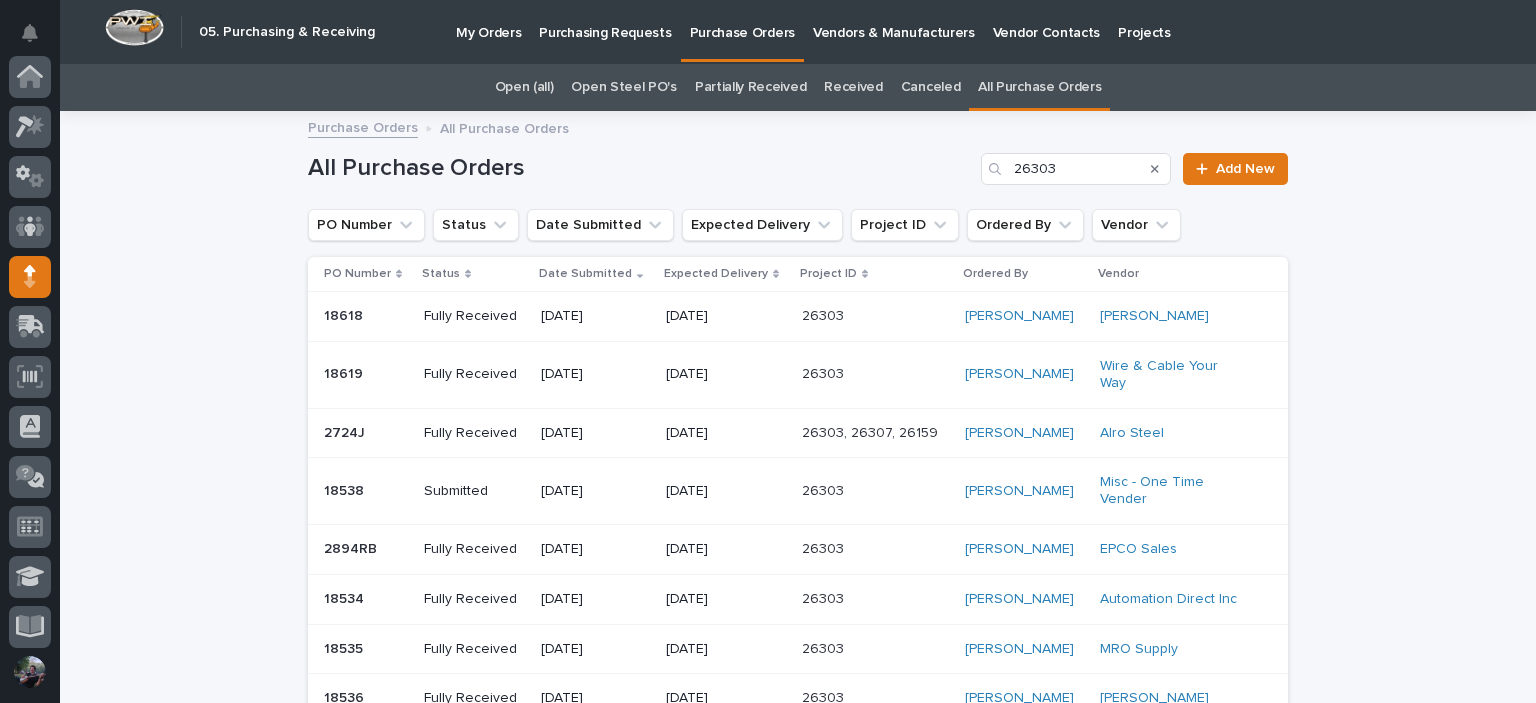 scroll, scrollTop: 200, scrollLeft: 0, axis: vertical 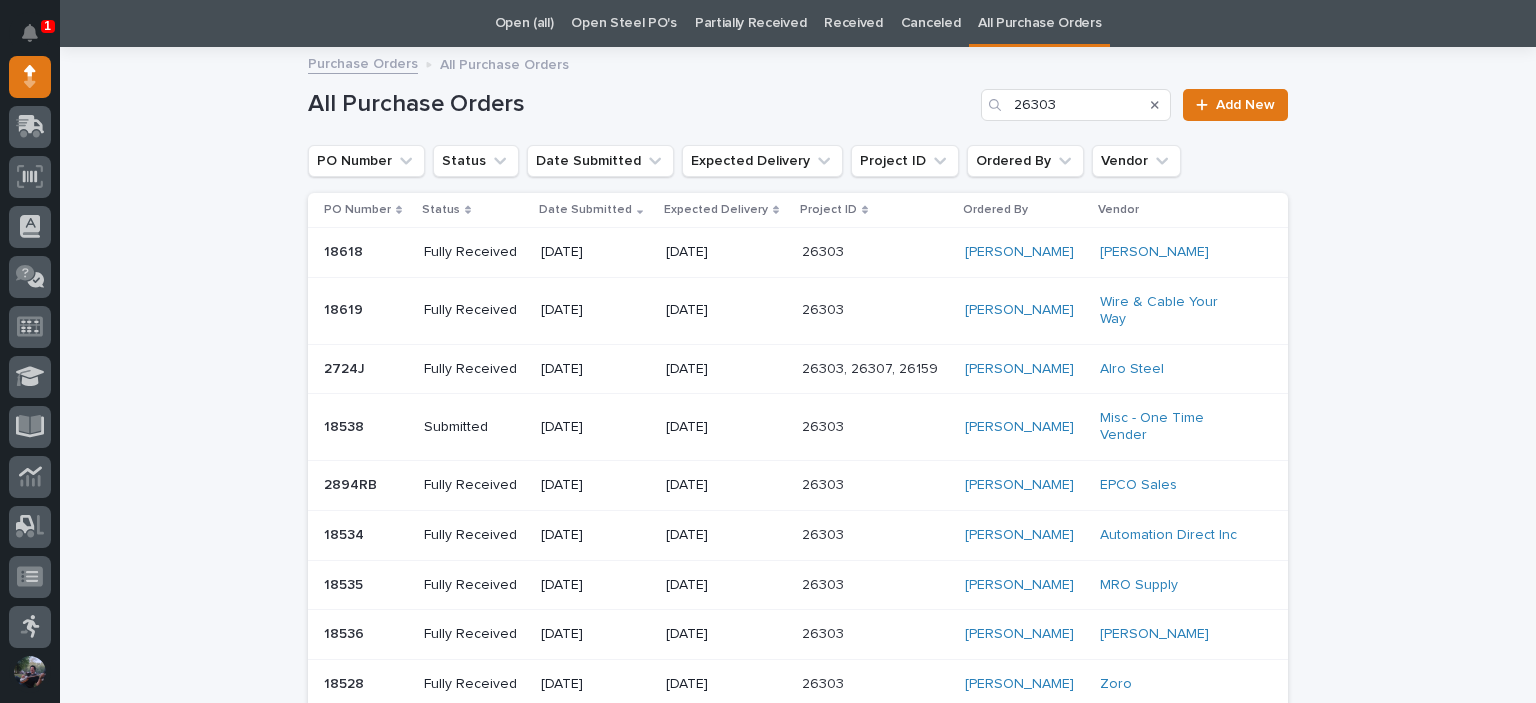 click on "Arlyn Miller" at bounding box center [1024, 684] 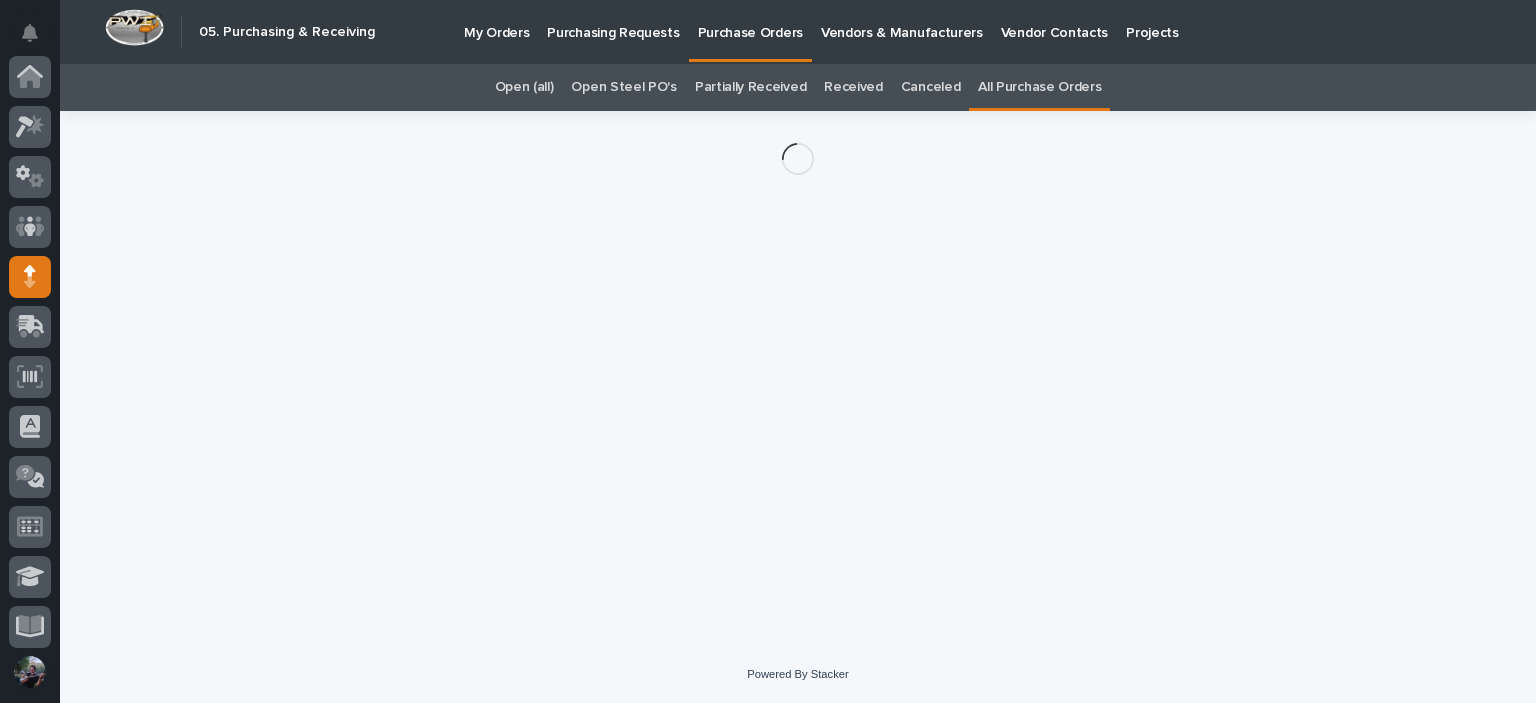 scroll, scrollTop: 200, scrollLeft: 0, axis: vertical 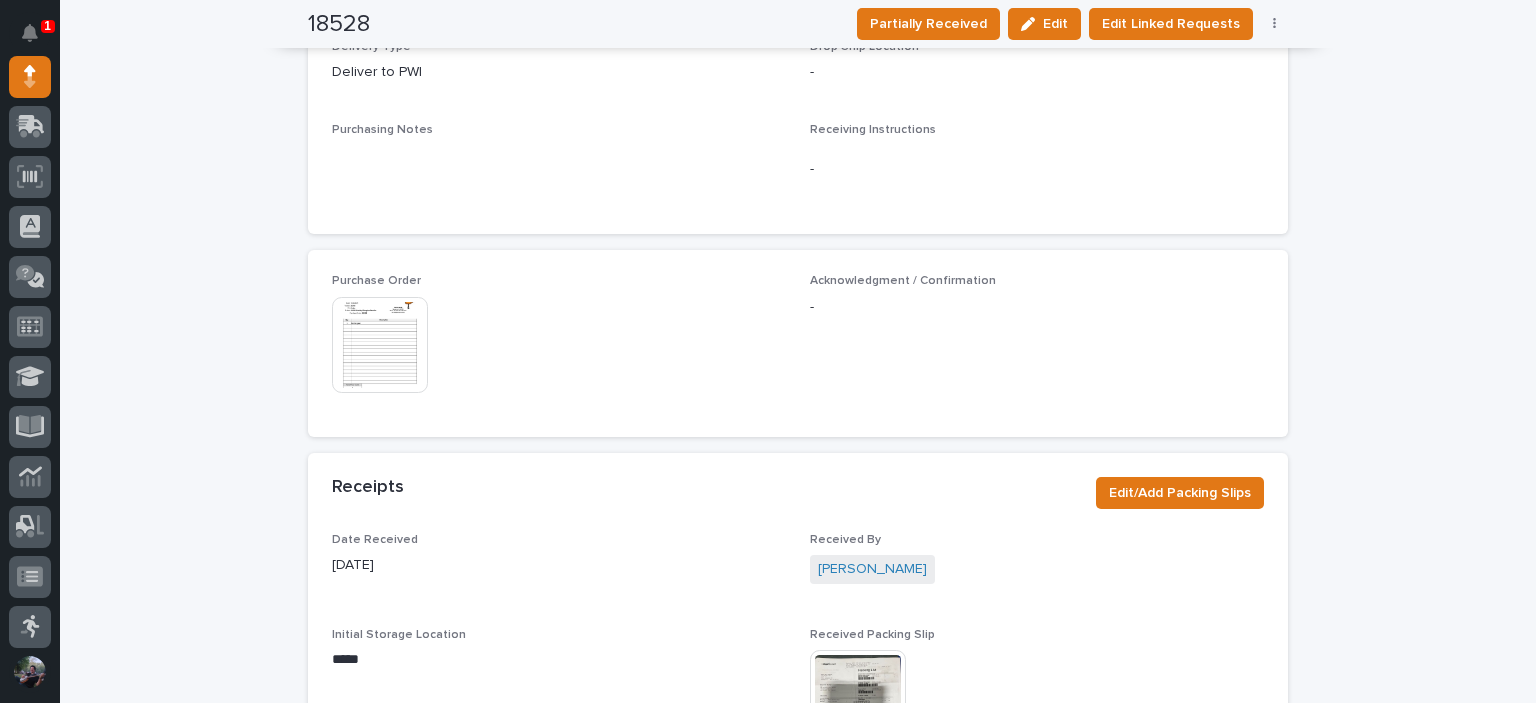 click at bounding box center (380, 345) 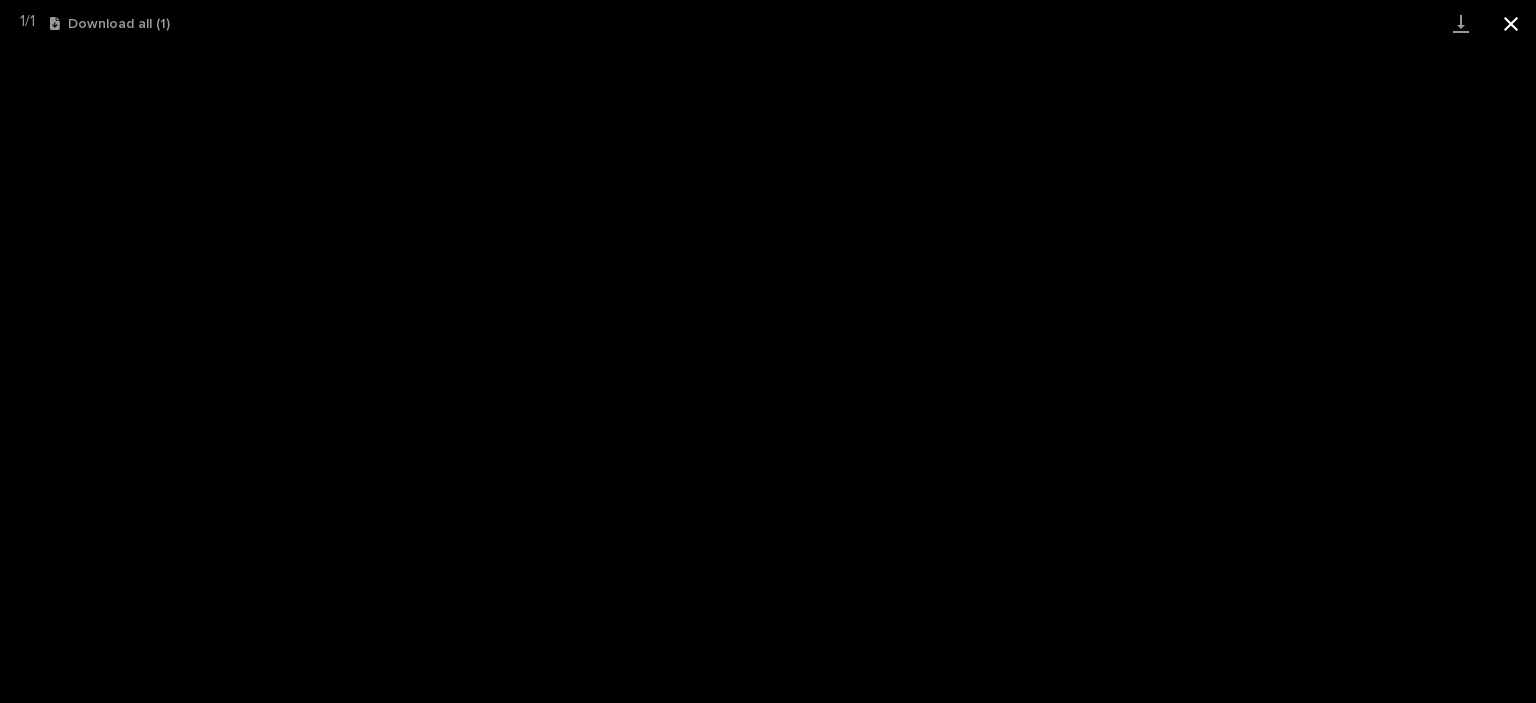 click at bounding box center [1511, 23] 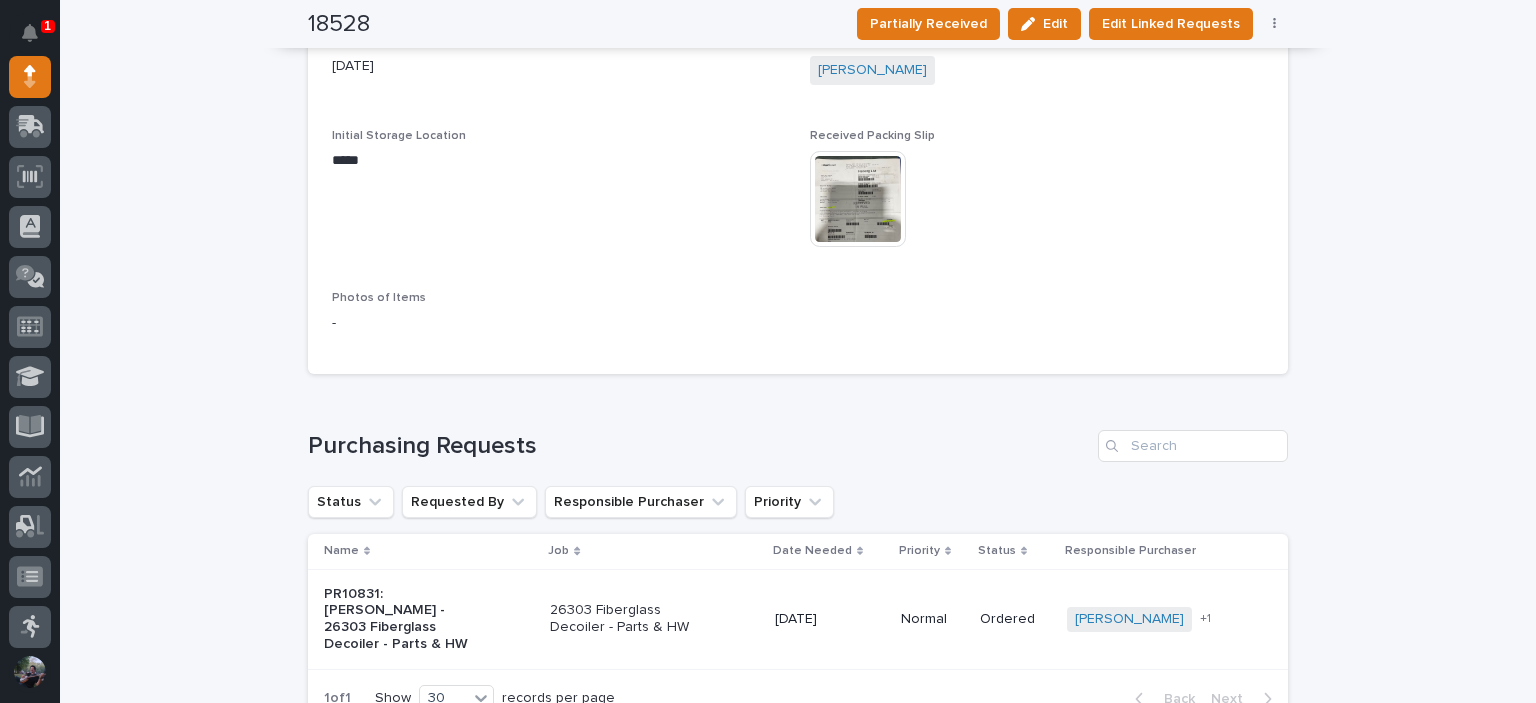 scroll, scrollTop: 1435, scrollLeft: 0, axis: vertical 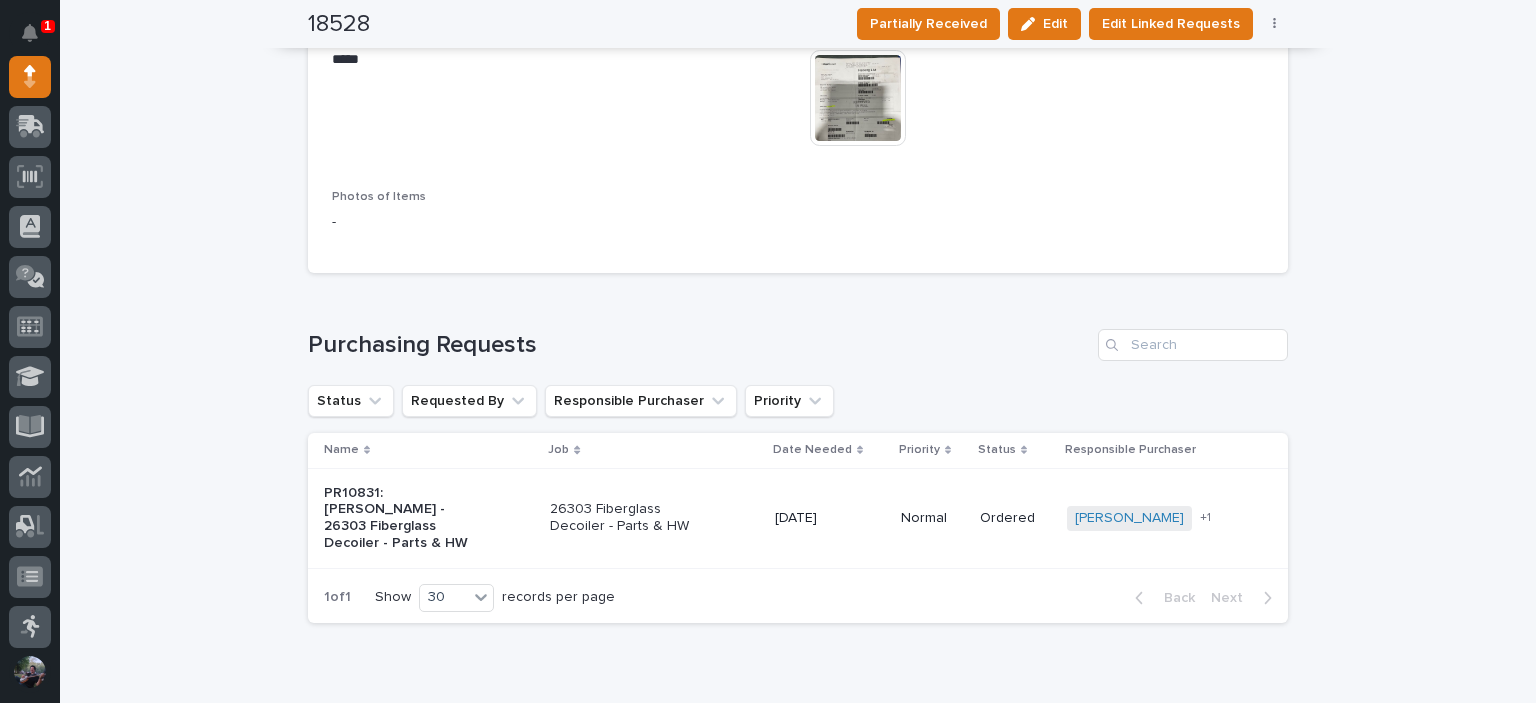 click at bounding box center [858, 98] 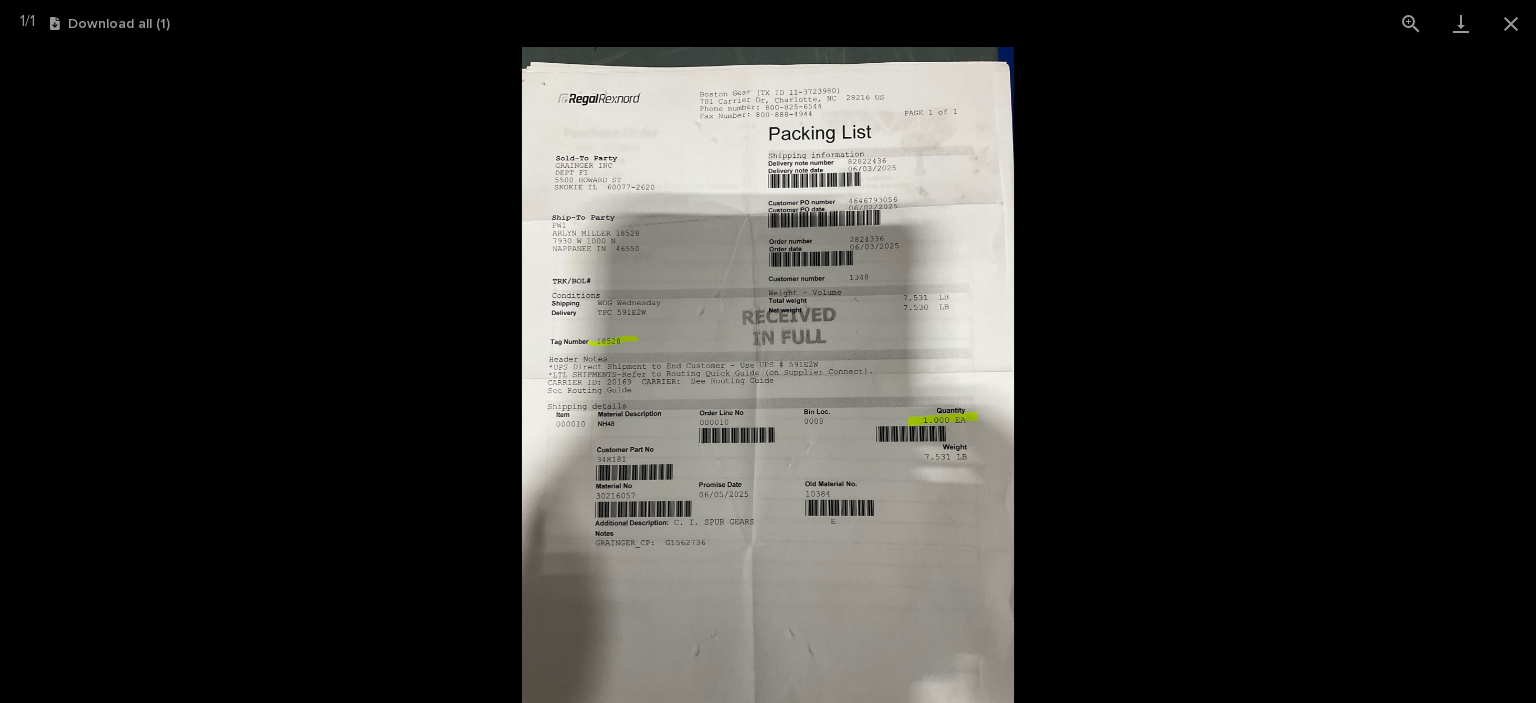click at bounding box center (768, 375) 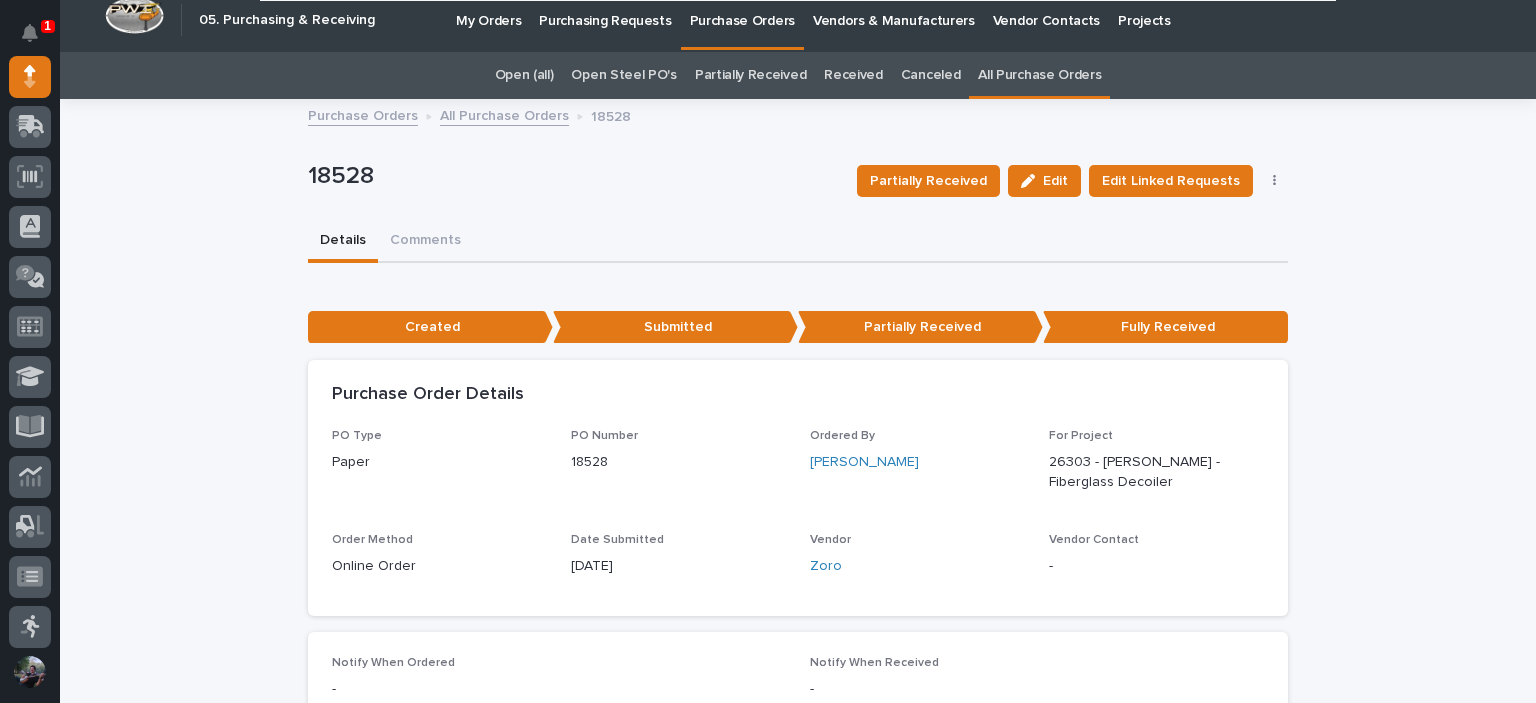 scroll, scrollTop: 0, scrollLeft: 0, axis: both 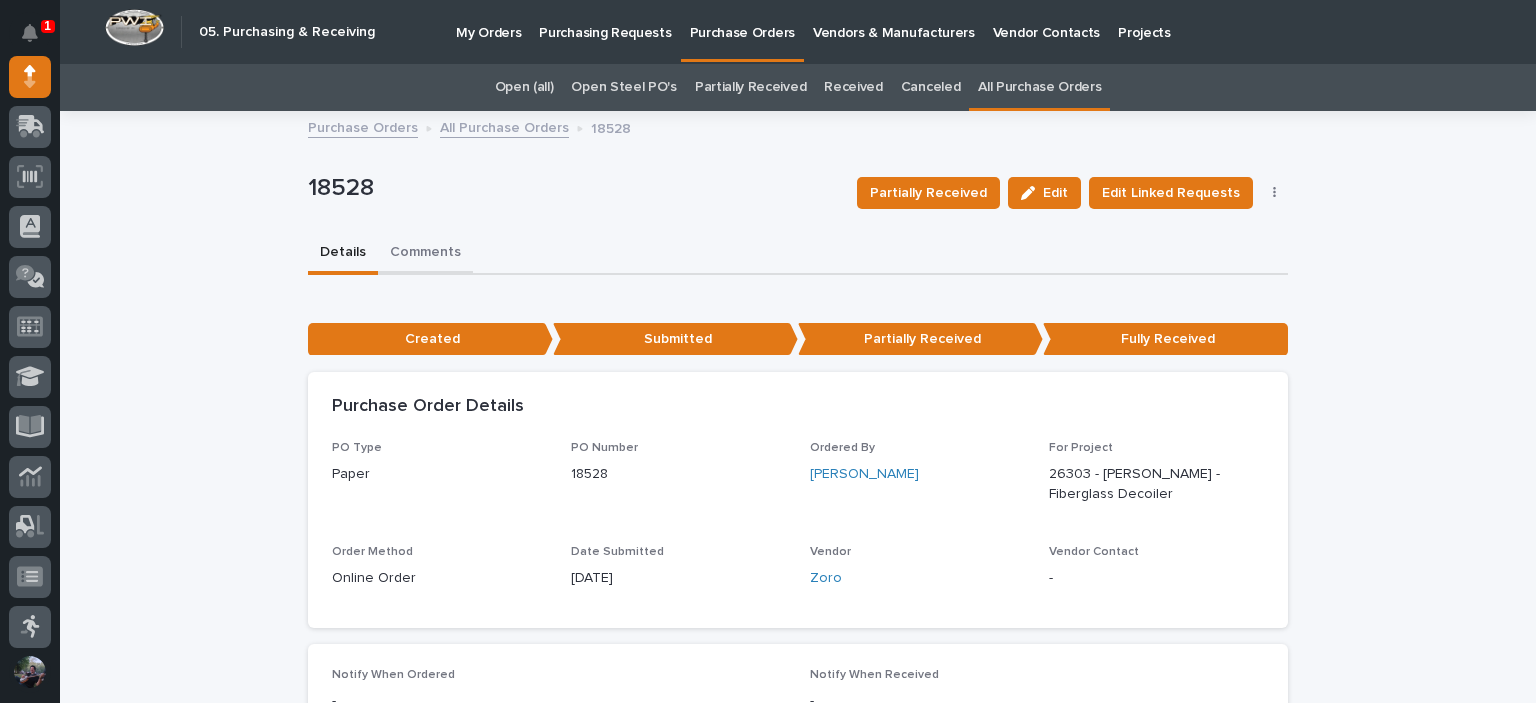 click on "Comments" at bounding box center [425, 254] 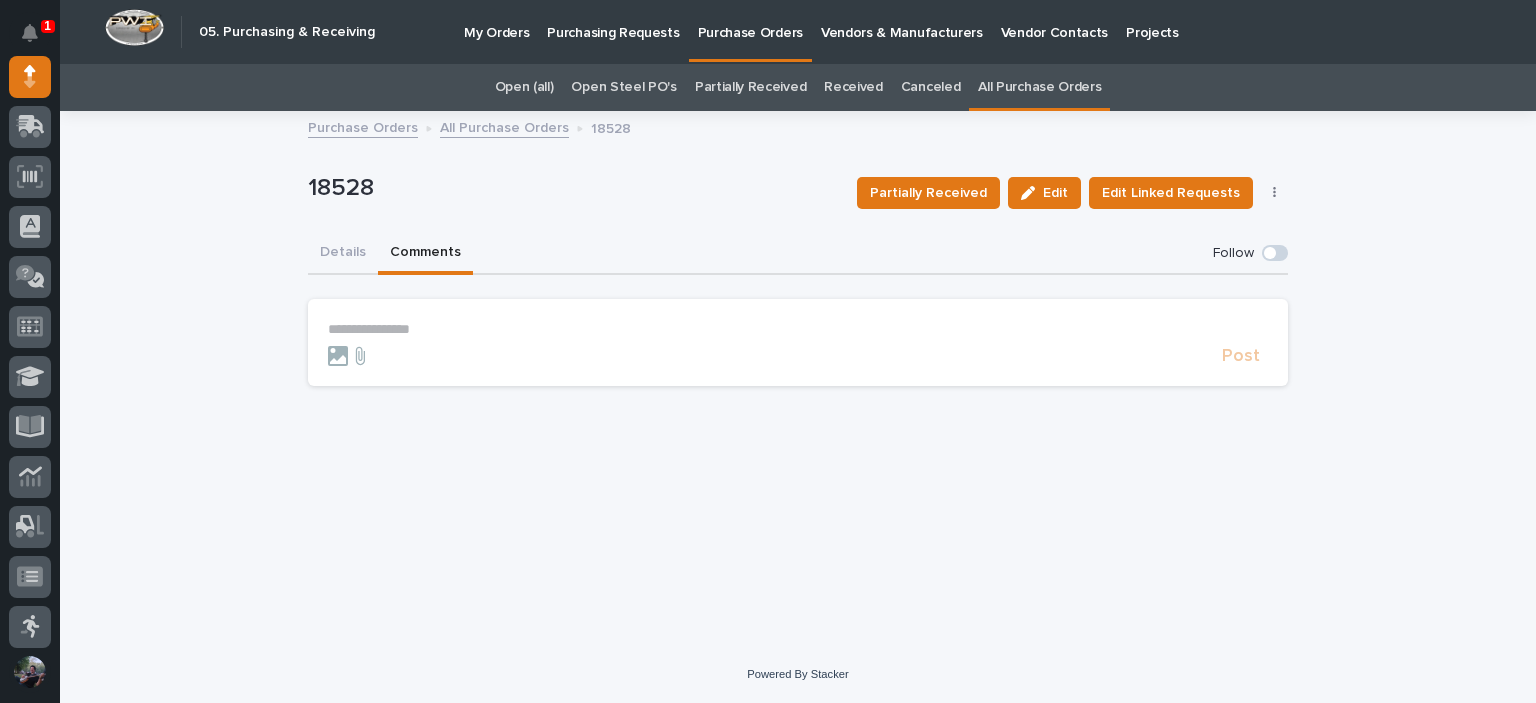 click on "**********" at bounding box center (798, 329) 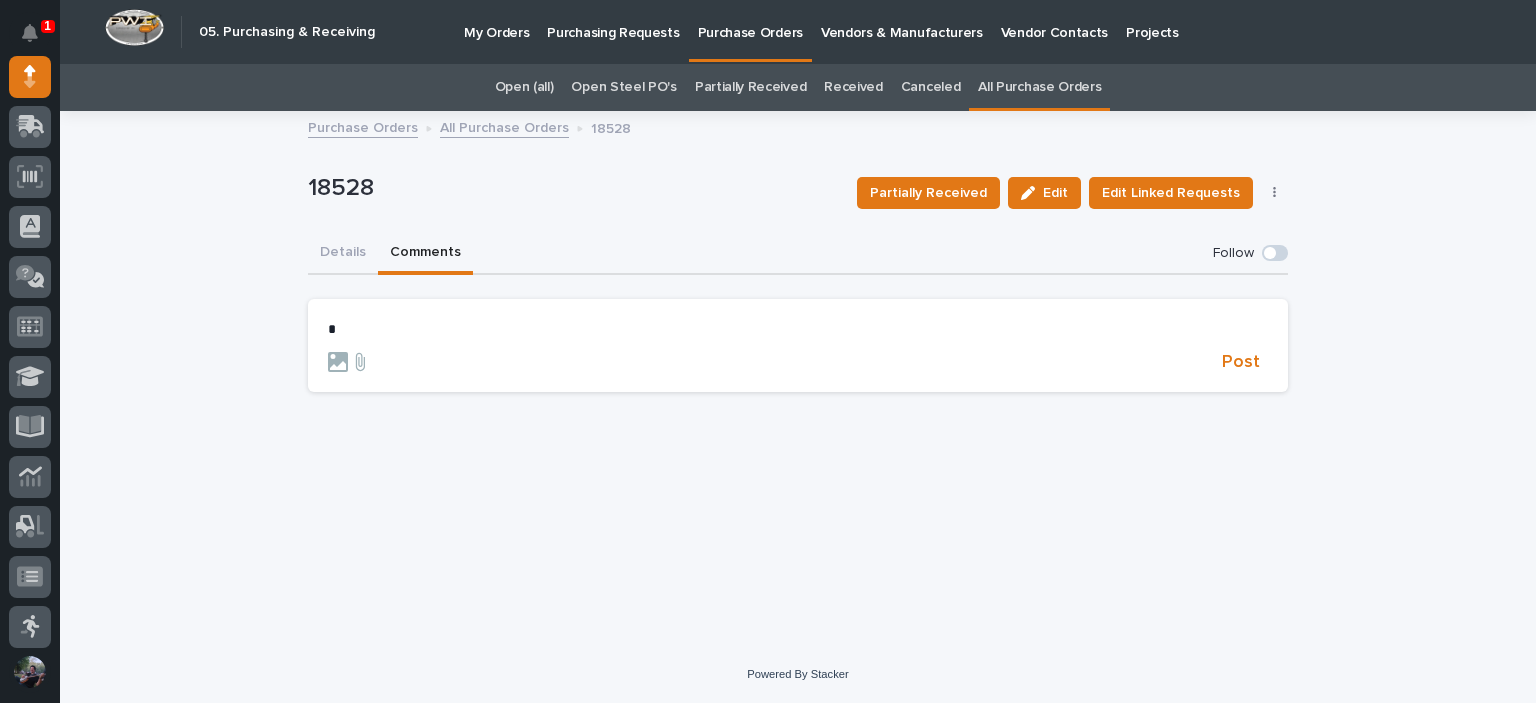 type 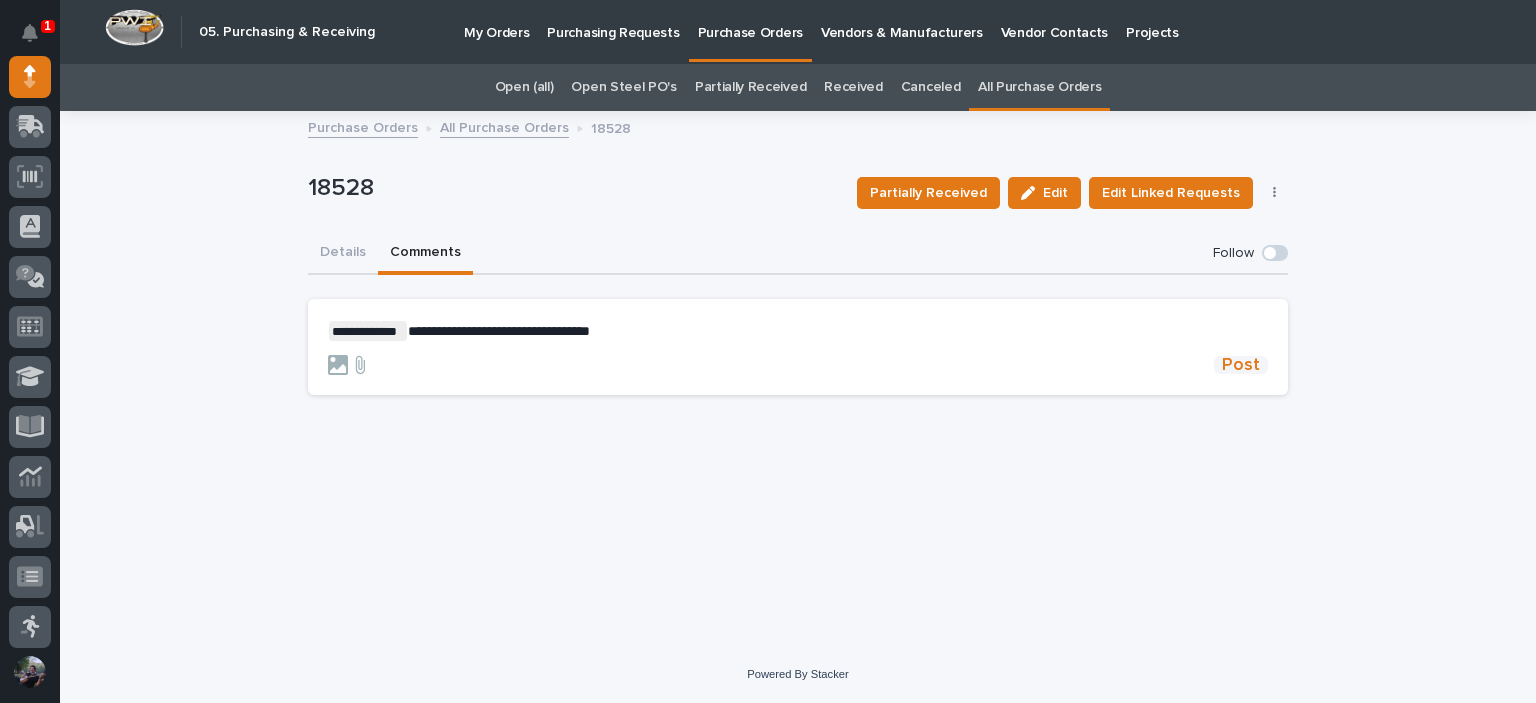 click on "Post" at bounding box center (1241, 365) 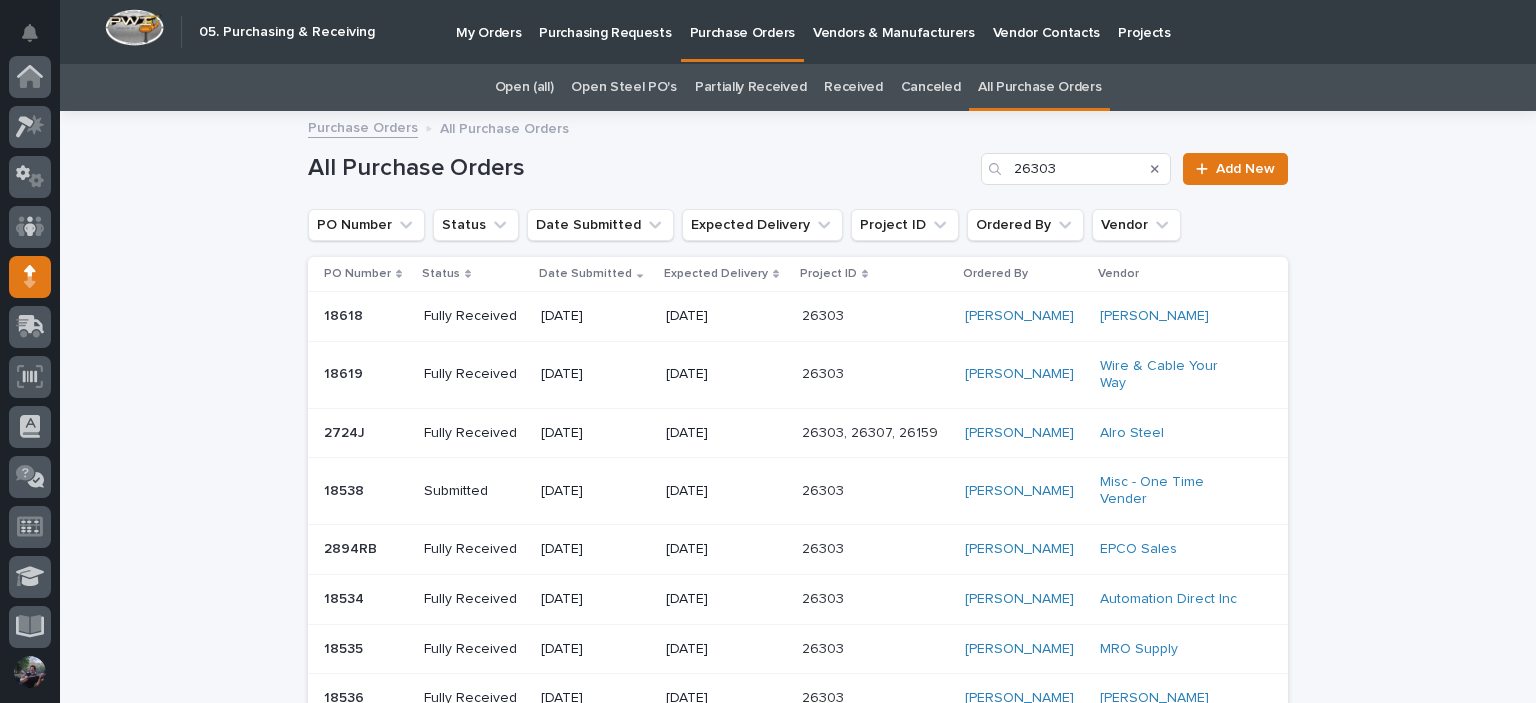 scroll, scrollTop: 200, scrollLeft: 0, axis: vertical 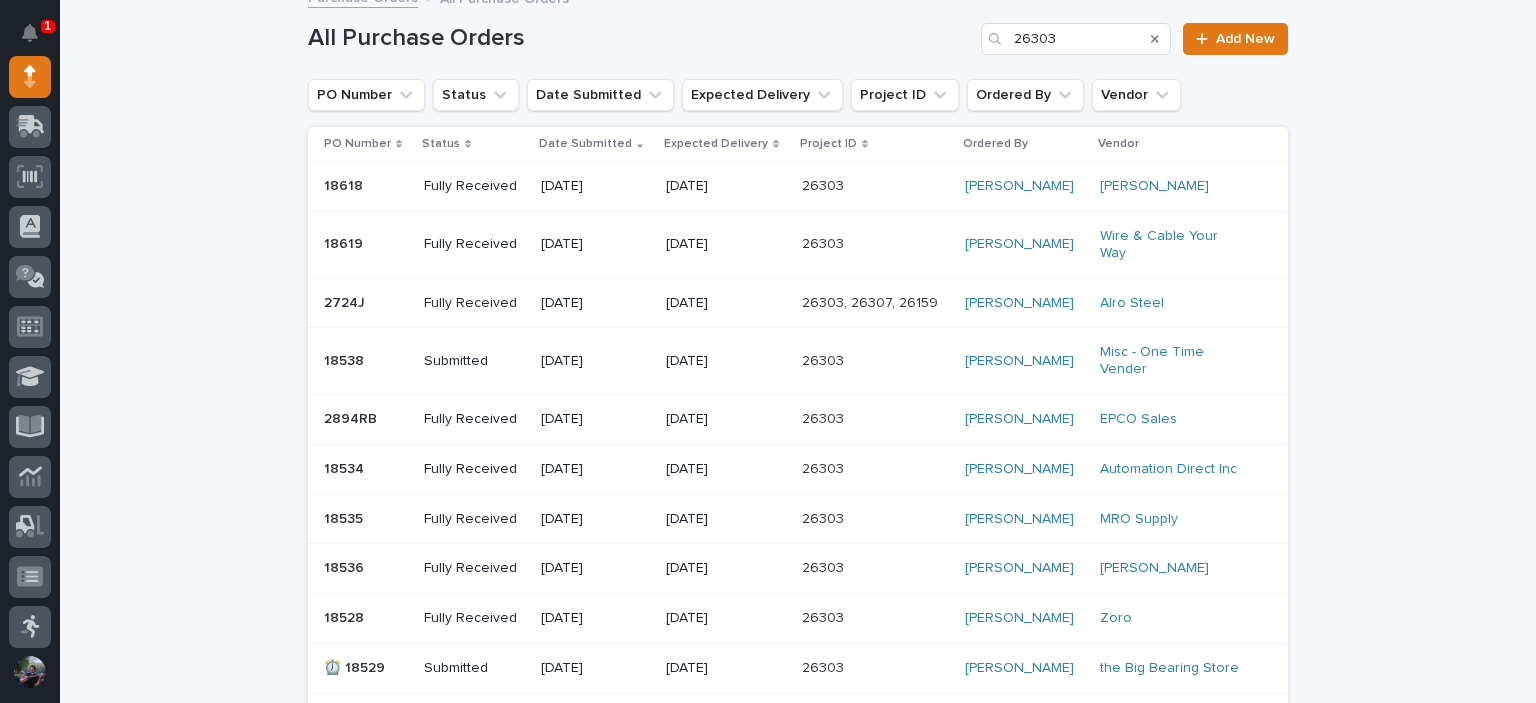 click on "Arlyn Miller" at bounding box center [1024, 668] 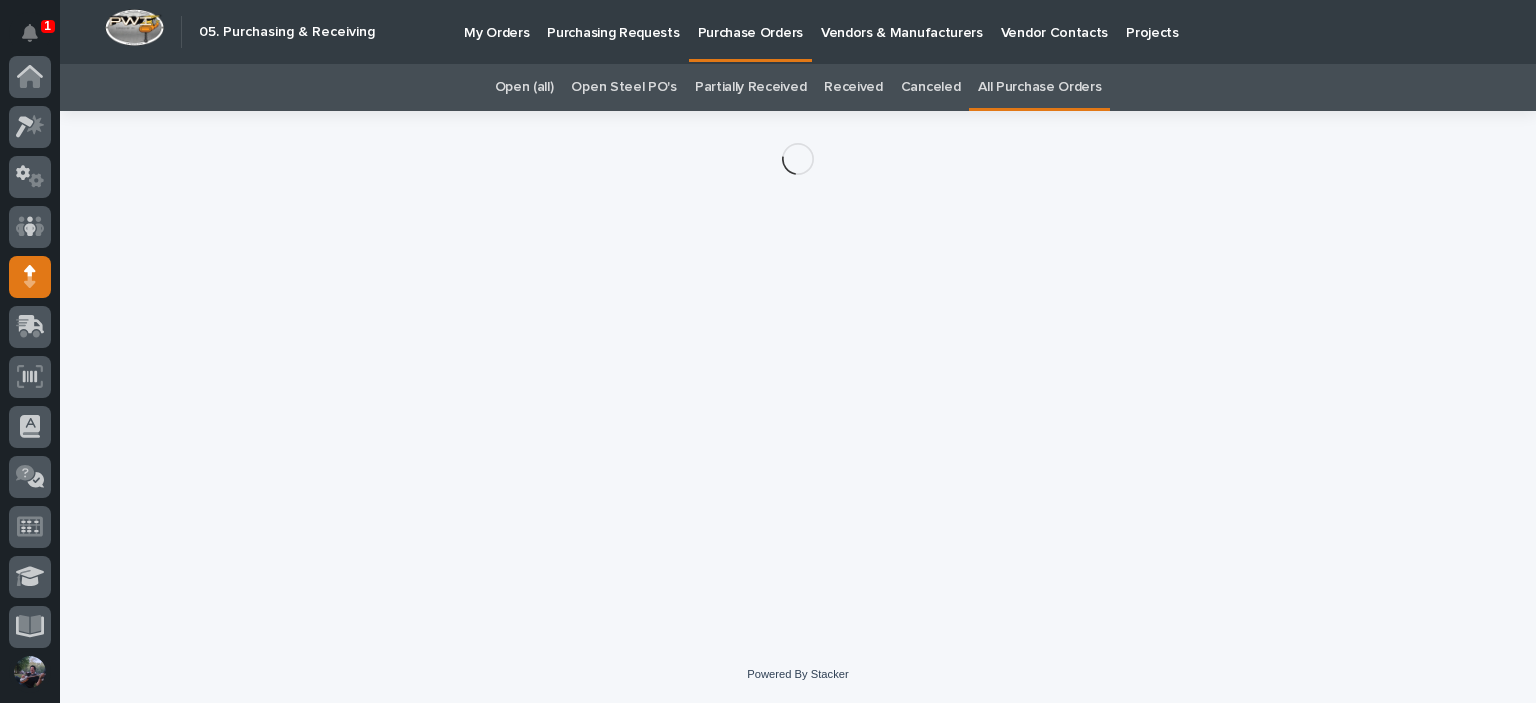 scroll, scrollTop: 200, scrollLeft: 0, axis: vertical 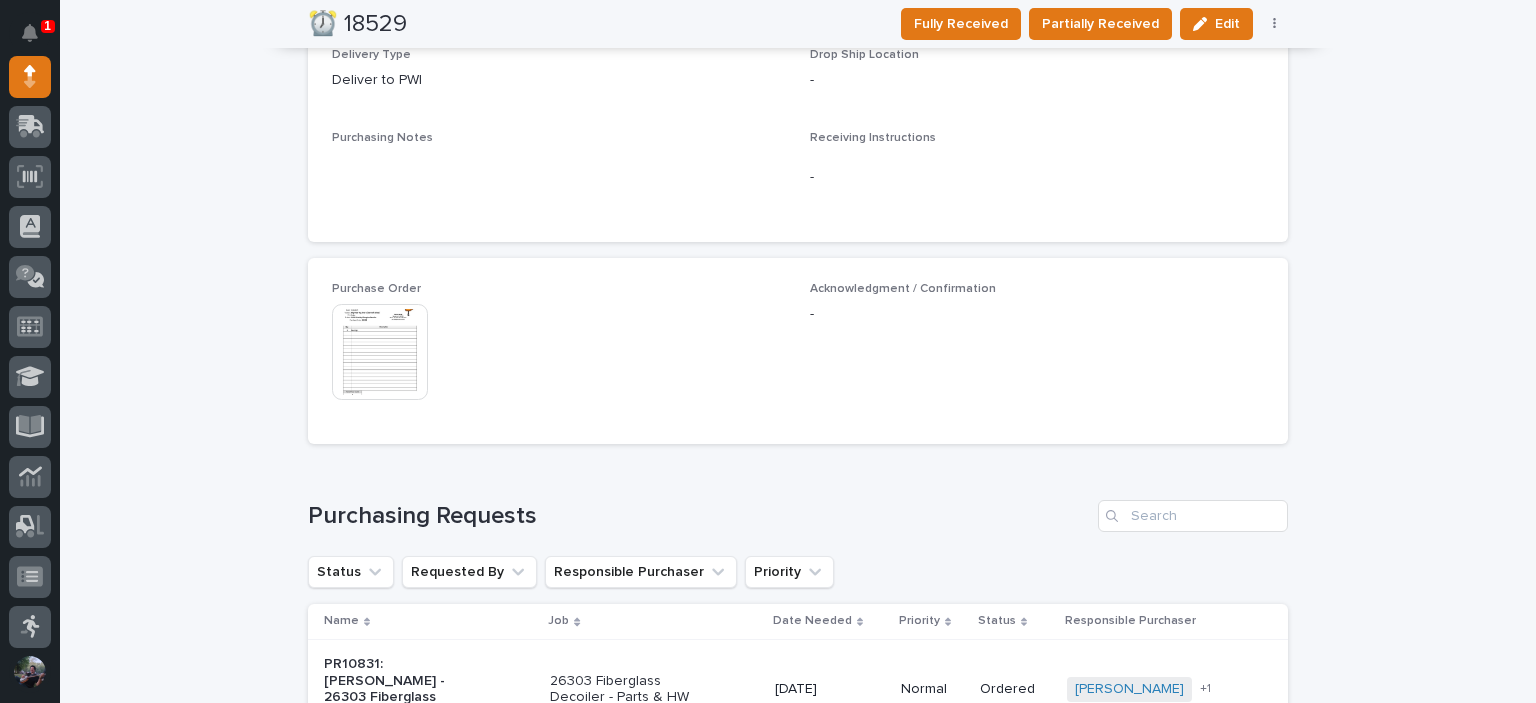 click at bounding box center (380, 352) 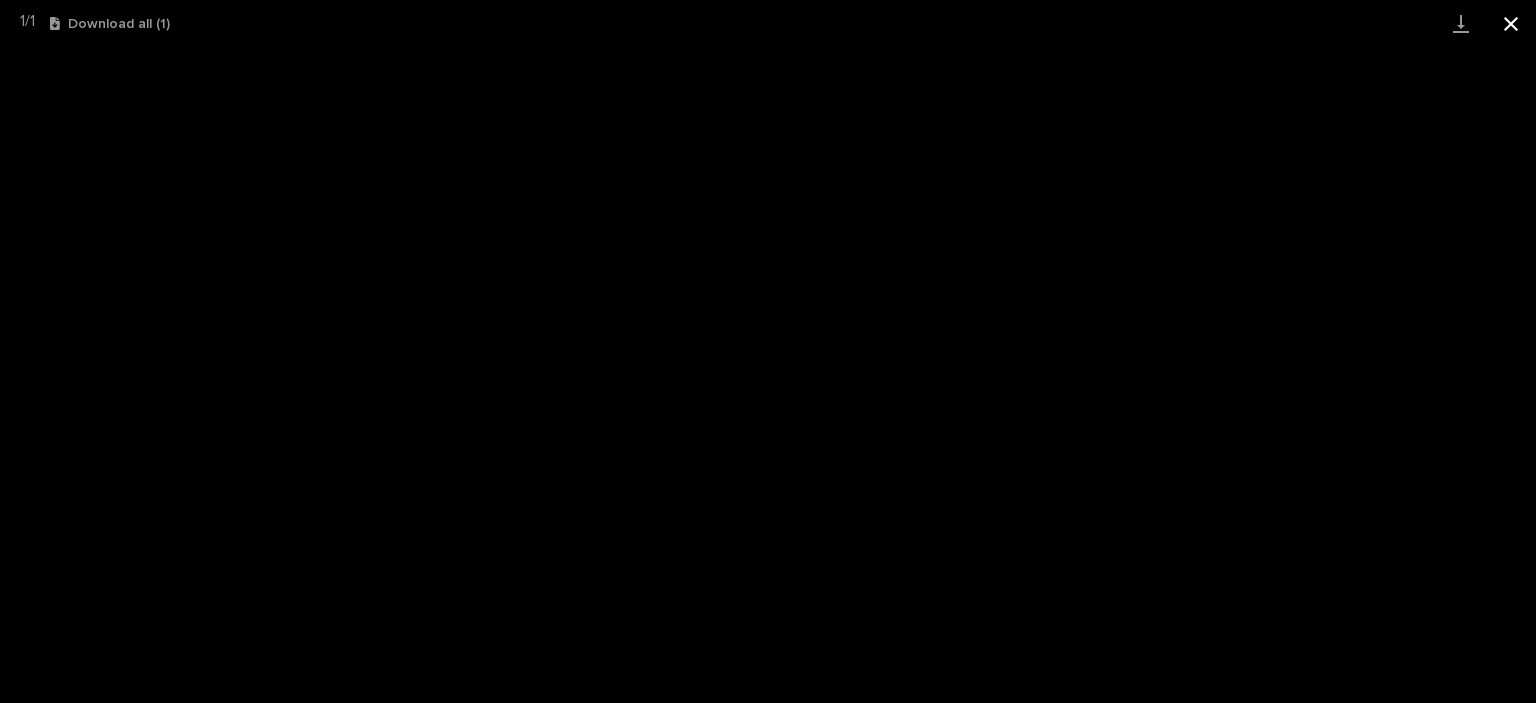 click at bounding box center (1511, 23) 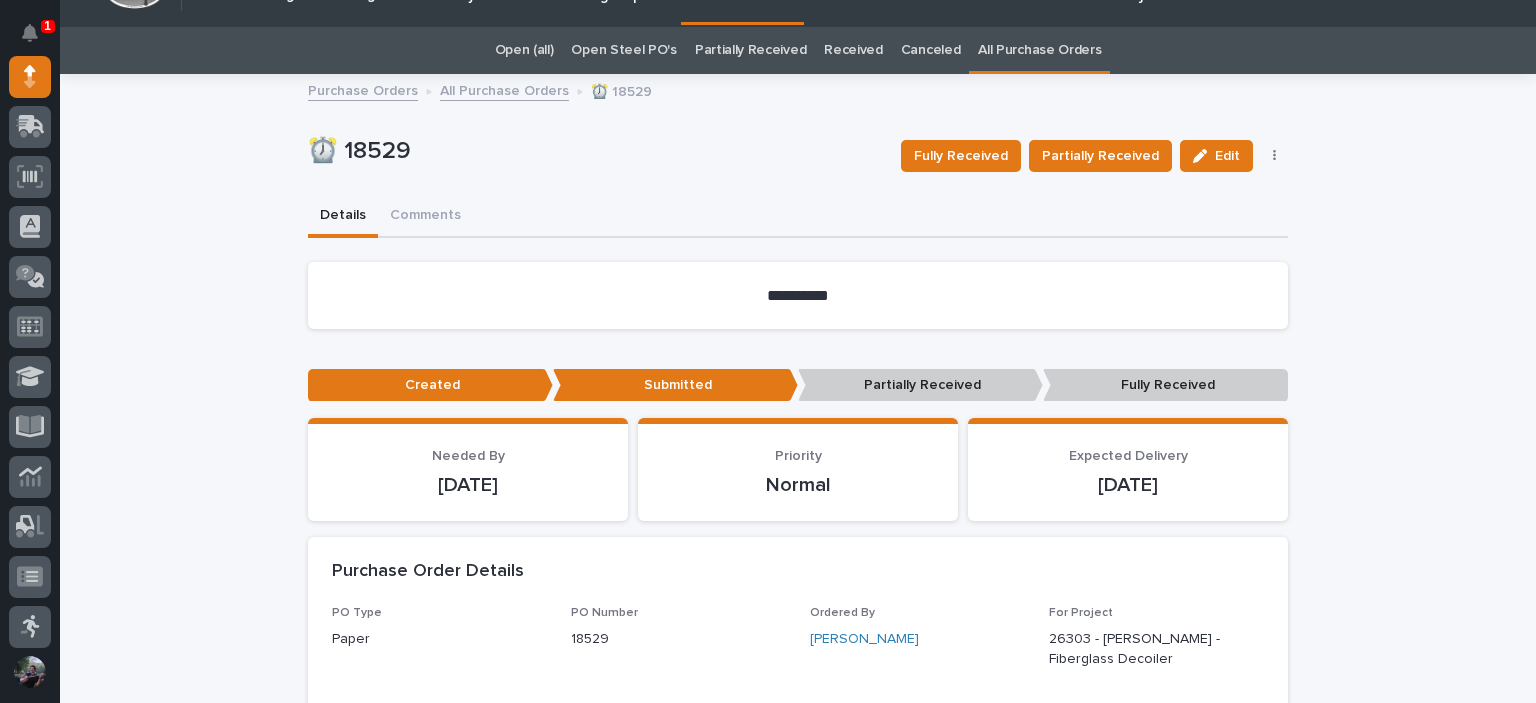 scroll, scrollTop: 0, scrollLeft: 0, axis: both 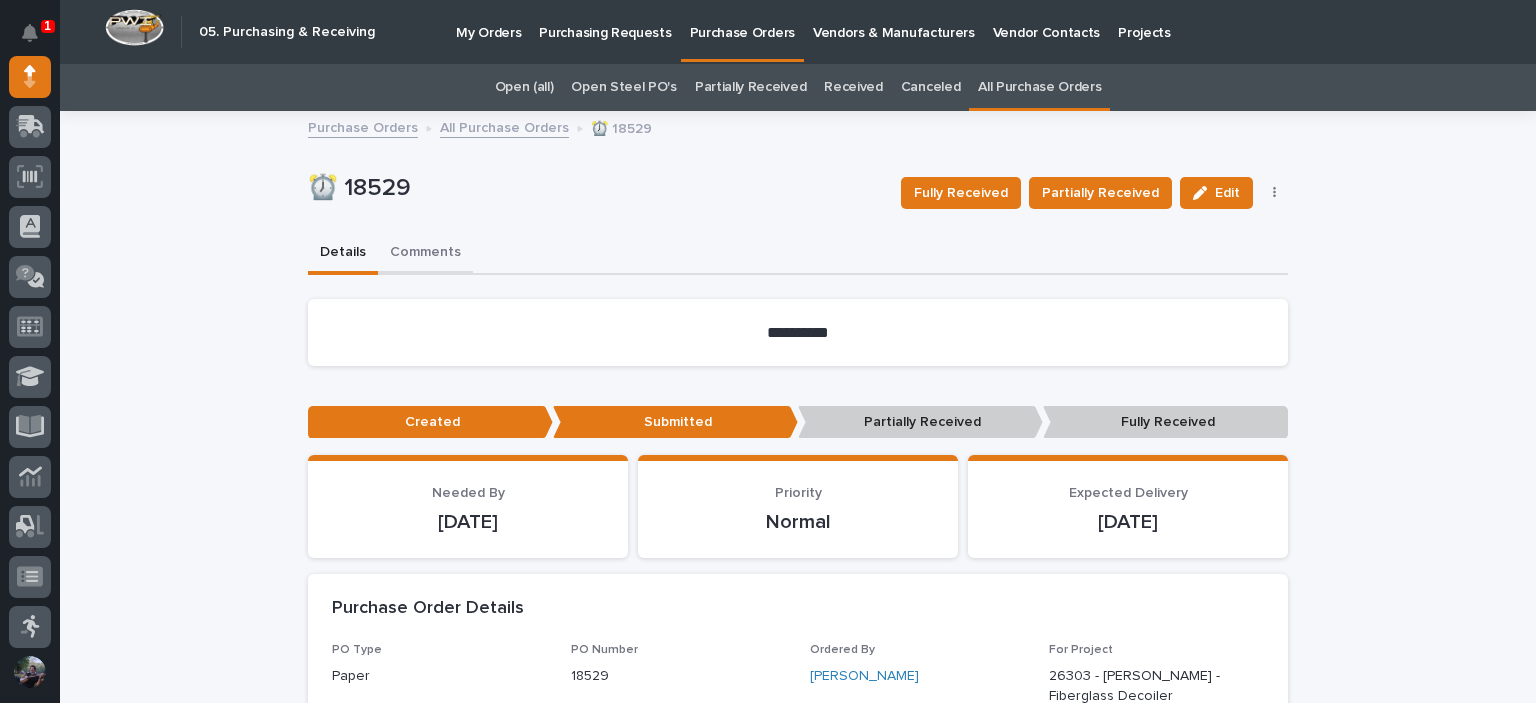 click on "Comments" at bounding box center (425, 254) 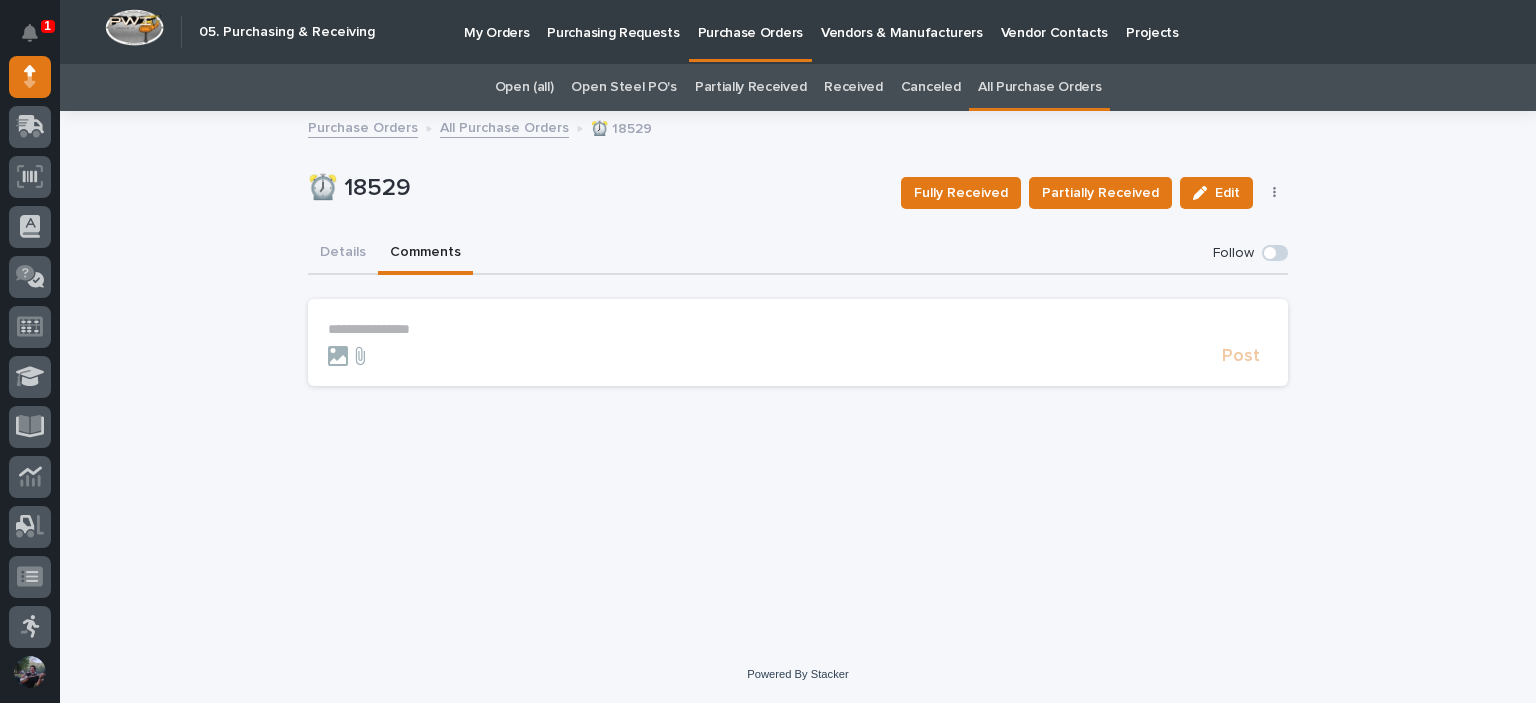 click at bounding box center [771, 356] 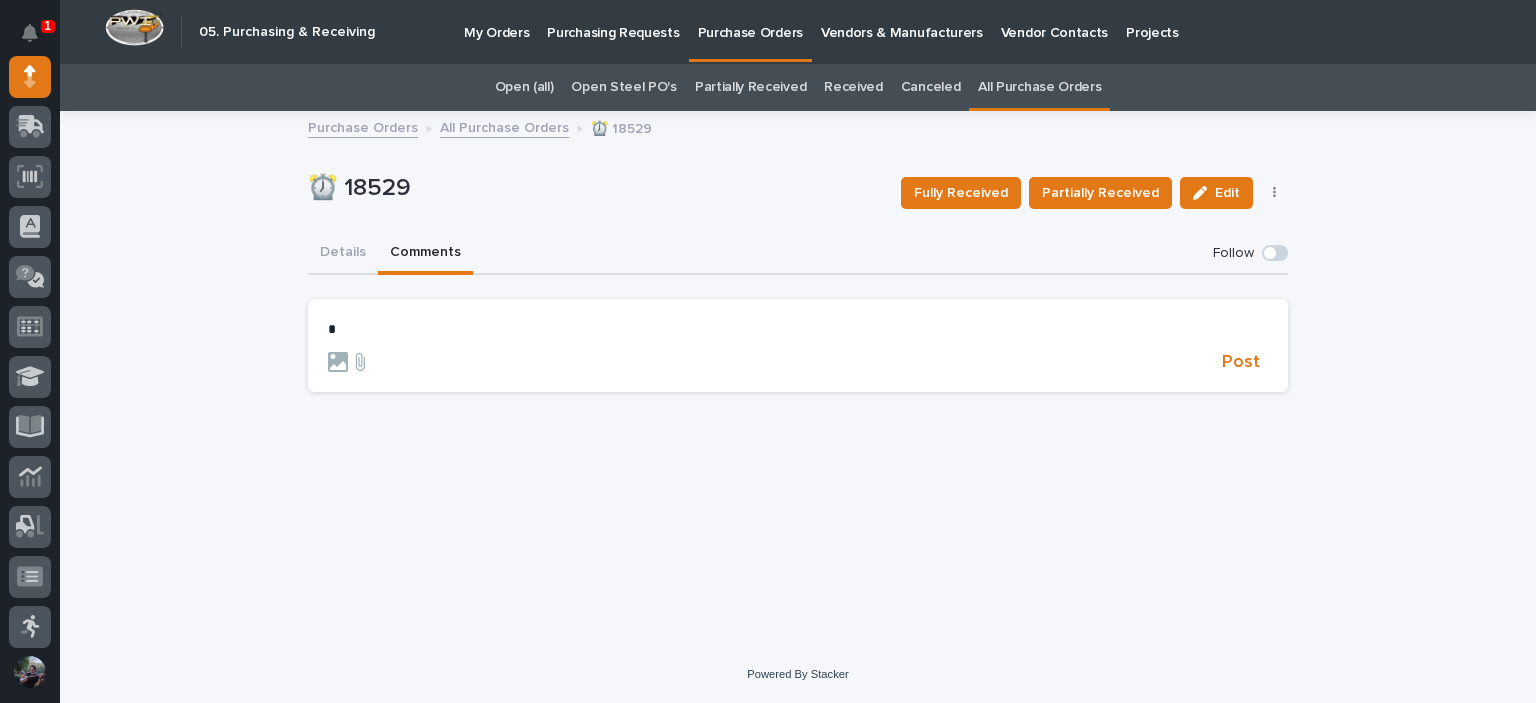 type 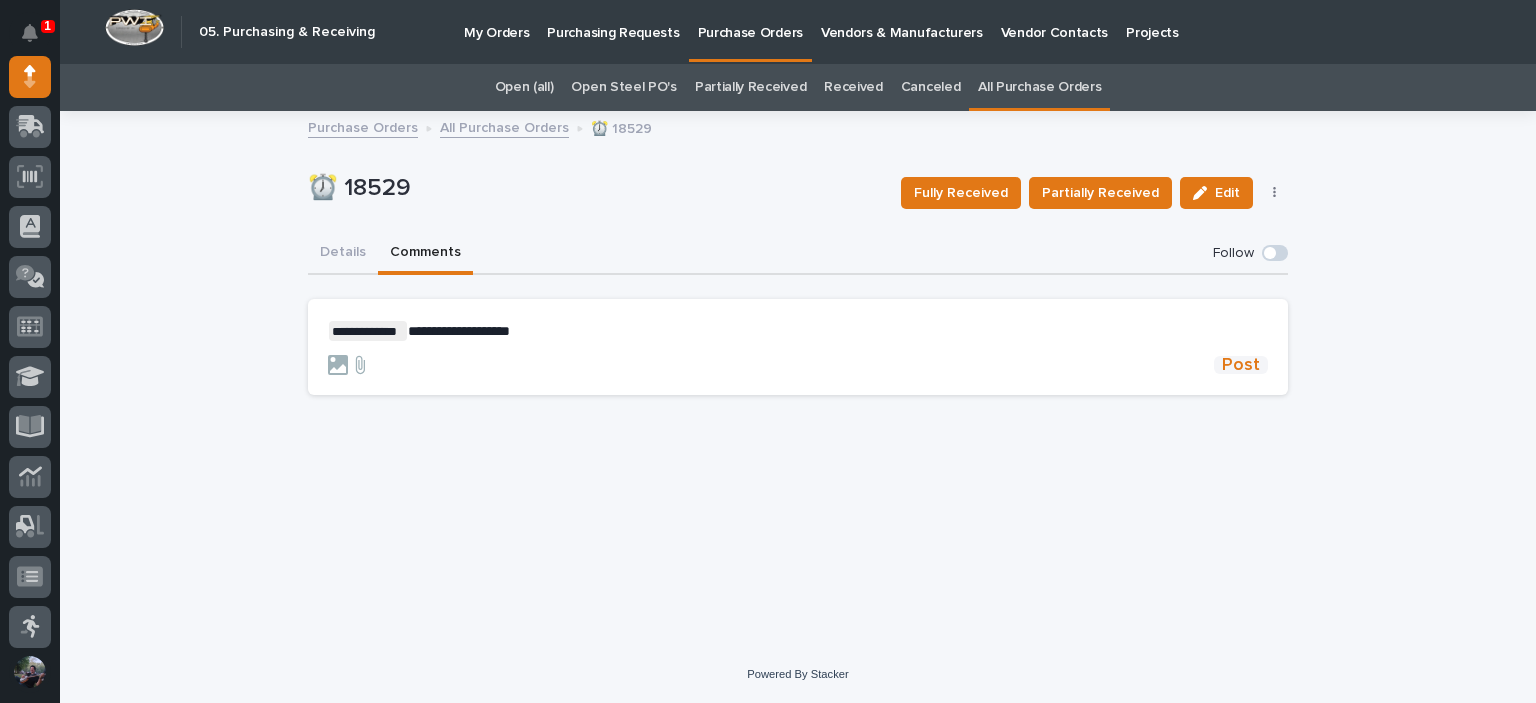 click on "Post" at bounding box center [1241, 365] 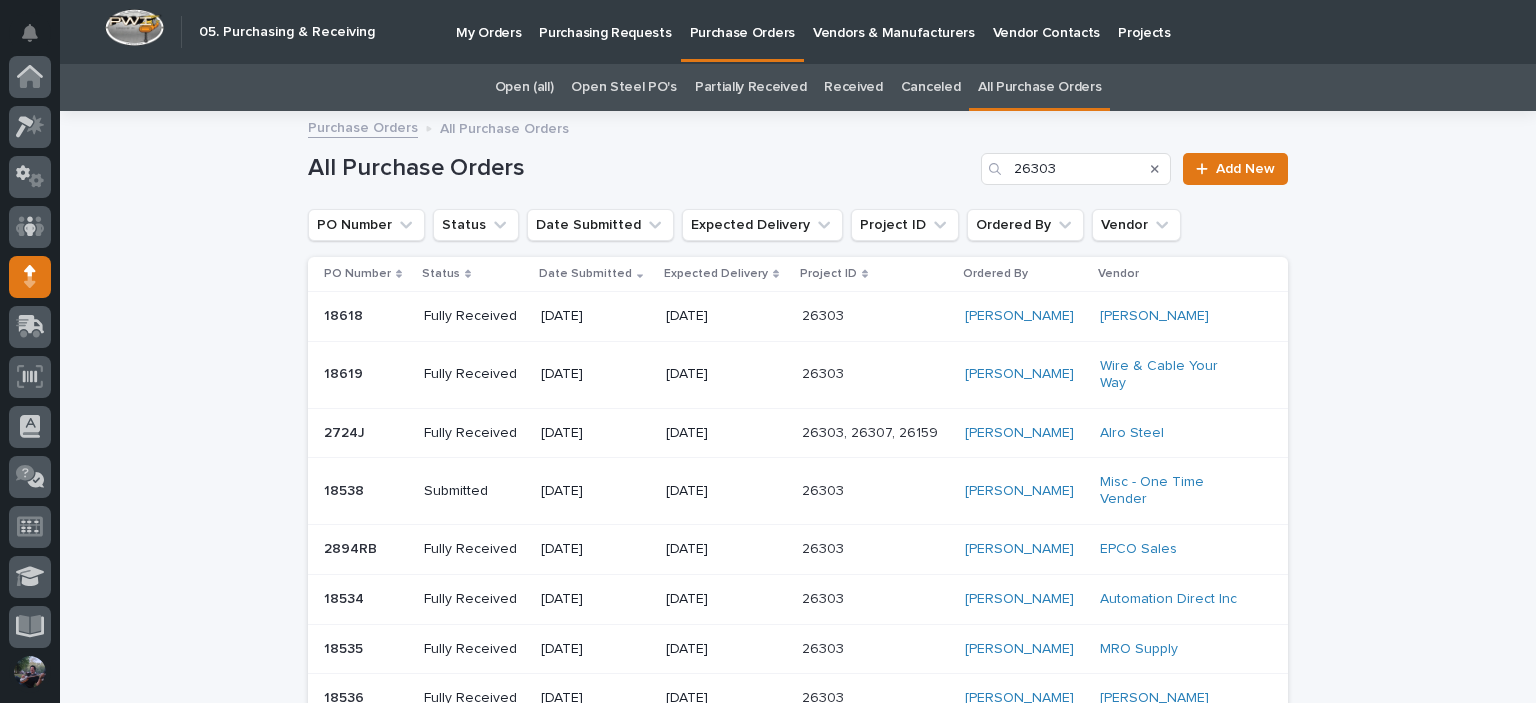 scroll, scrollTop: 200, scrollLeft: 0, axis: vertical 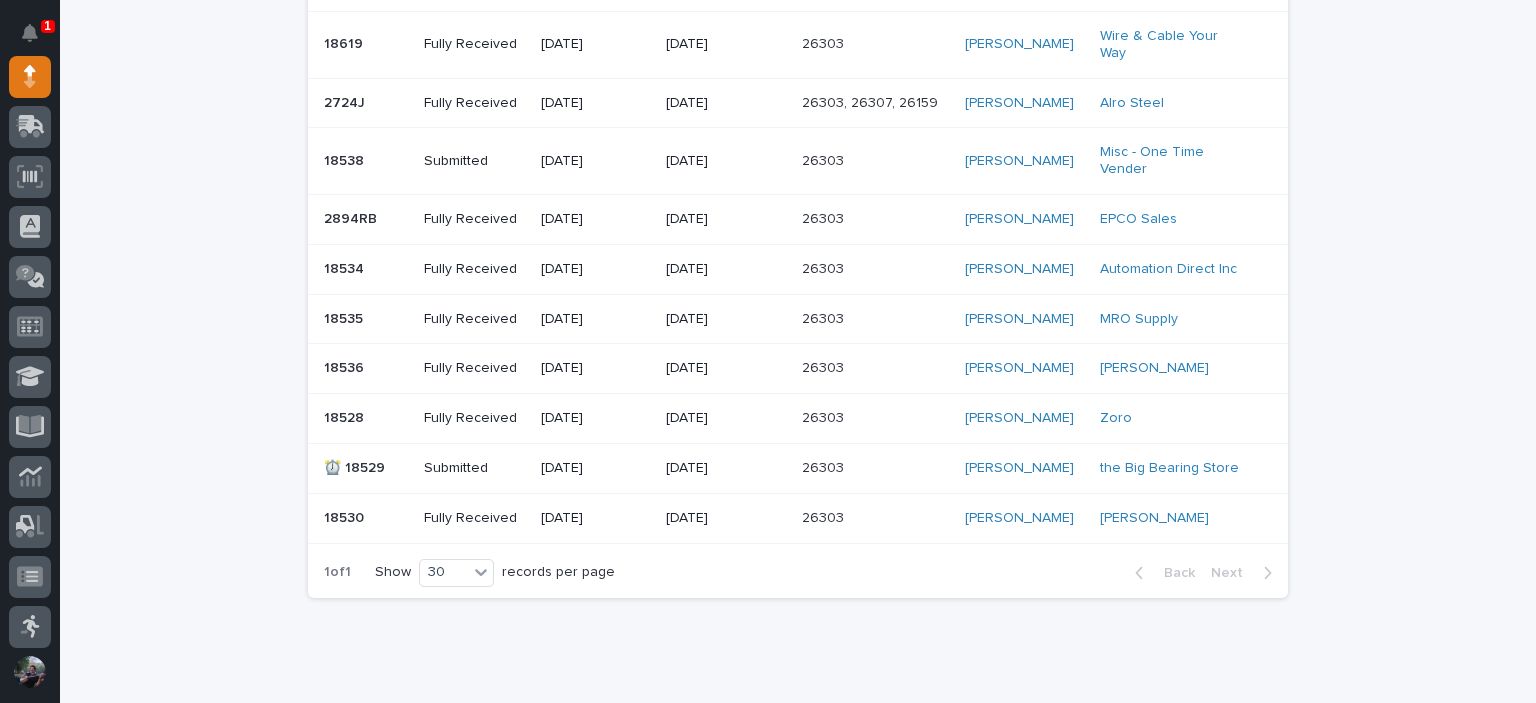 click on "Arlyn Miller" at bounding box center [1024, 518] 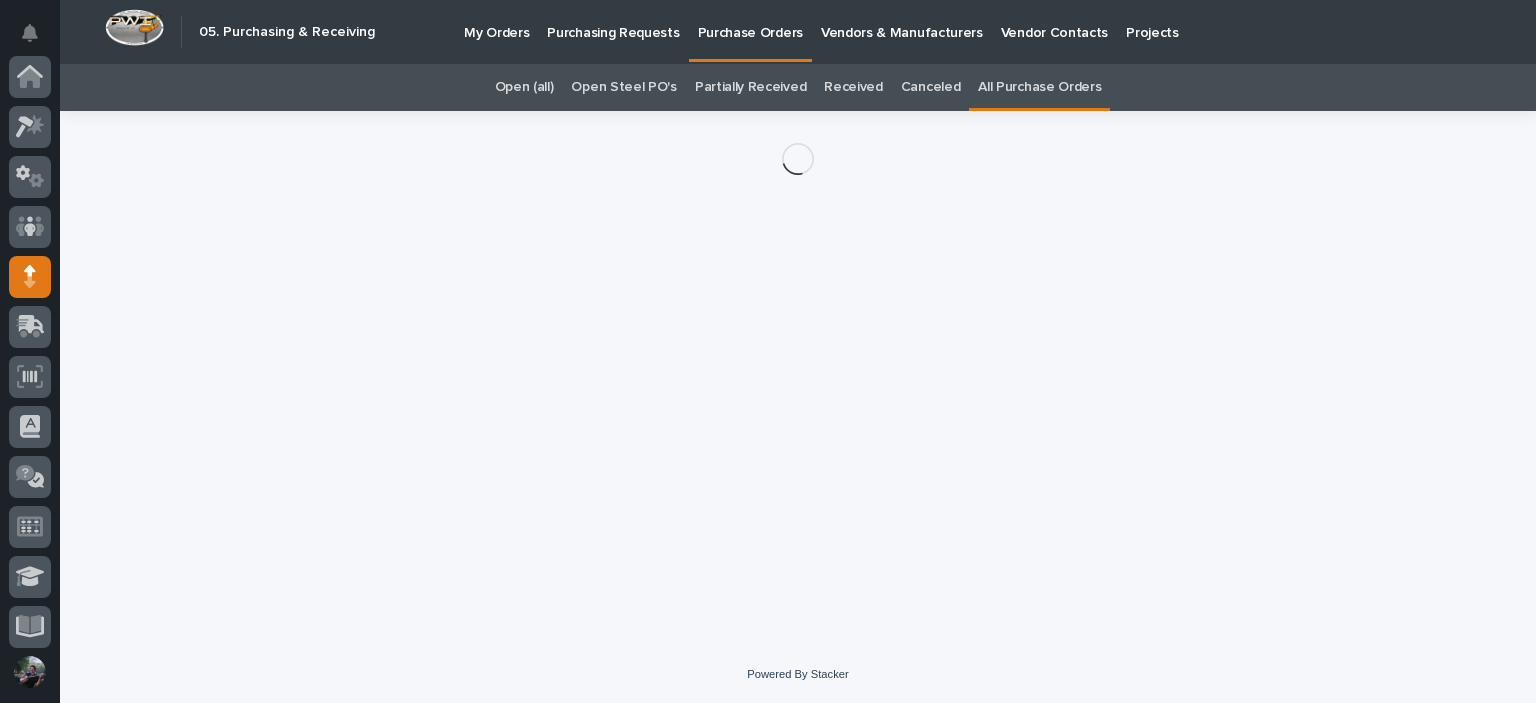 scroll, scrollTop: 200, scrollLeft: 0, axis: vertical 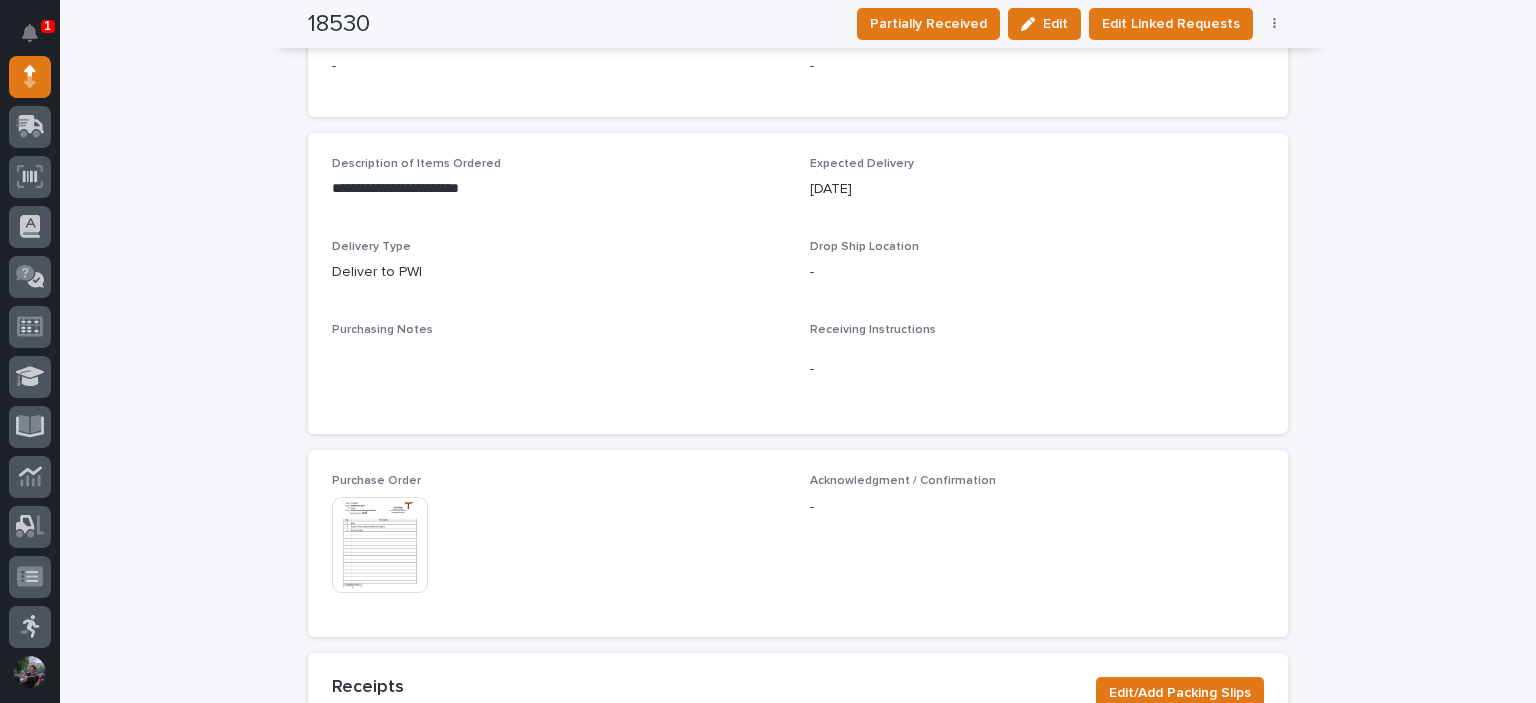 click at bounding box center [380, 545] 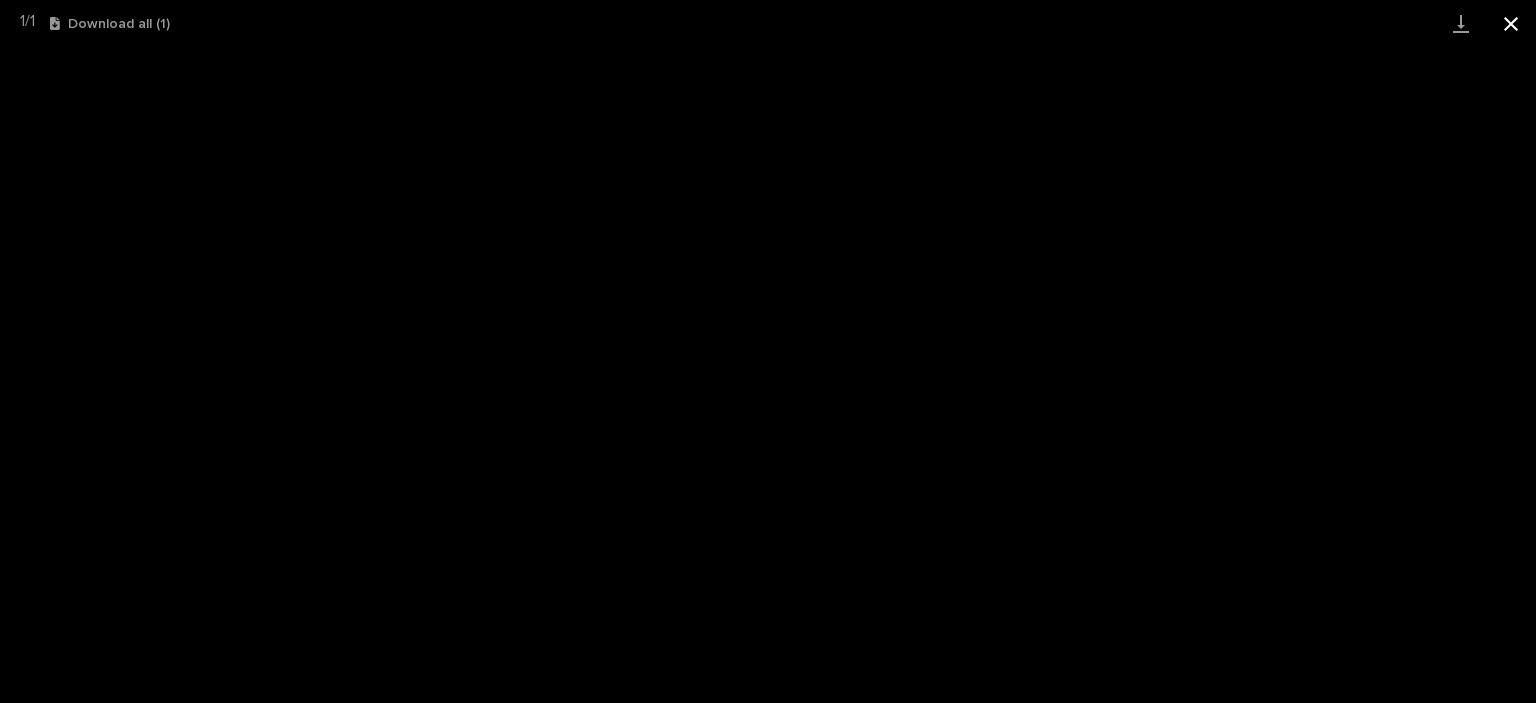 click at bounding box center [1511, 23] 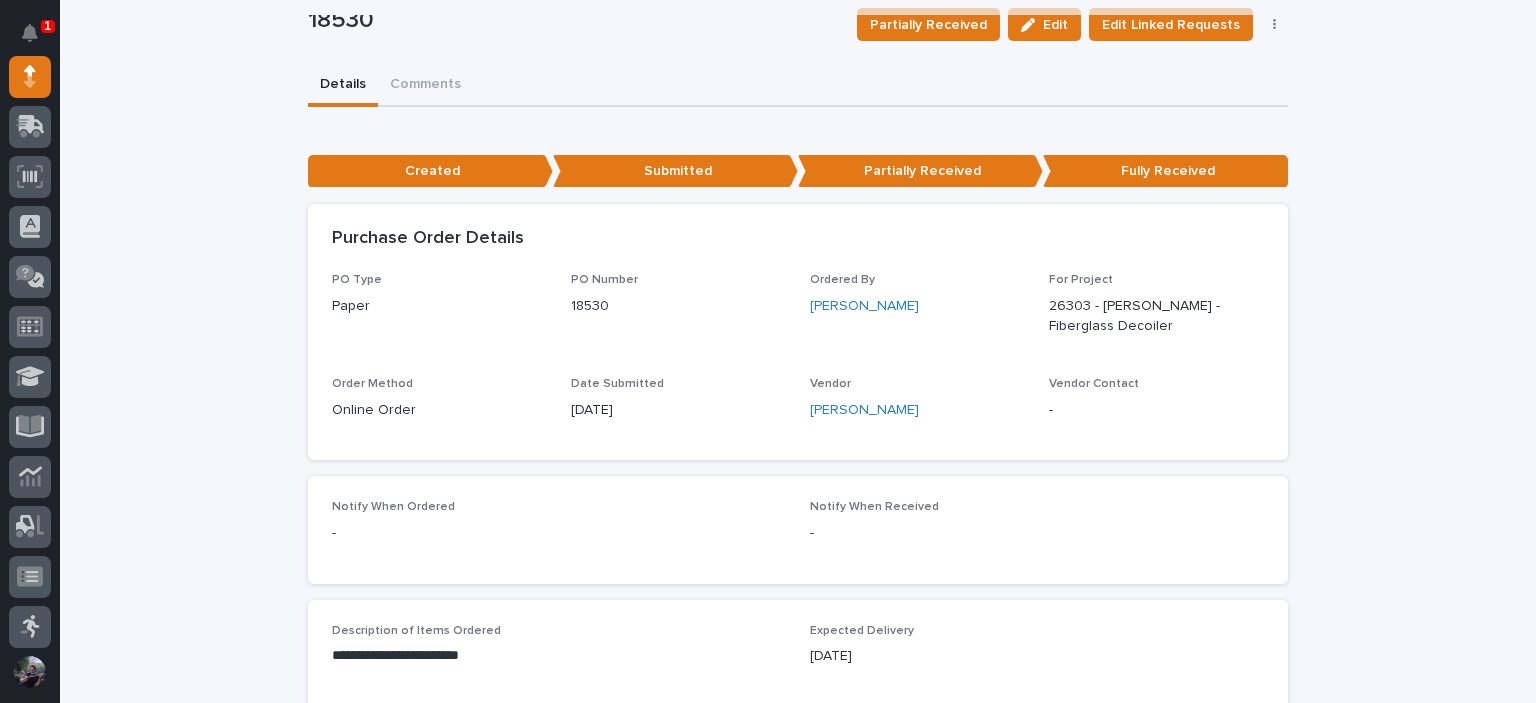scroll, scrollTop: 0, scrollLeft: 0, axis: both 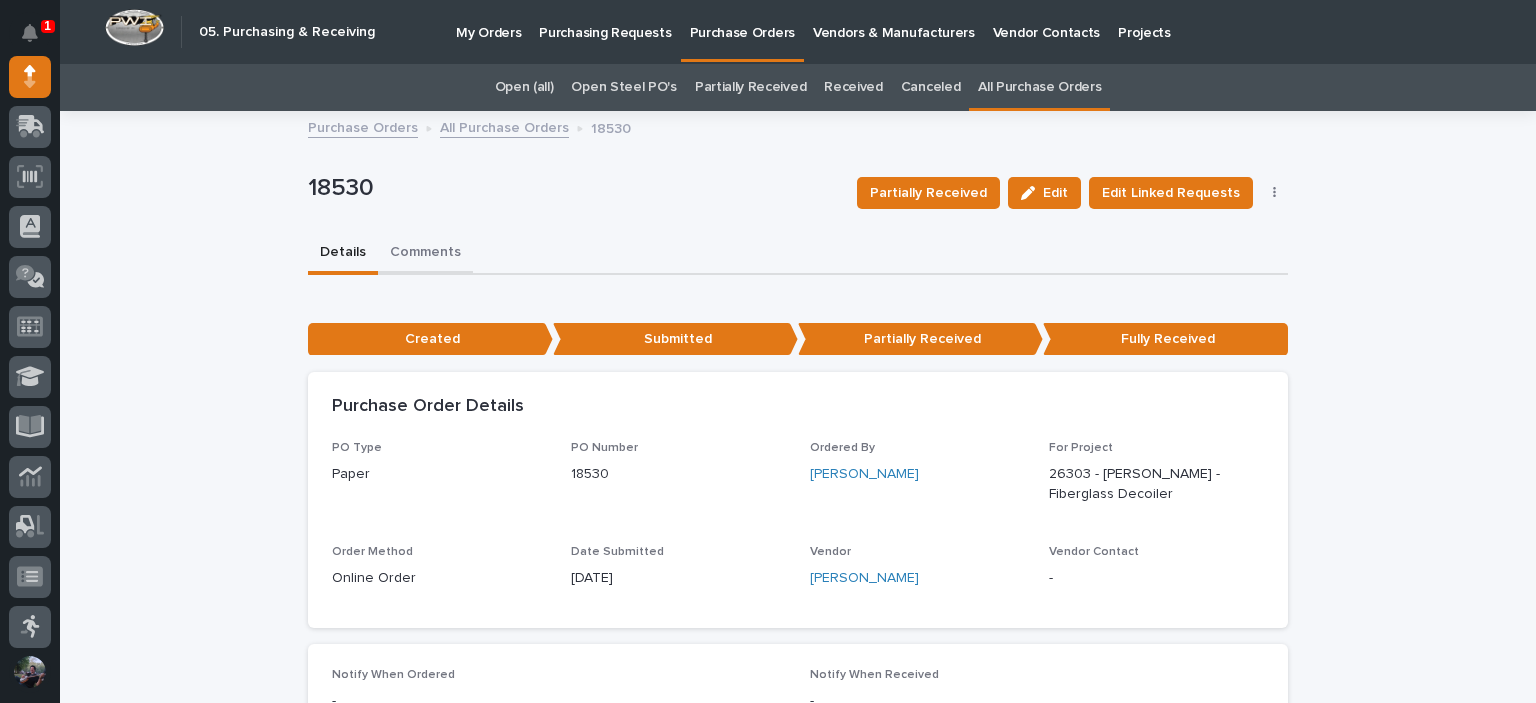 click on "Comments" at bounding box center (425, 254) 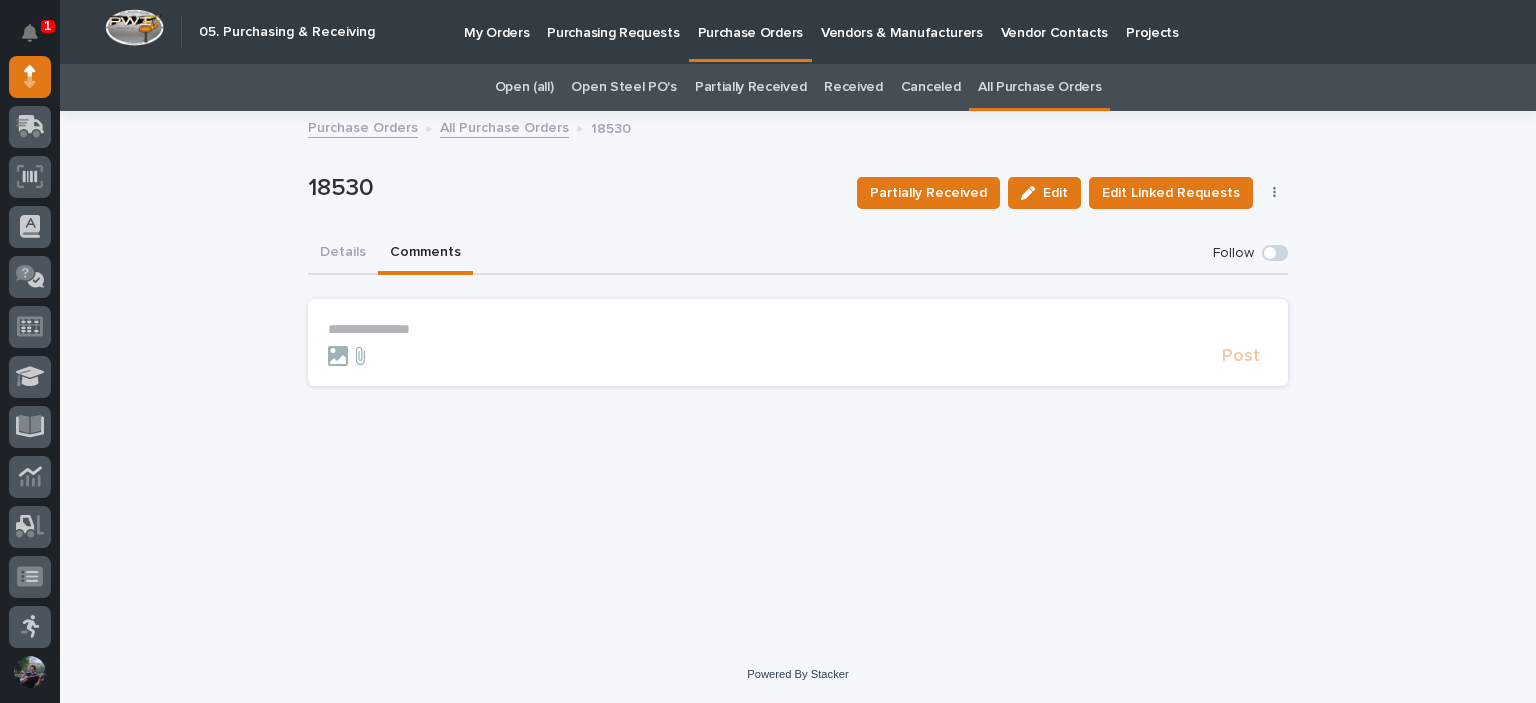 click on "**********" at bounding box center [798, 329] 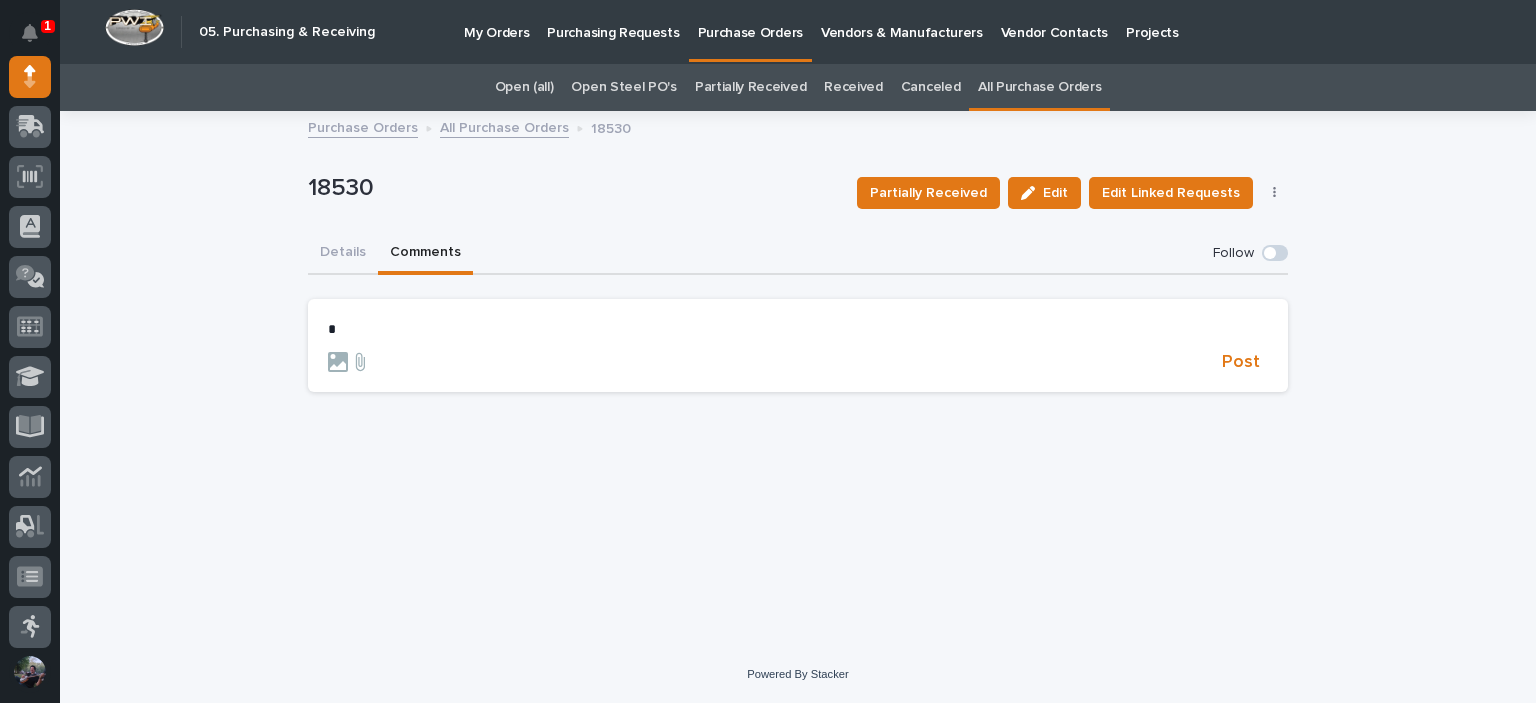 type 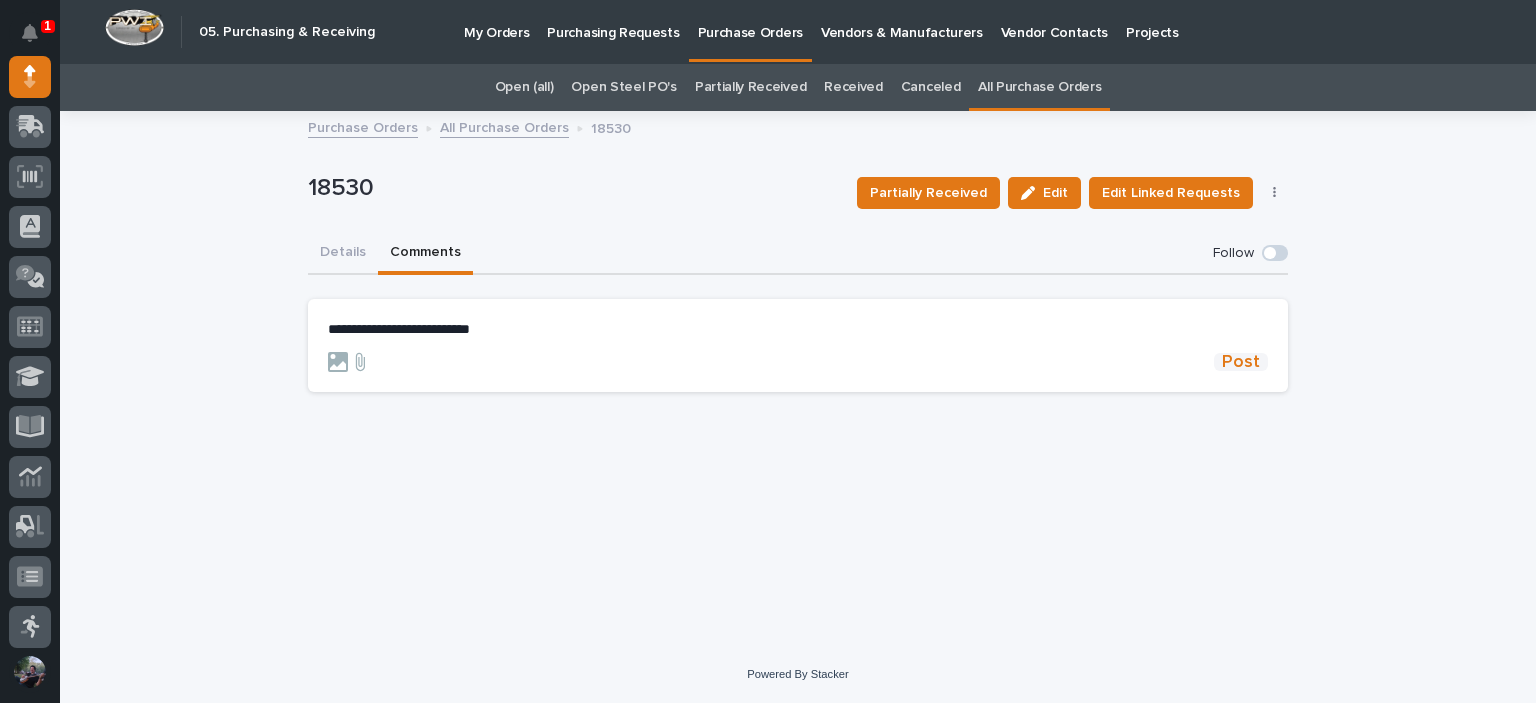 click on "Post" at bounding box center (1241, 362) 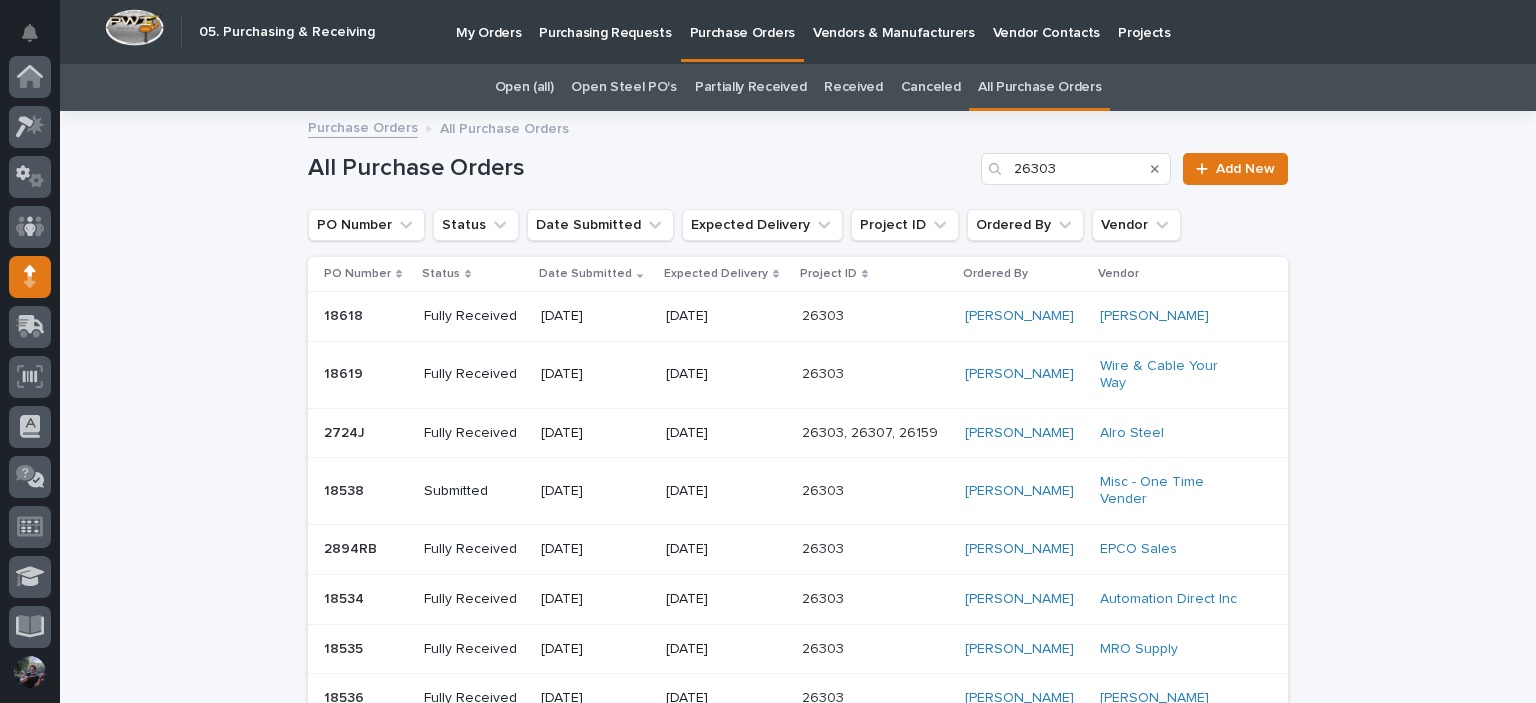 scroll, scrollTop: 46, scrollLeft: 0, axis: vertical 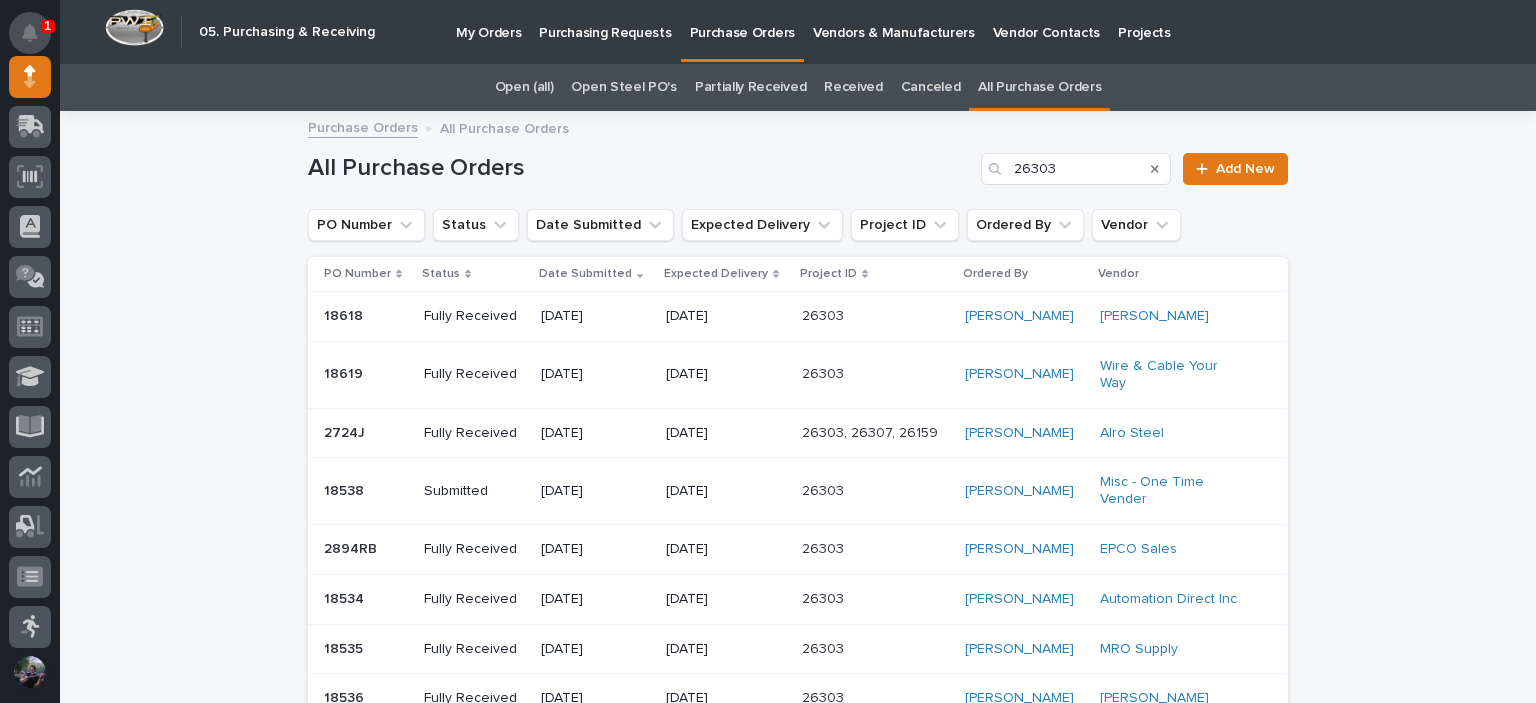 click at bounding box center (30, 33) 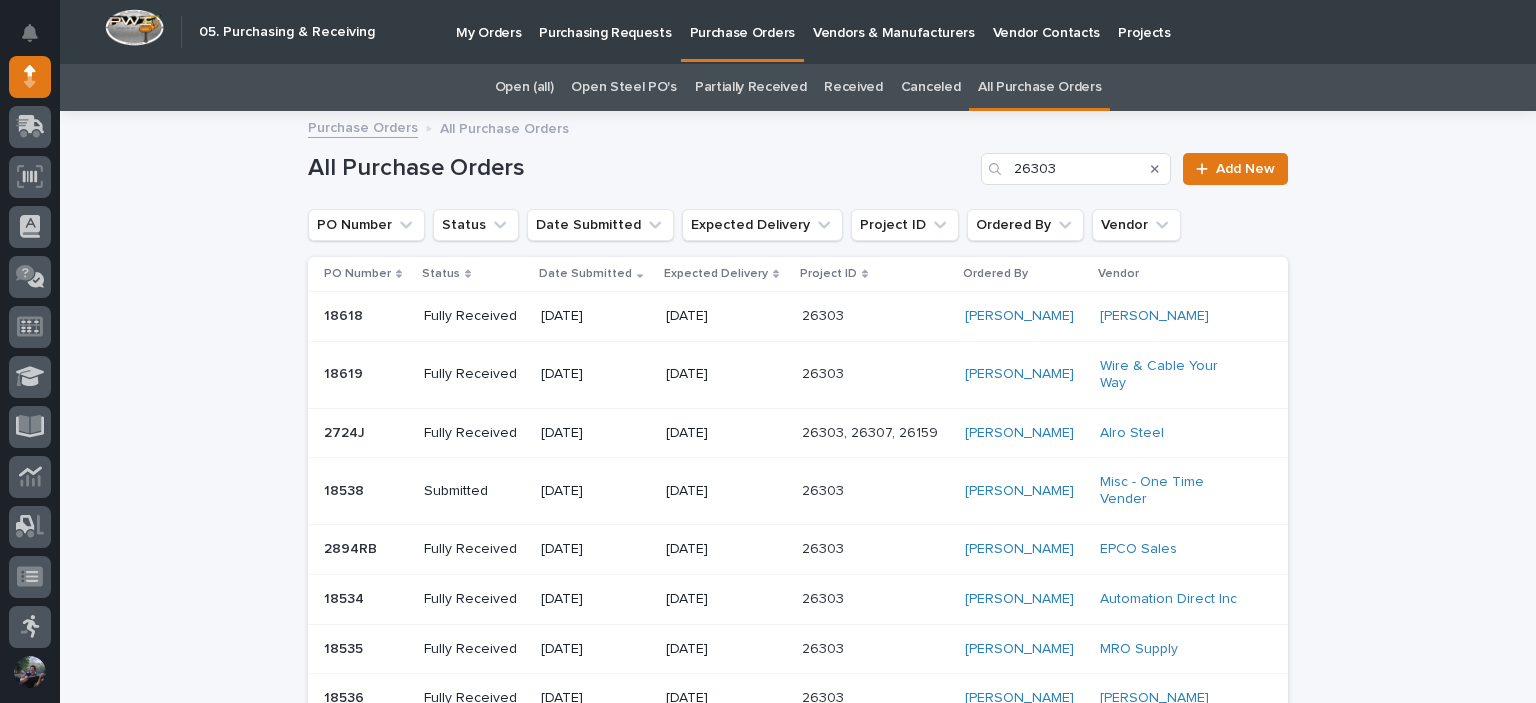 click on "Purchase Orders All Purchase Orders" at bounding box center [798, 129] 